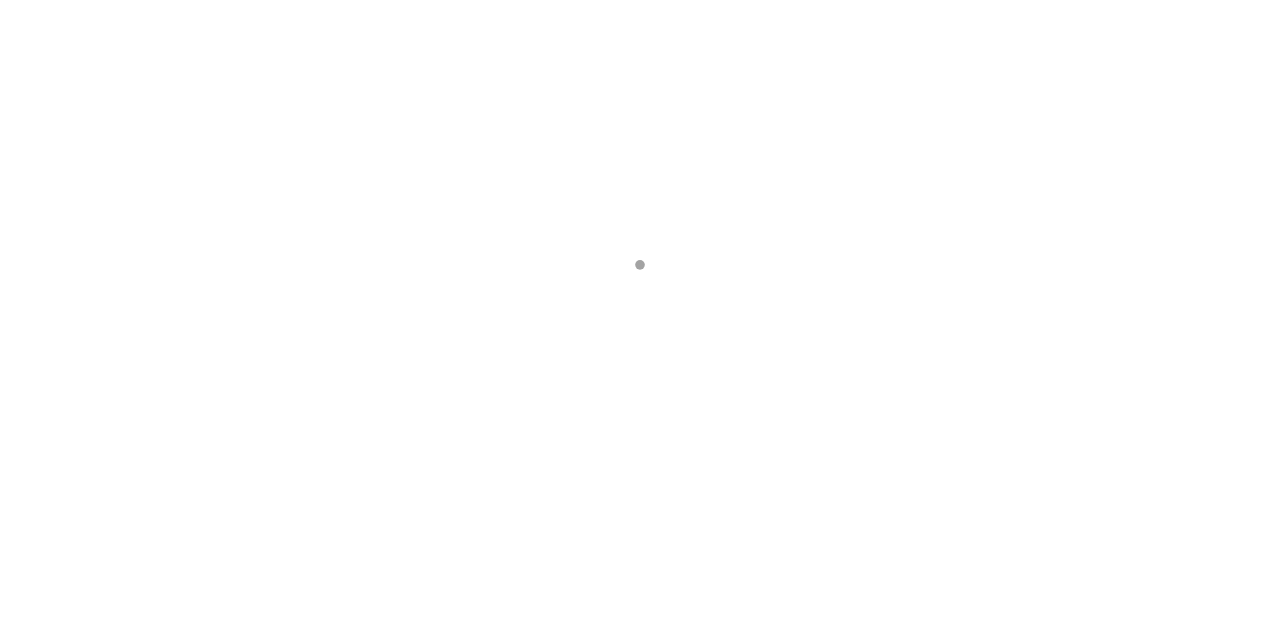 scroll, scrollTop: 0, scrollLeft: 0, axis: both 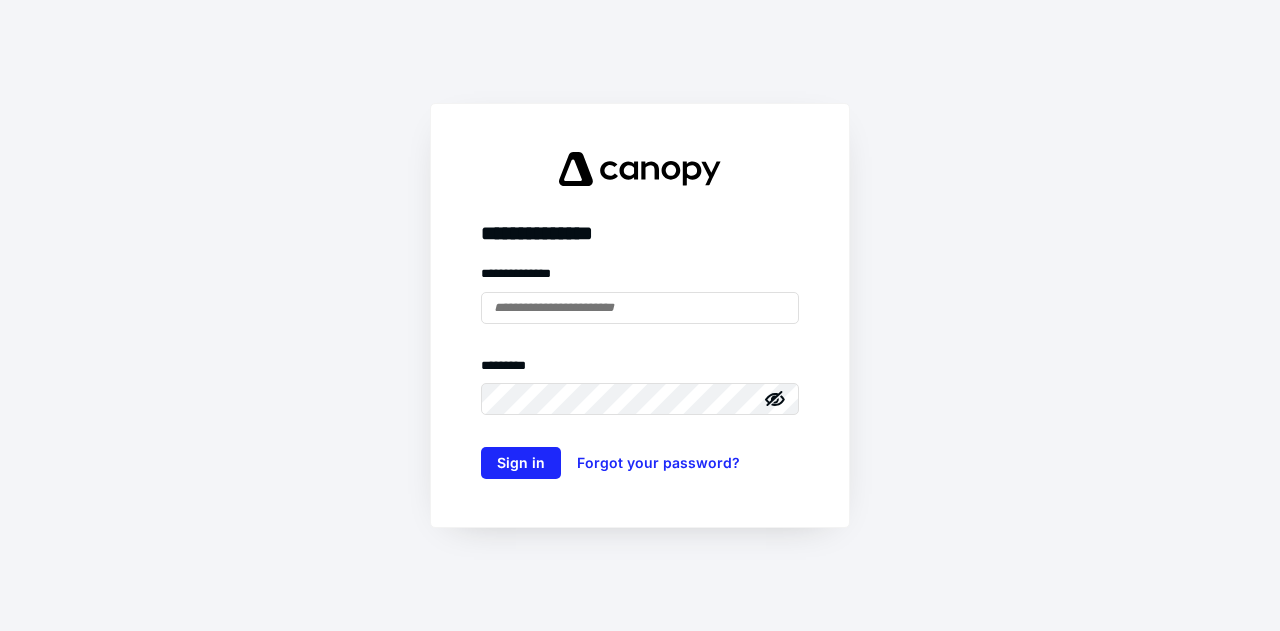 type on "**********" 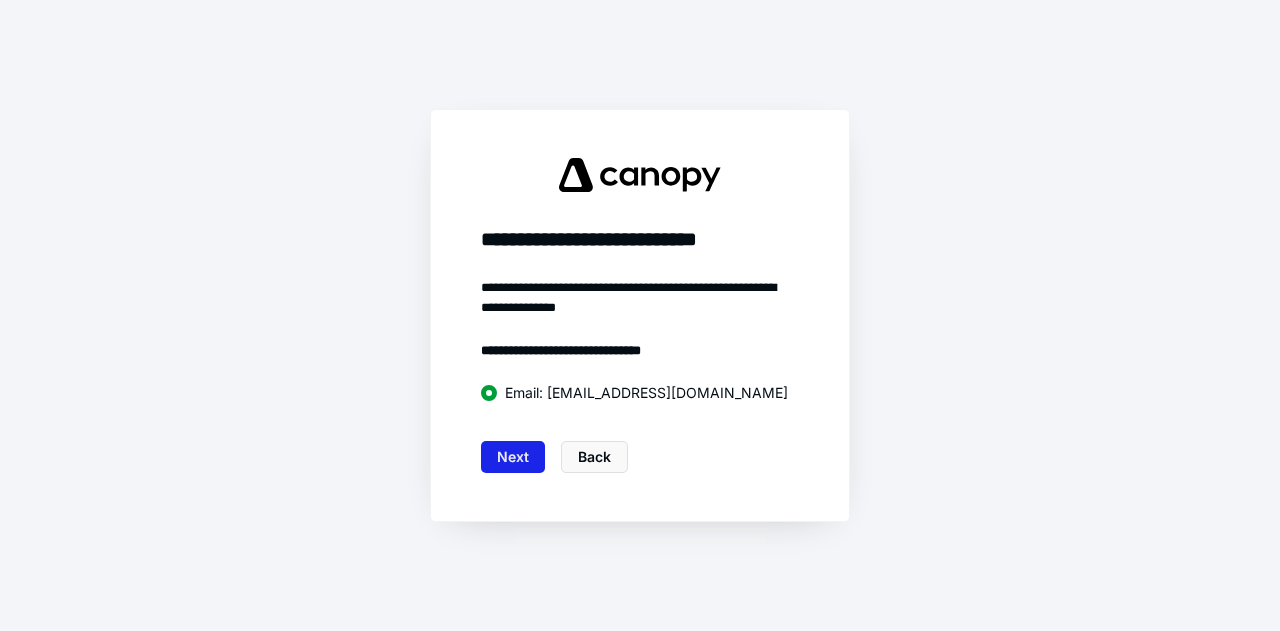 click on "Next" at bounding box center [513, 457] 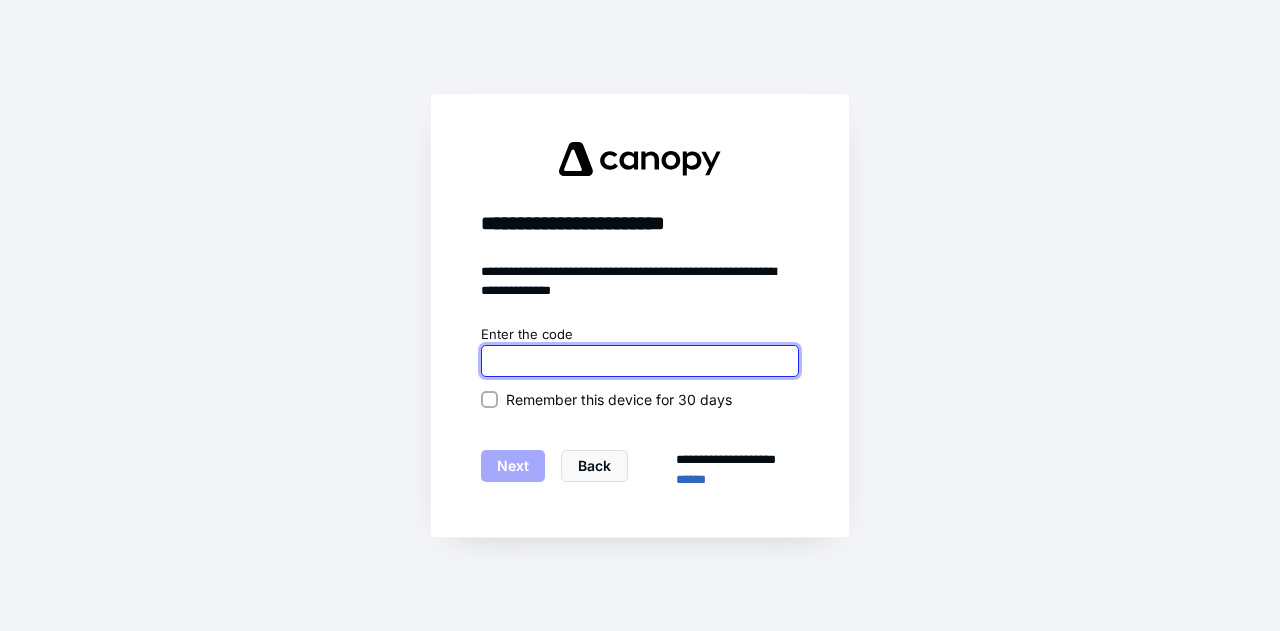 click at bounding box center [640, 361] 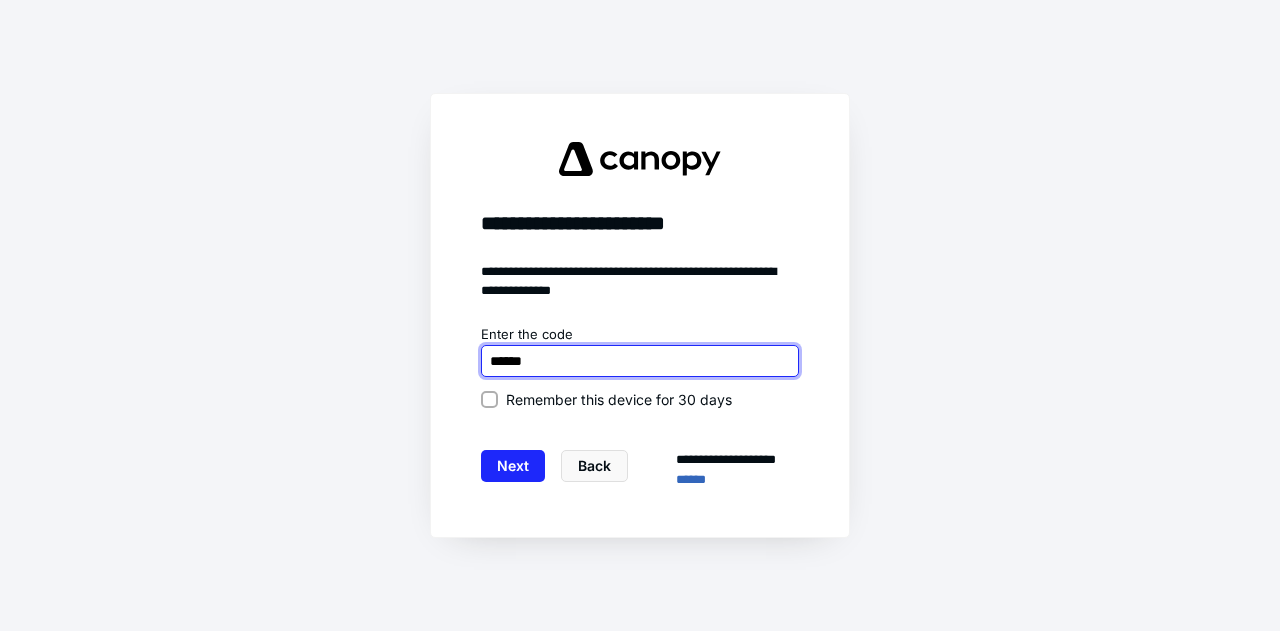 type on "******" 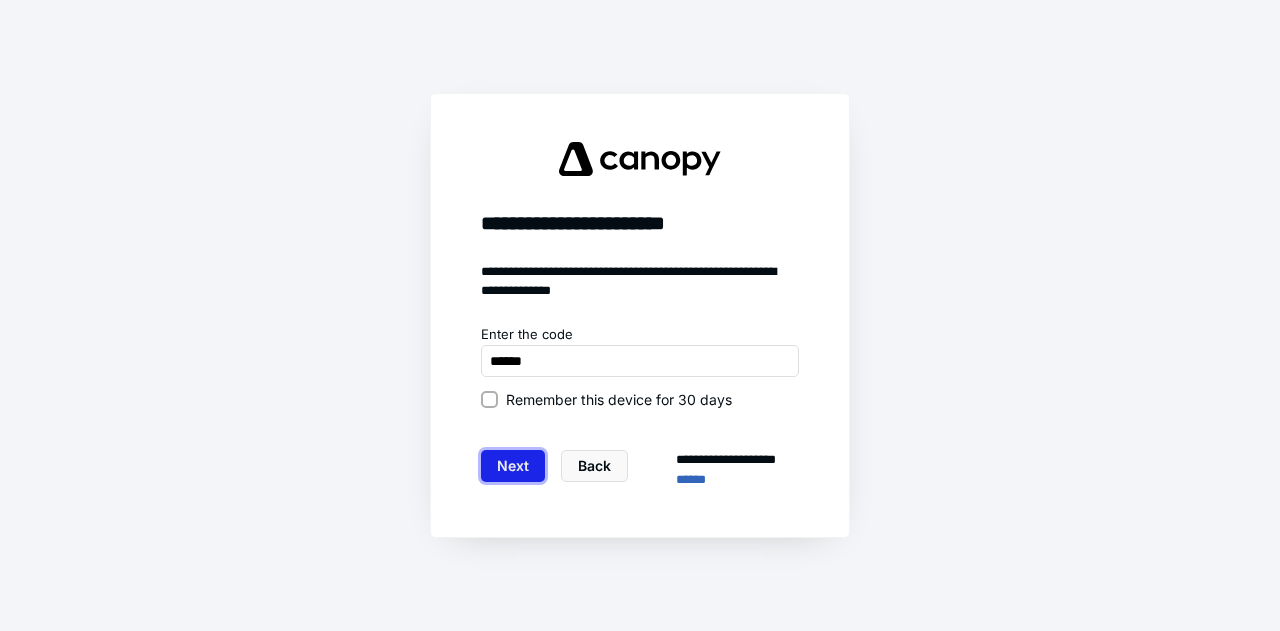 click on "Next" at bounding box center [513, 466] 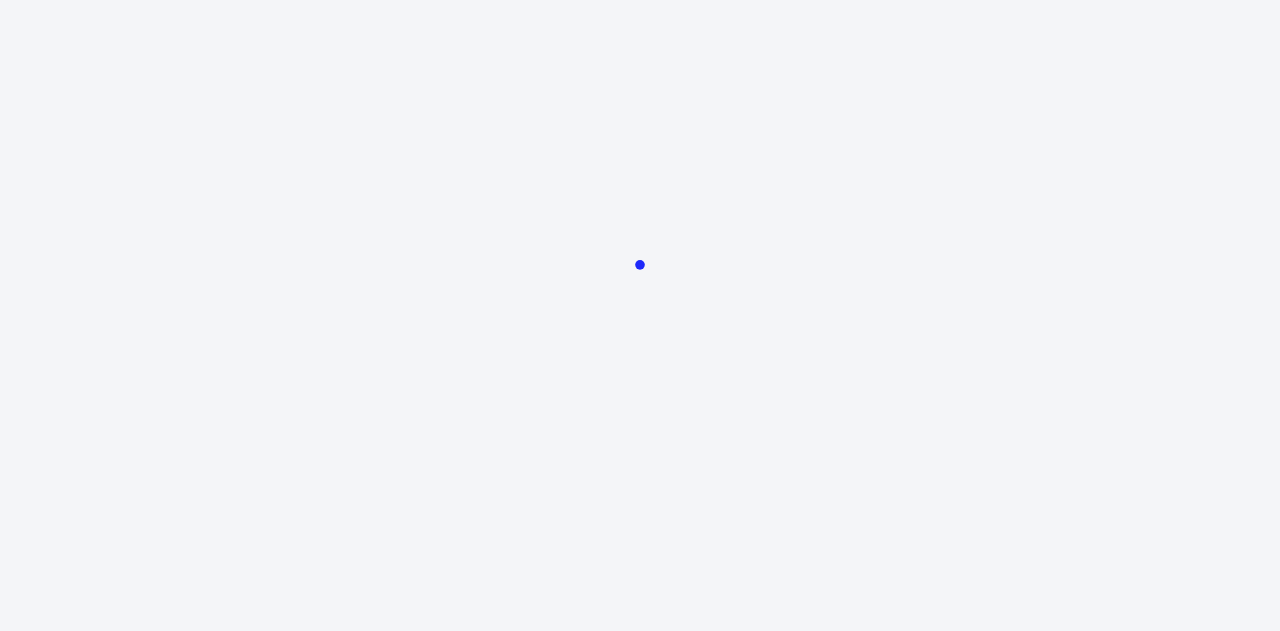 scroll, scrollTop: 0, scrollLeft: 0, axis: both 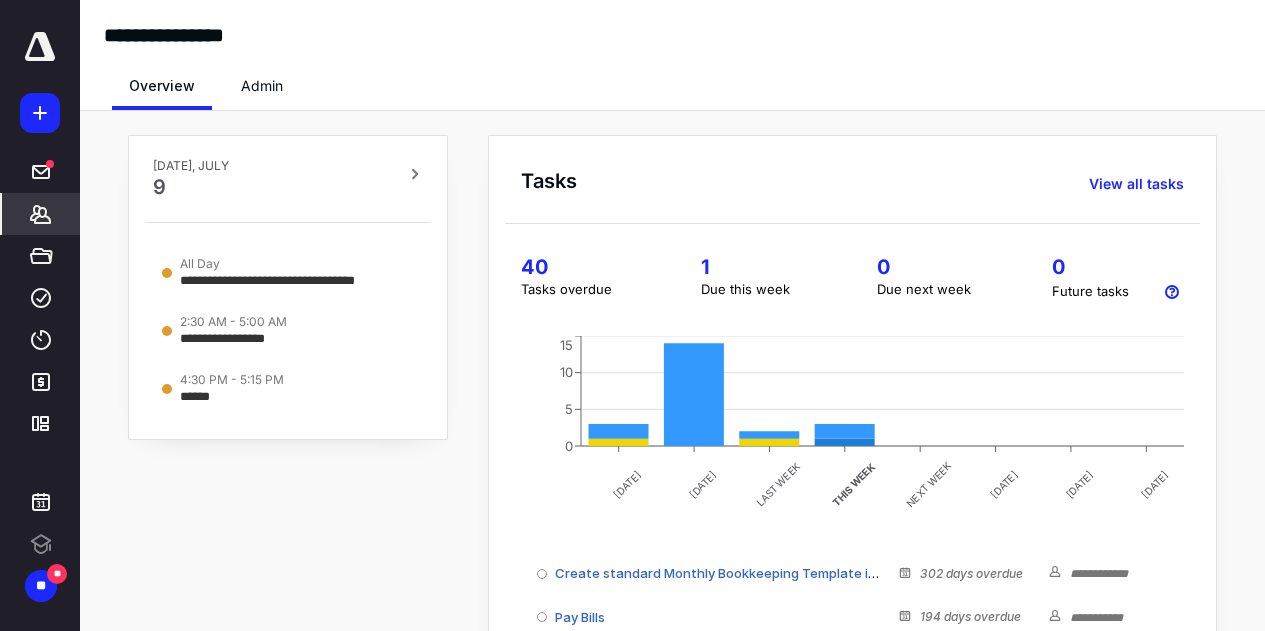 click on "*******" at bounding box center [41, 214] 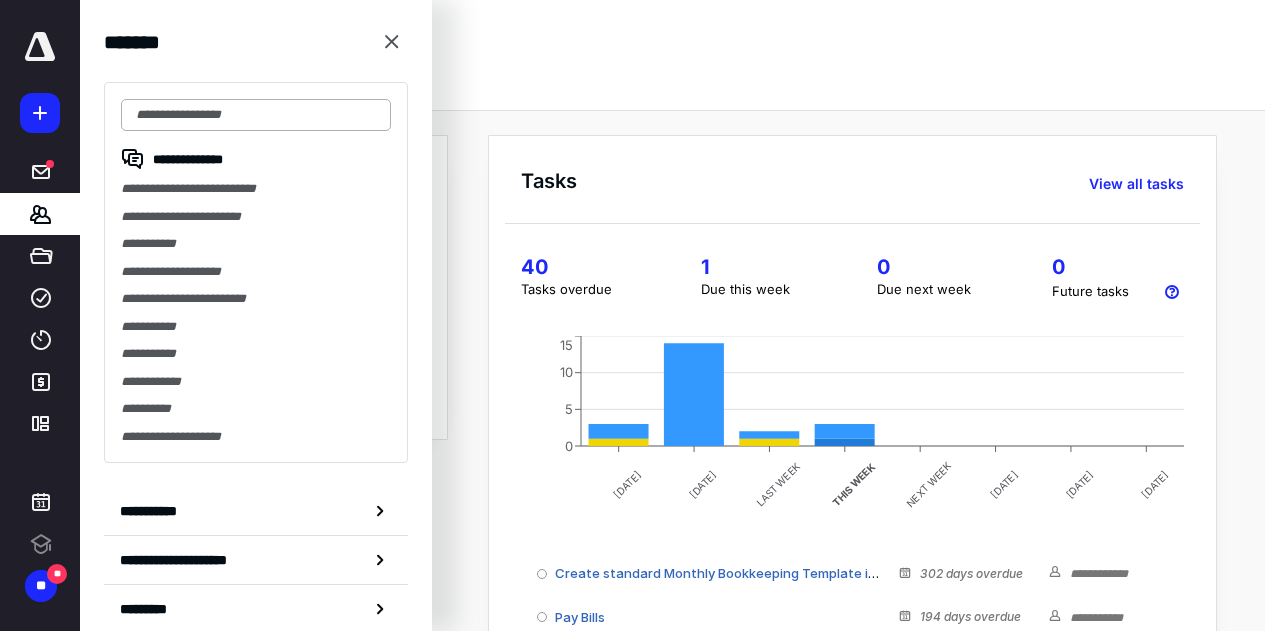 click at bounding box center [256, 115] 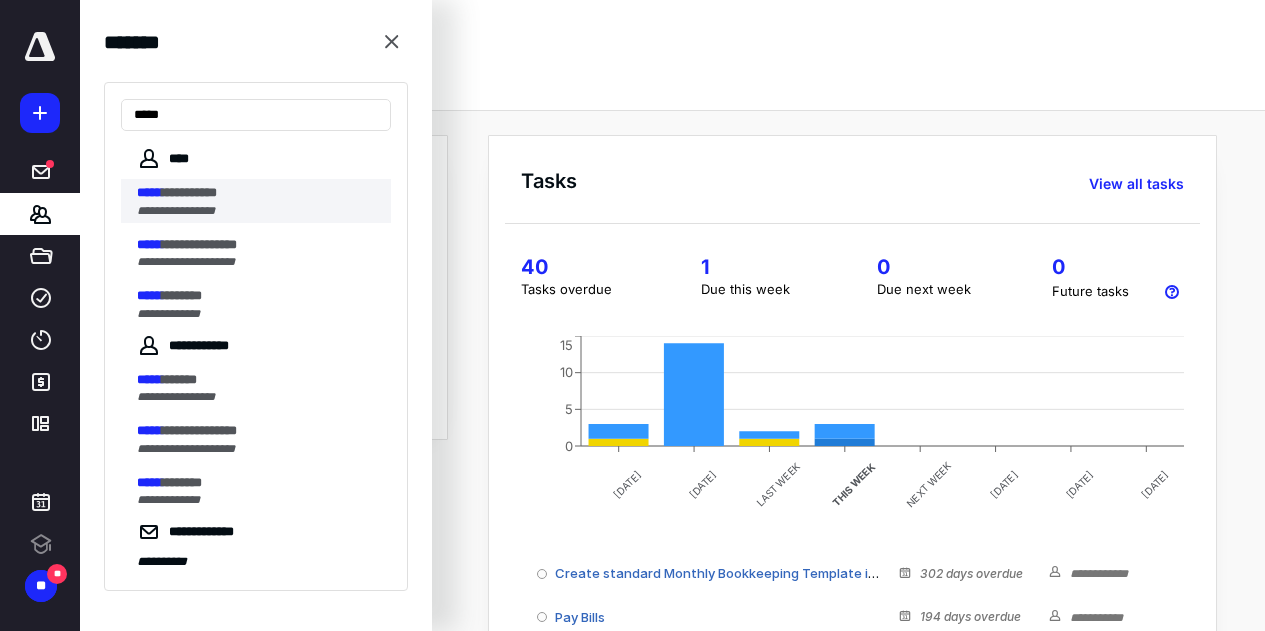 type on "*****" 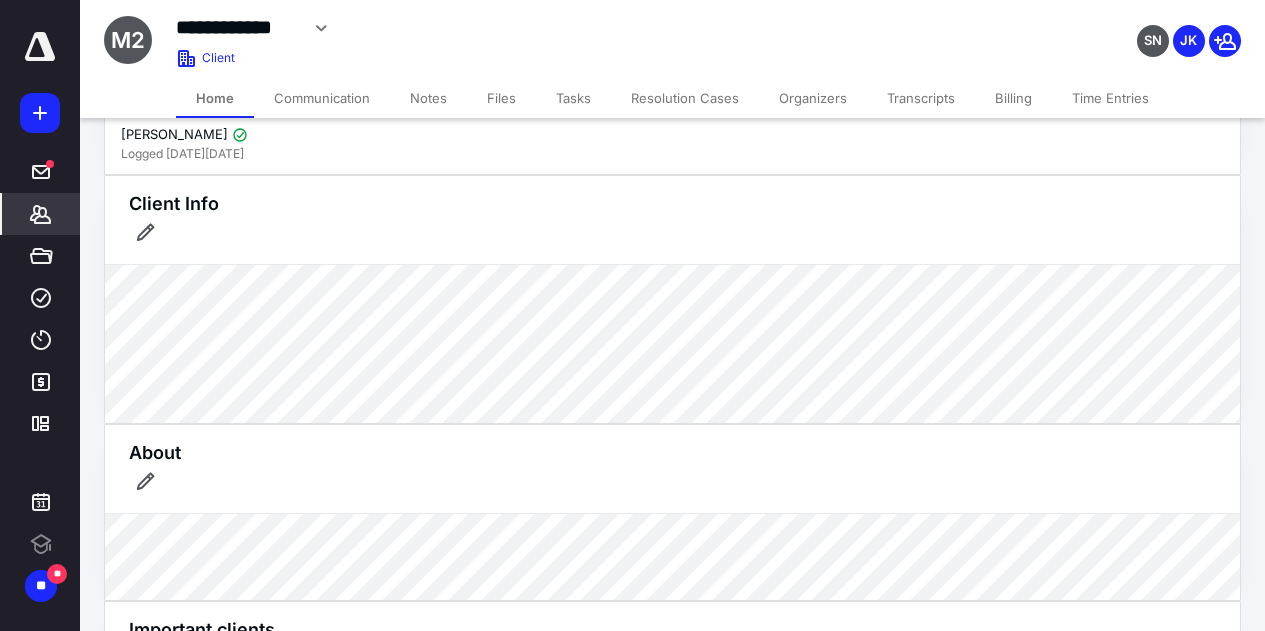 click on "Home" at bounding box center [215, 98] 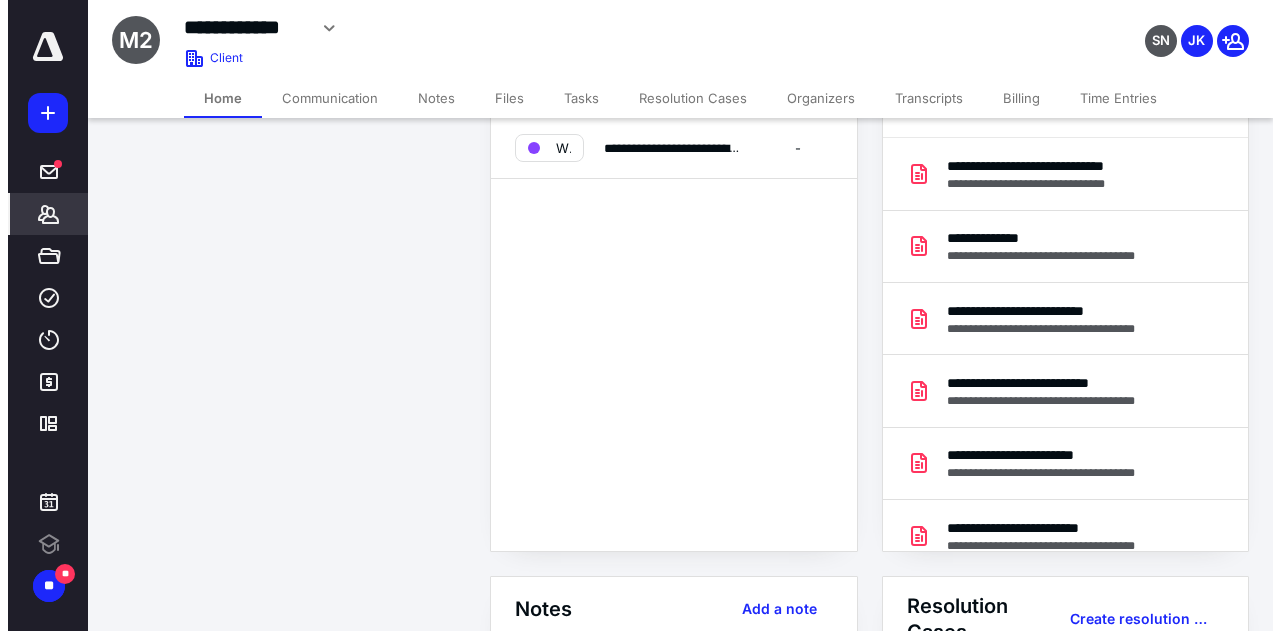 scroll, scrollTop: 1100, scrollLeft: 0, axis: vertical 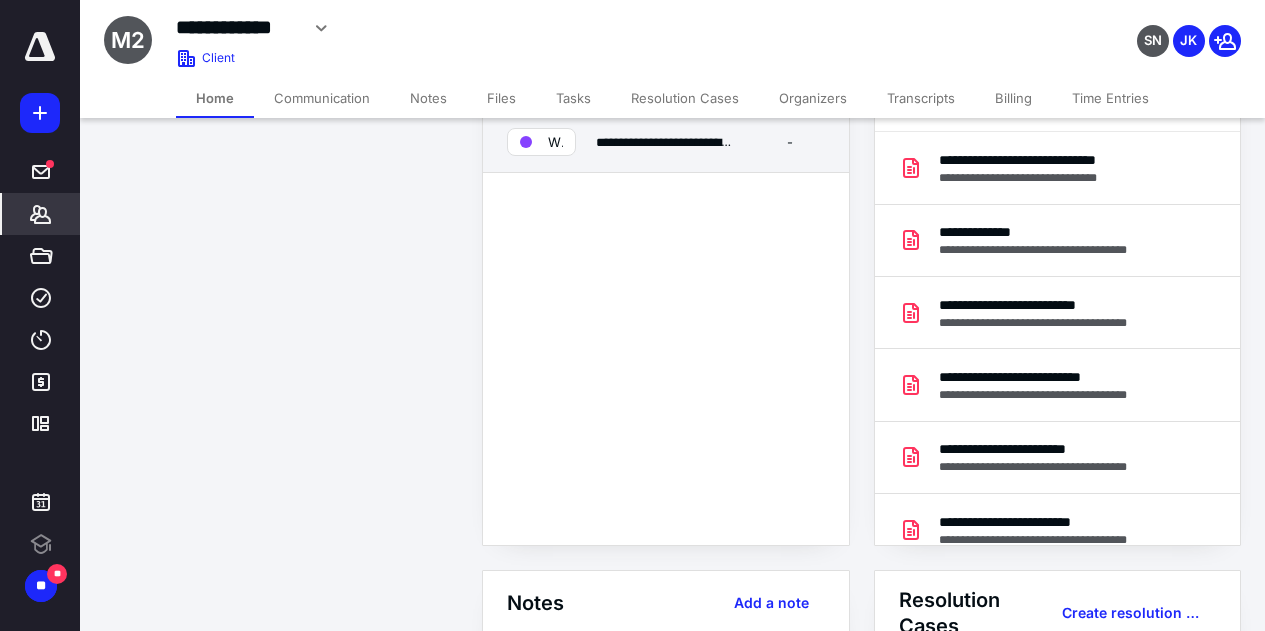 click on "**********" at bounding box center [665, 143] 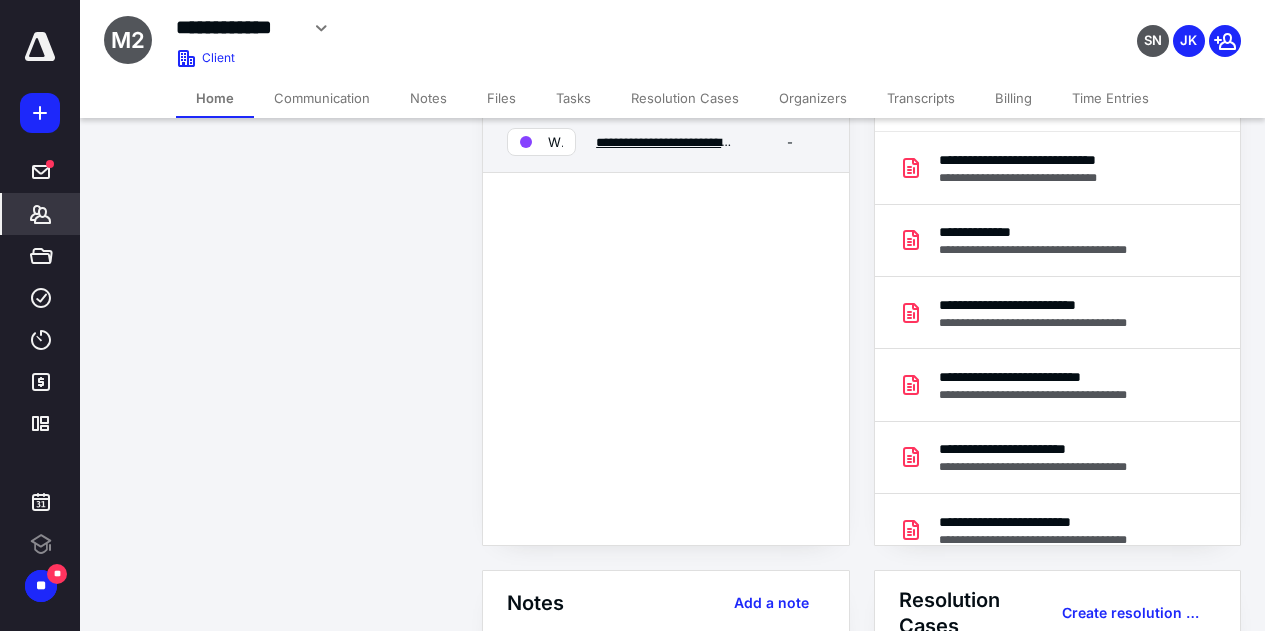 click on "**********" at bounding box center (711, 142) 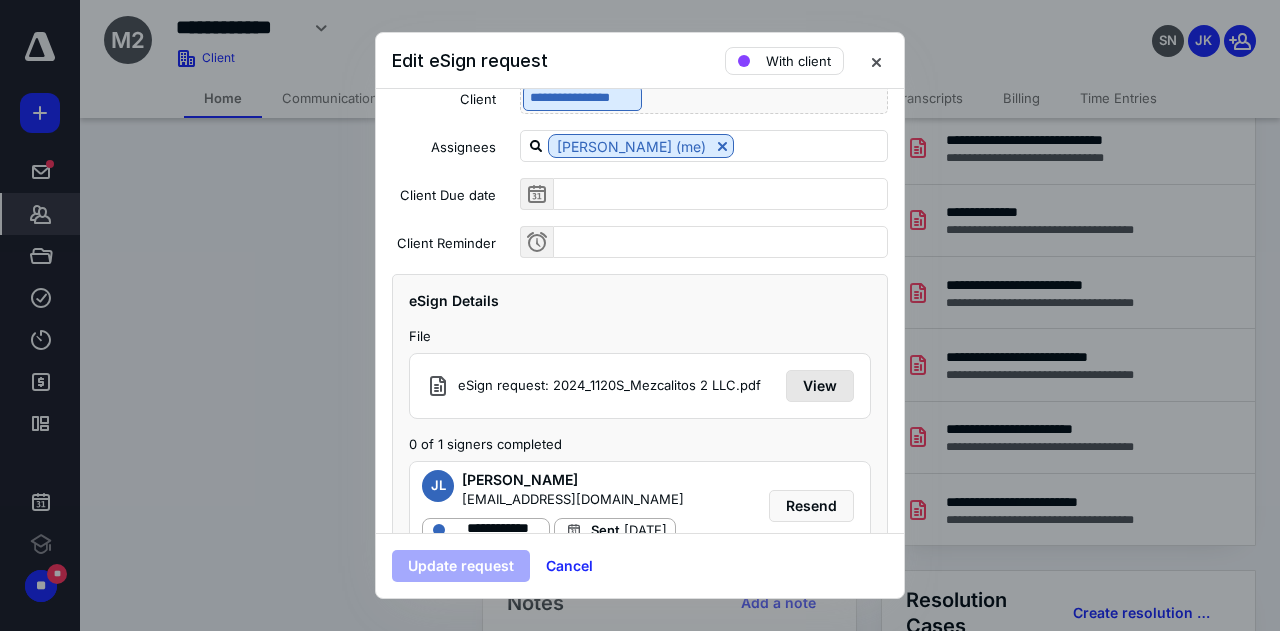 scroll, scrollTop: 201, scrollLeft: 0, axis: vertical 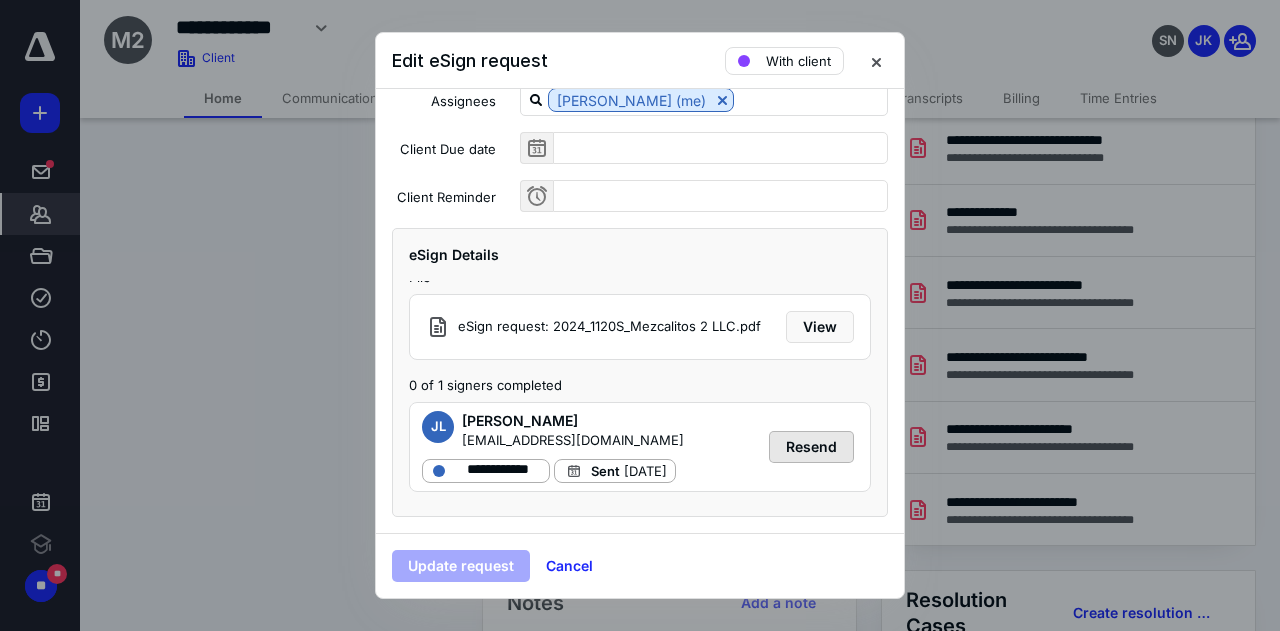 click on "Resend" at bounding box center [811, 447] 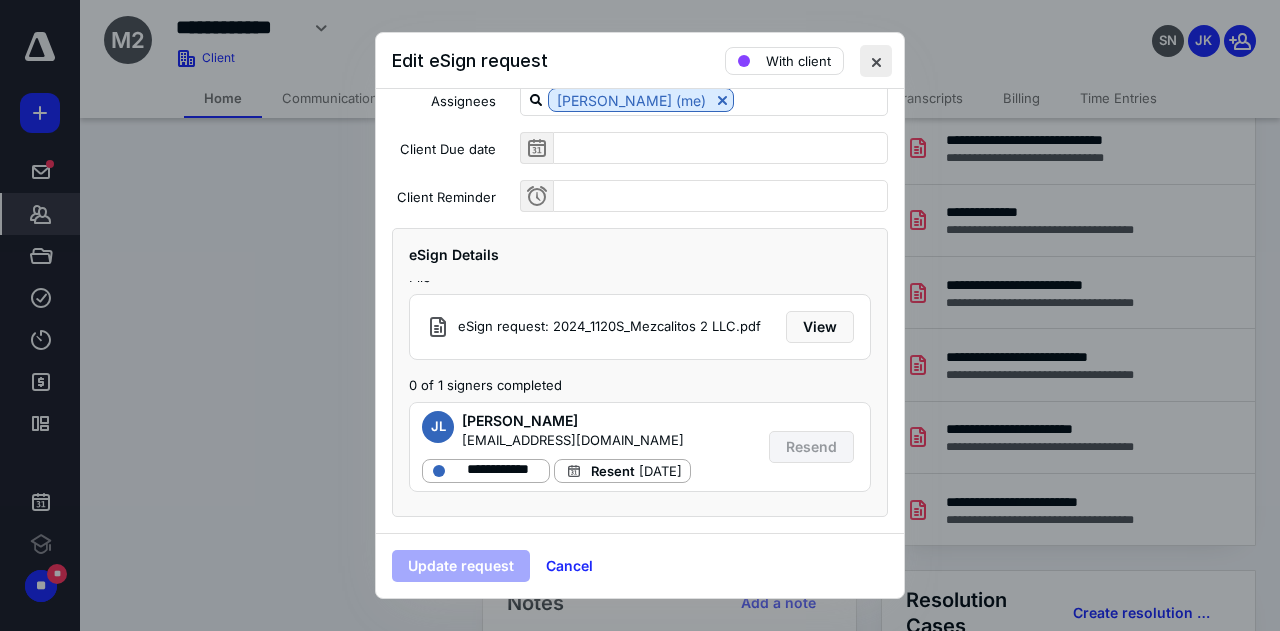 click at bounding box center [876, 61] 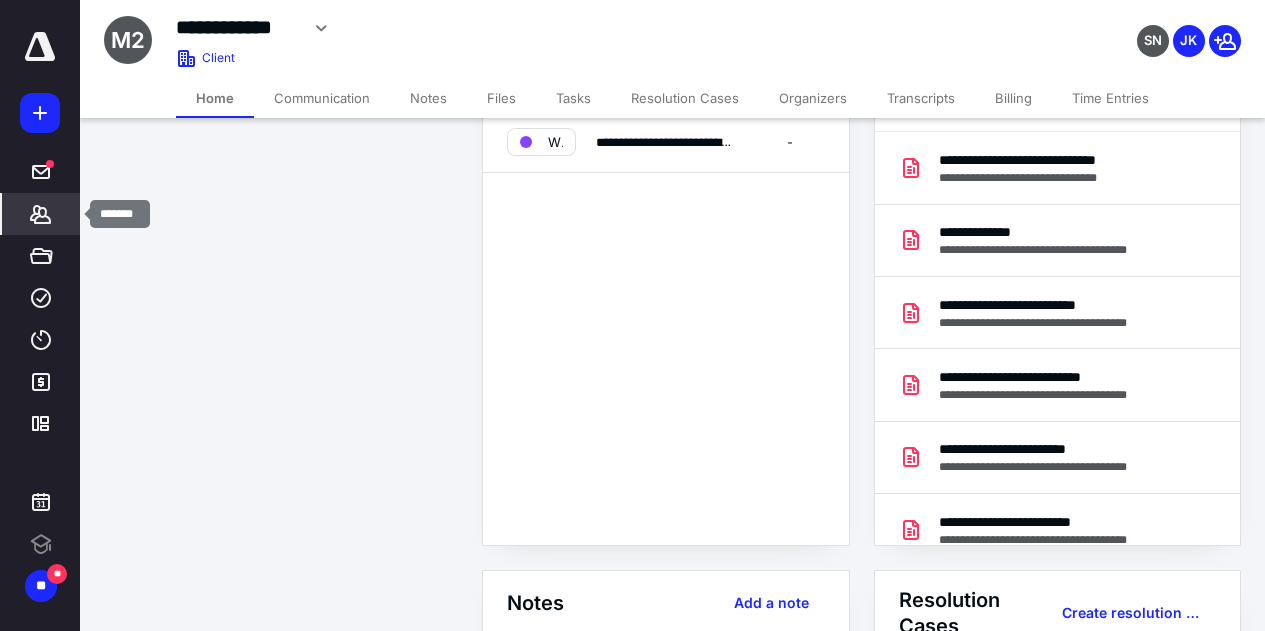 click on "*******" at bounding box center [41, 214] 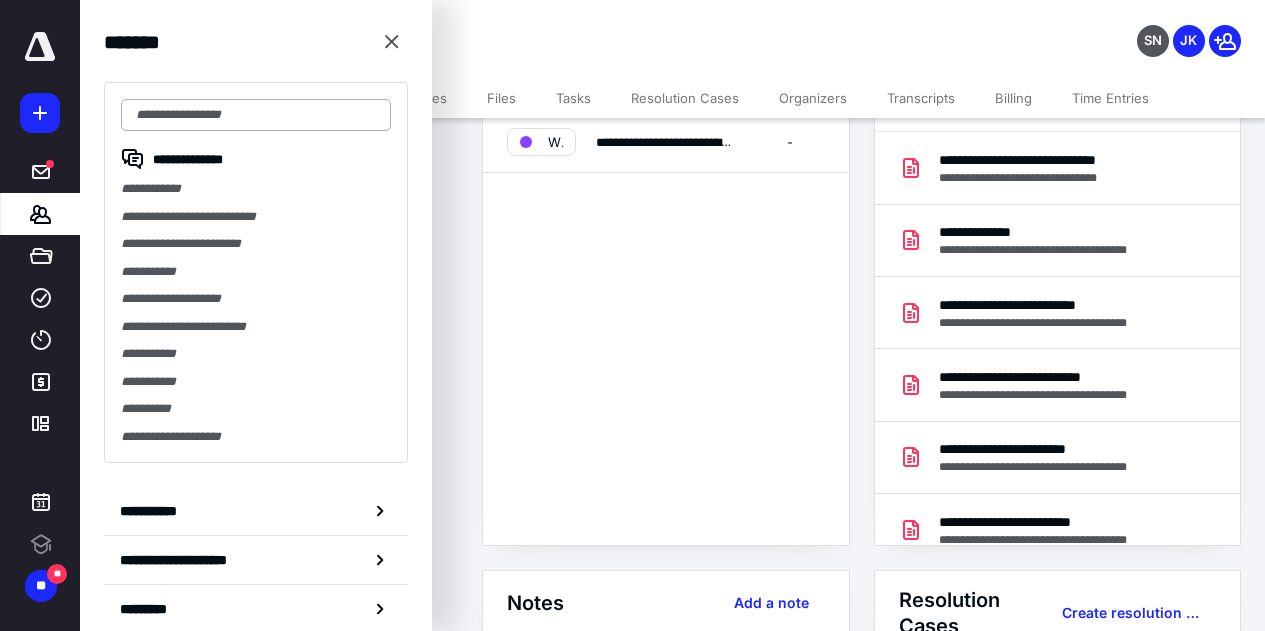 click at bounding box center [256, 115] 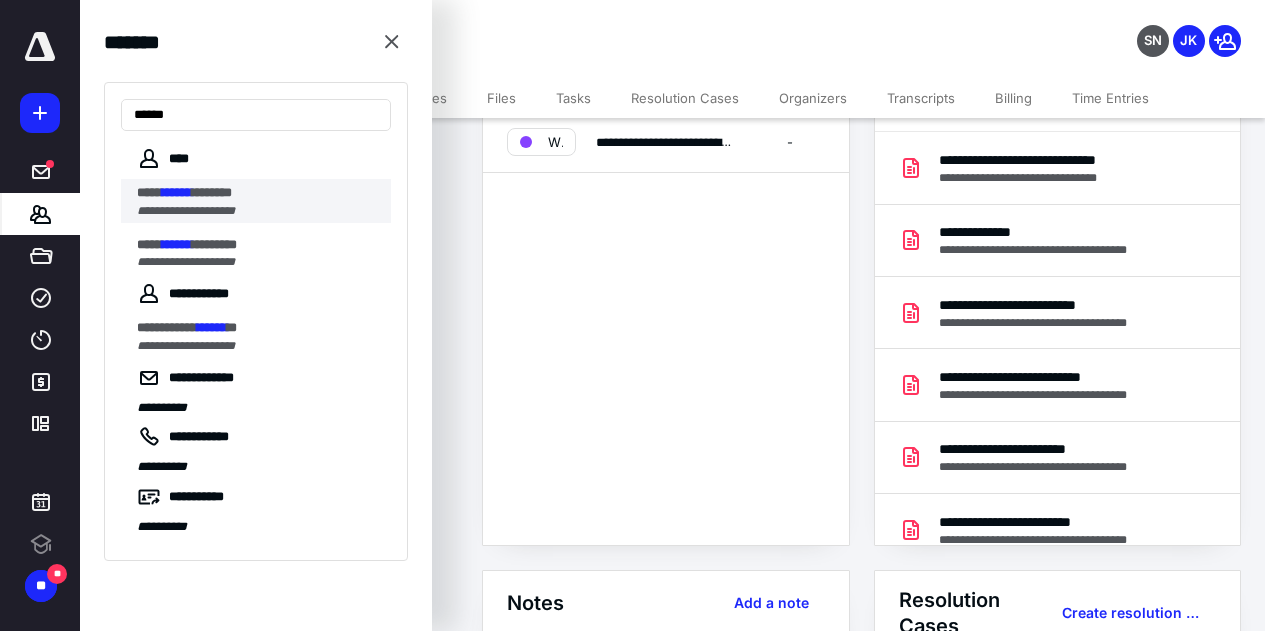 type on "******" 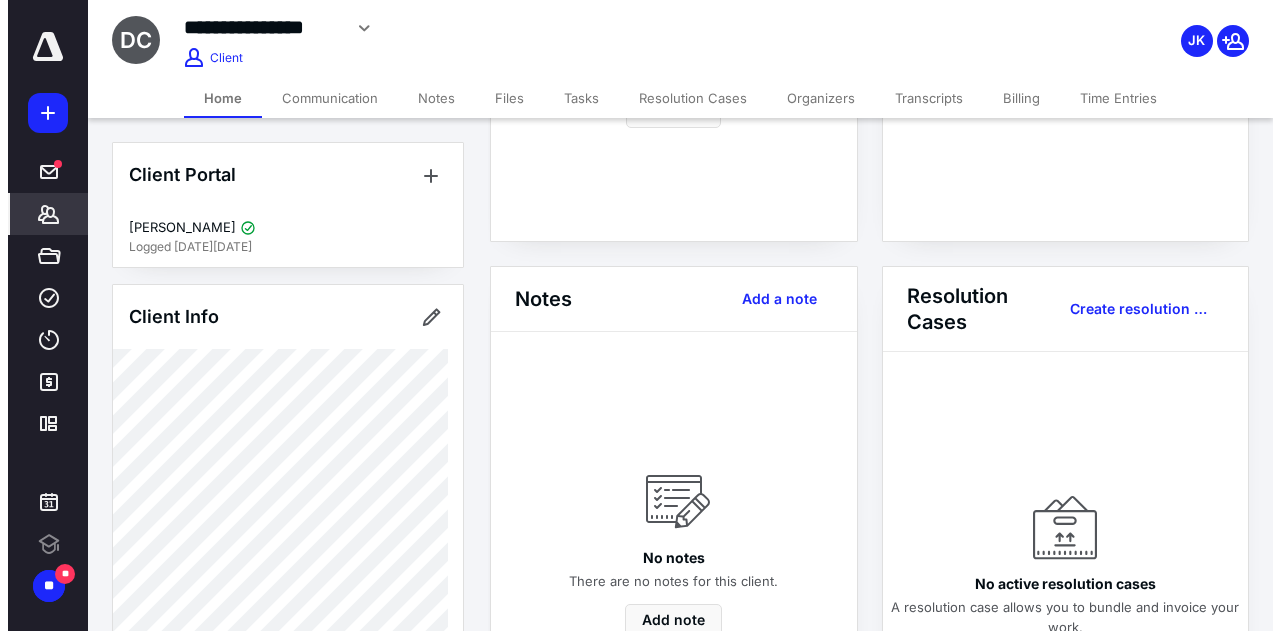 scroll, scrollTop: 0, scrollLeft: 0, axis: both 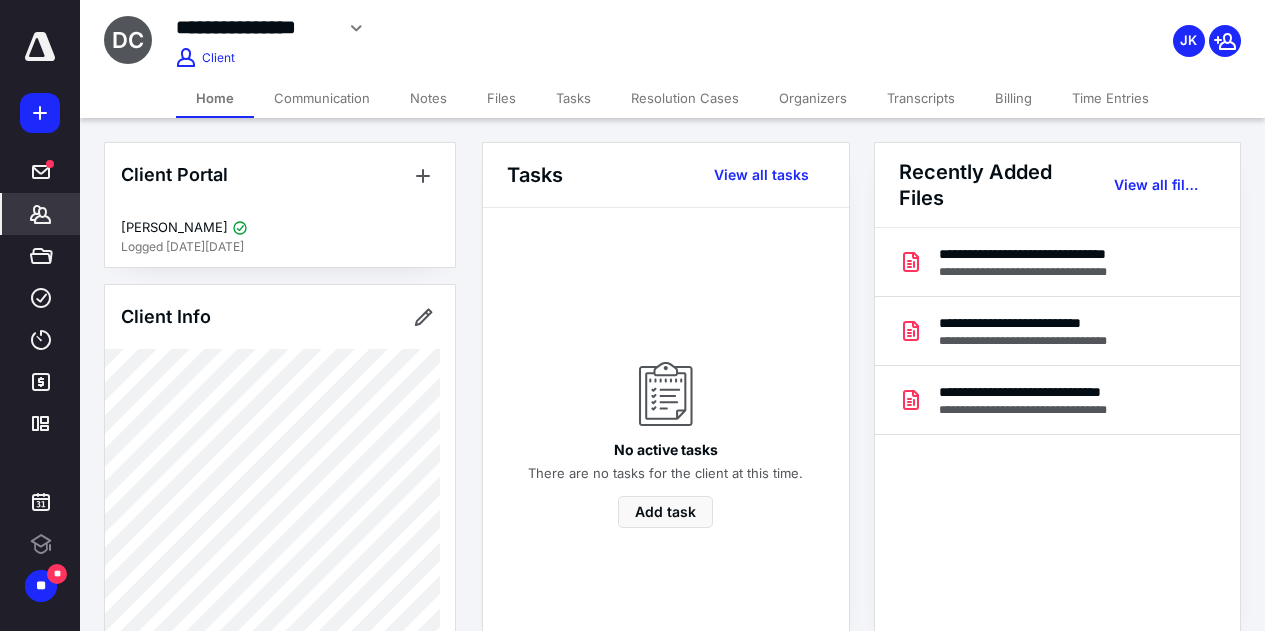click on "Files" at bounding box center (501, 98) 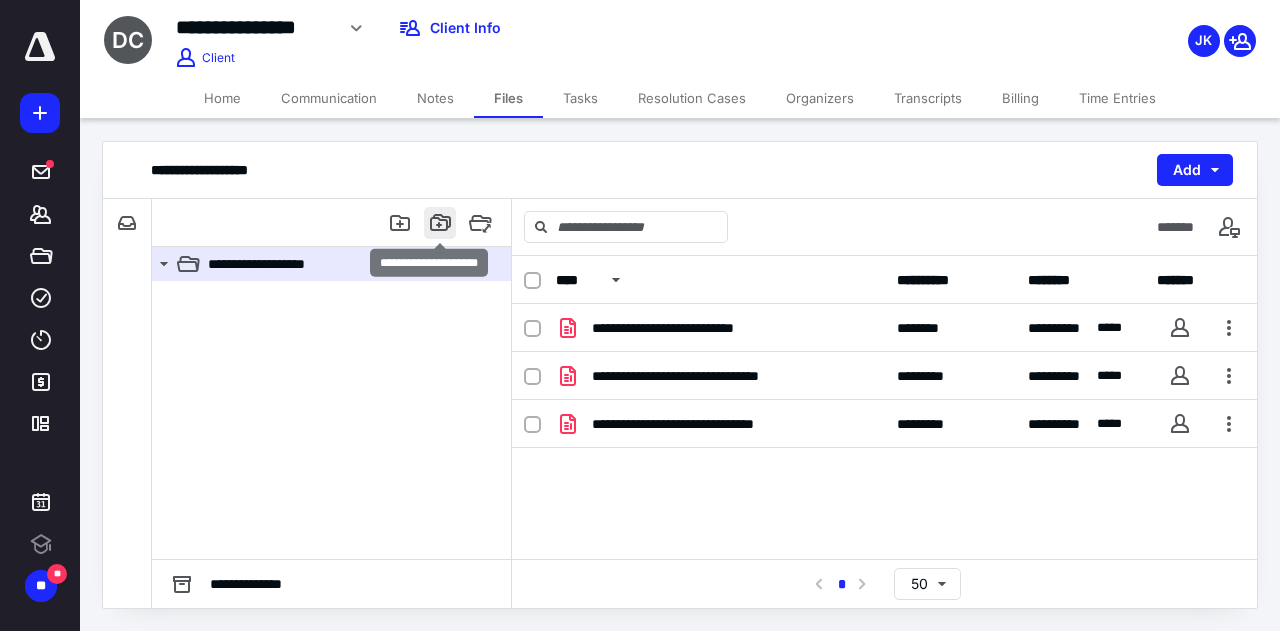 click at bounding box center (440, 223) 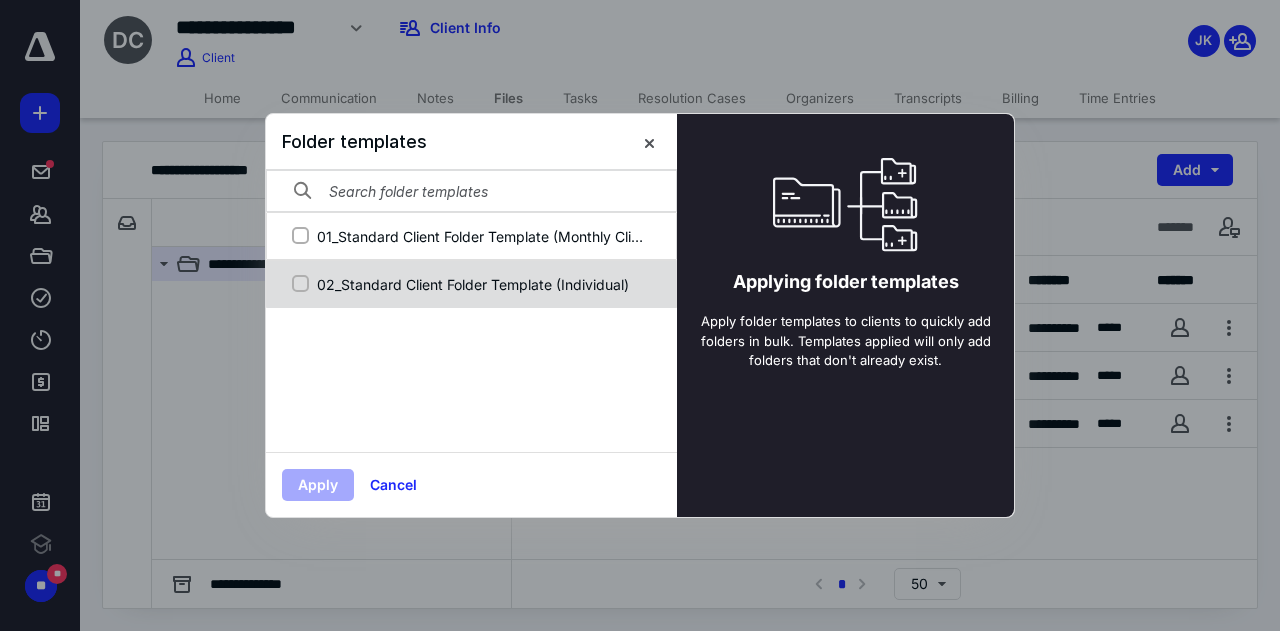 click on "02_Standard Client Folder Template (Individual)" at bounding box center (482, 284) 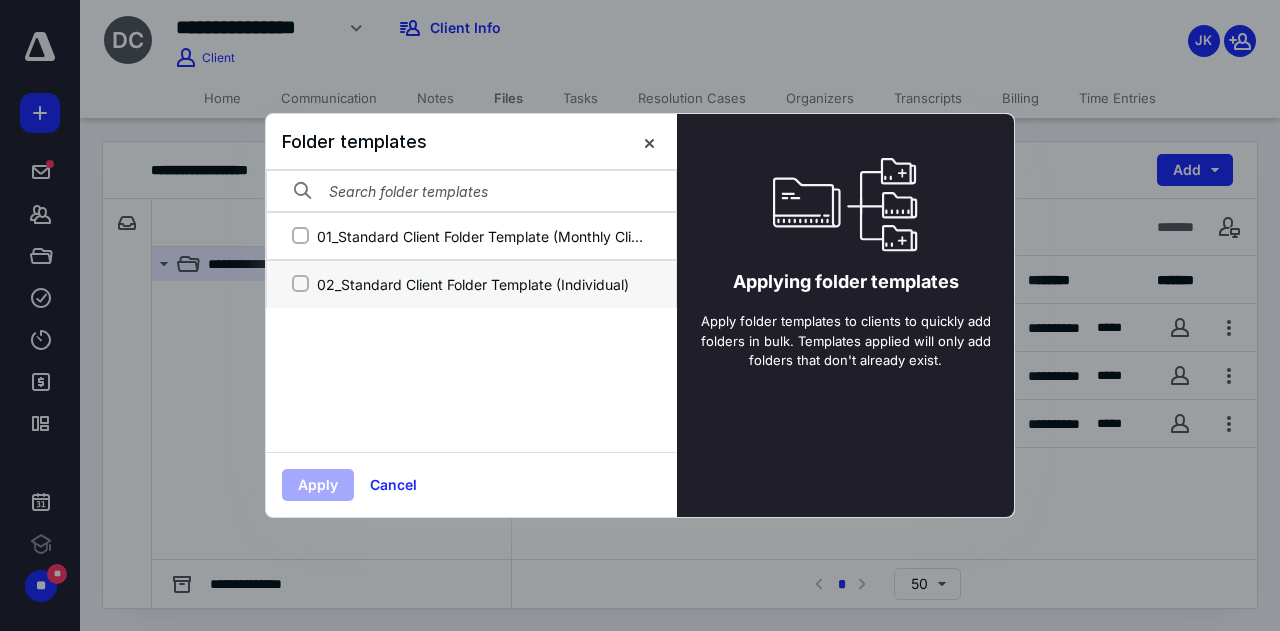 click on "02_Standard Client Folder Template (Individual)" at bounding box center [300, 284] 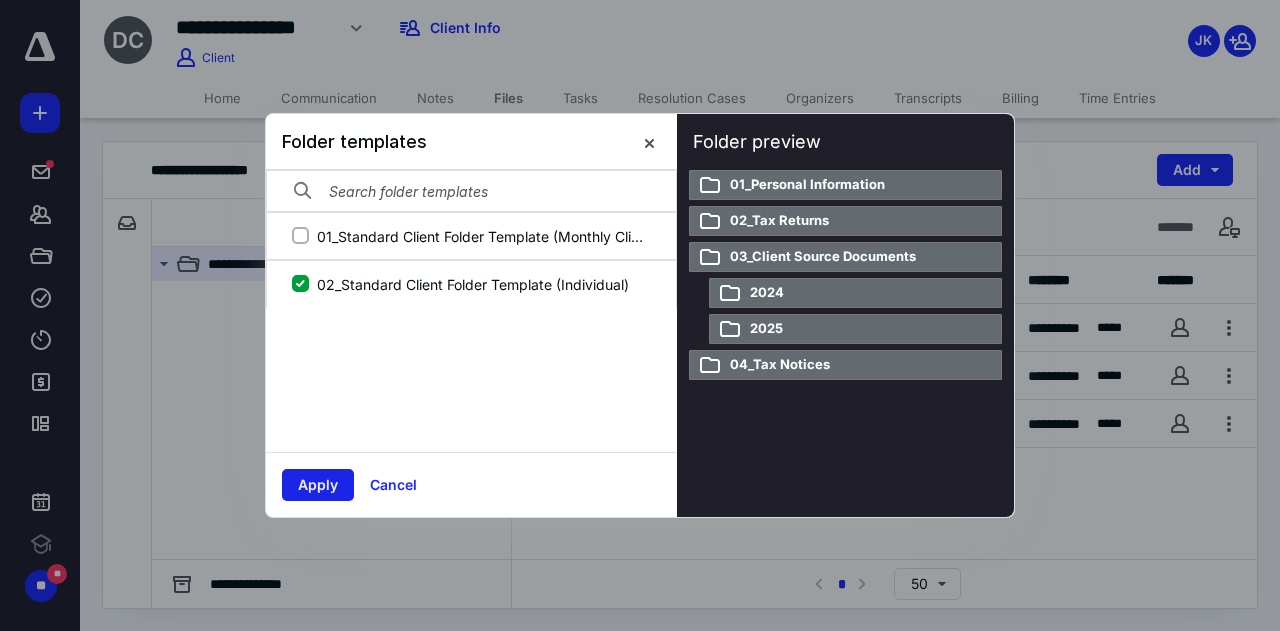 click on "Apply" at bounding box center [318, 485] 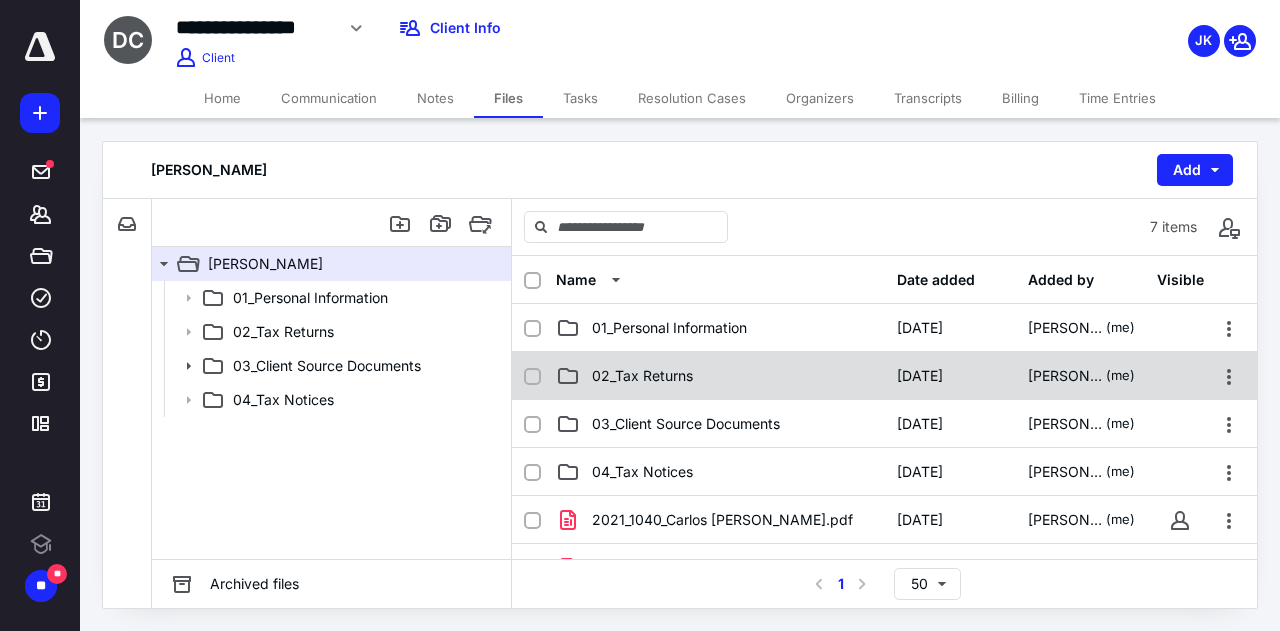 click on "02_Tax Returns" at bounding box center [642, 376] 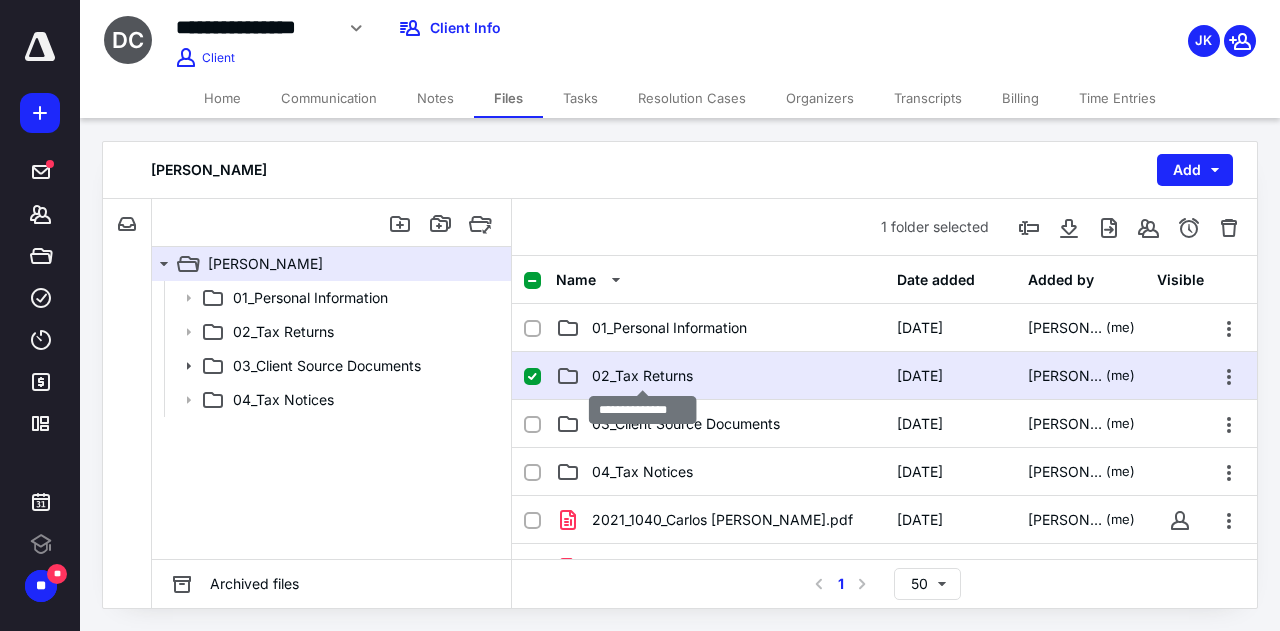 click on "02_Tax Returns" at bounding box center [642, 376] 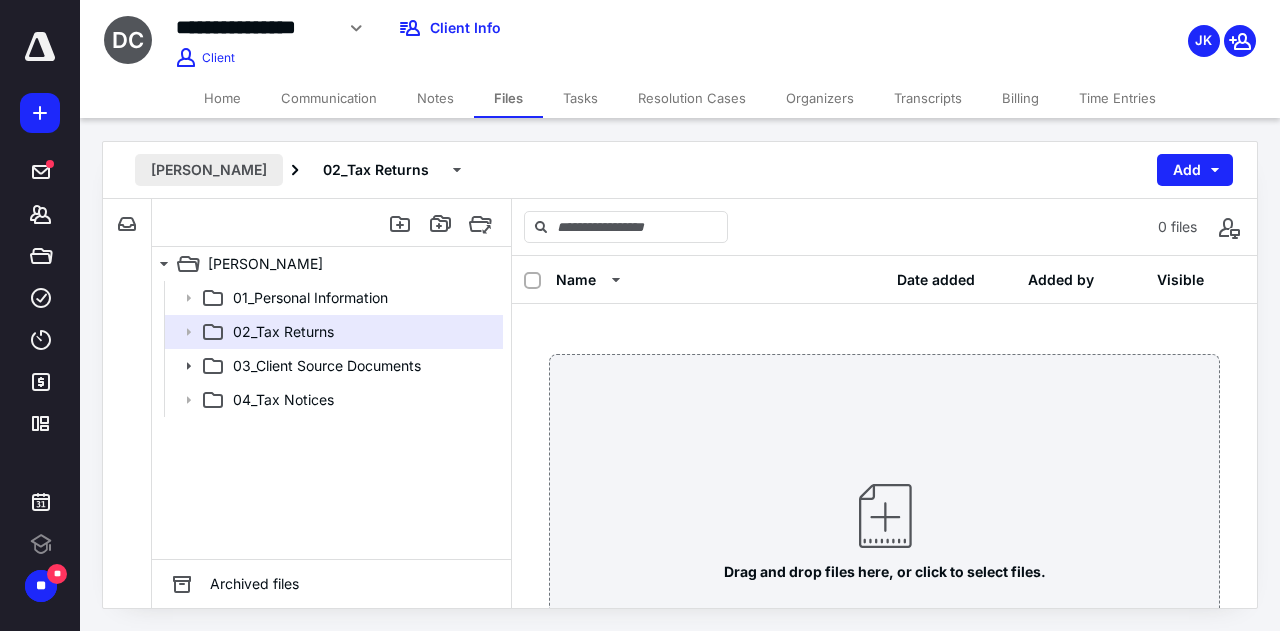 click on "Juan Carlos De Luna" at bounding box center (209, 170) 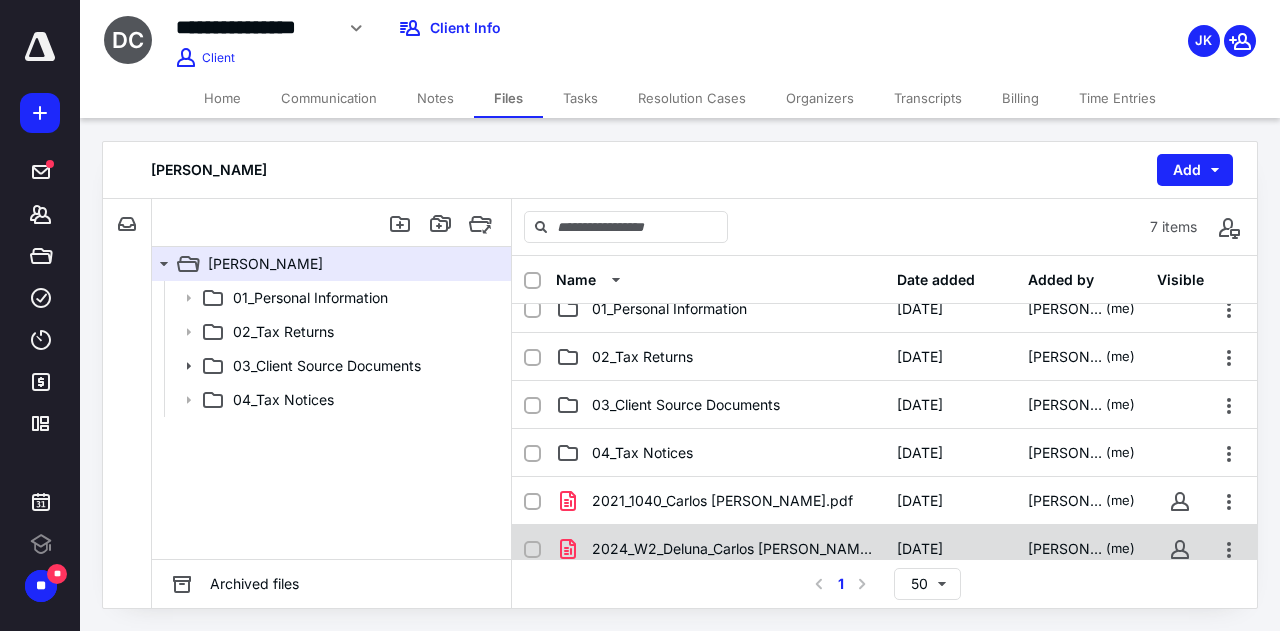 scroll, scrollTop: 0, scrollLeft: 0, axis: both 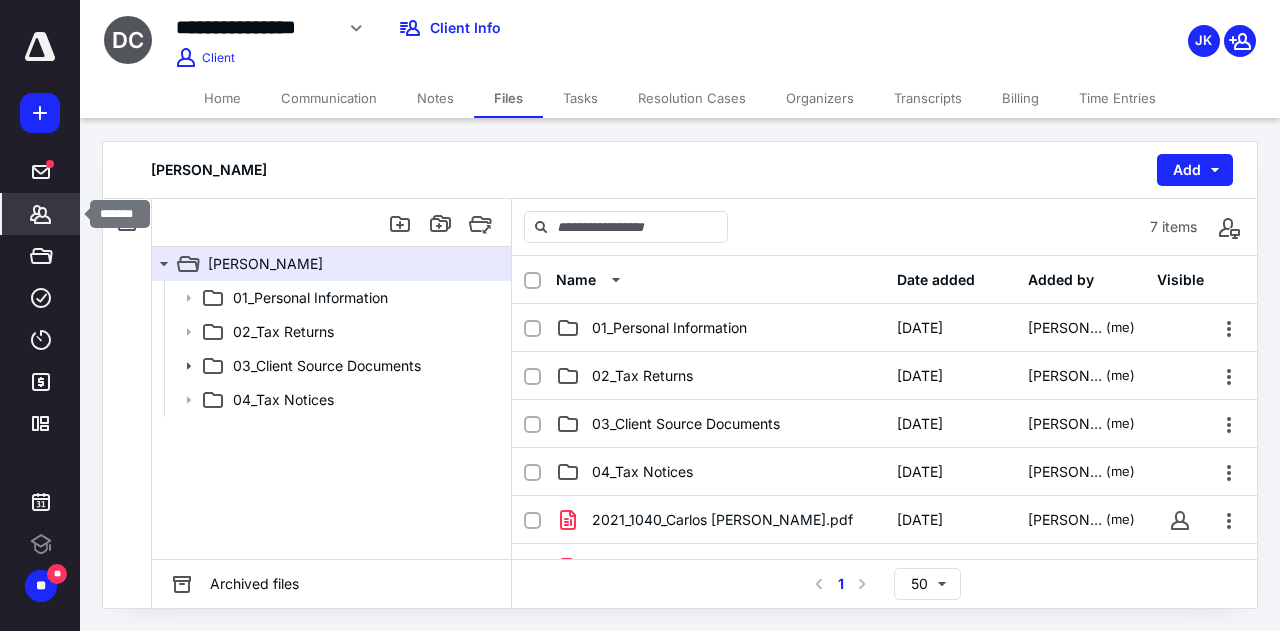 click on "*******" at bounding box center [41, 214] 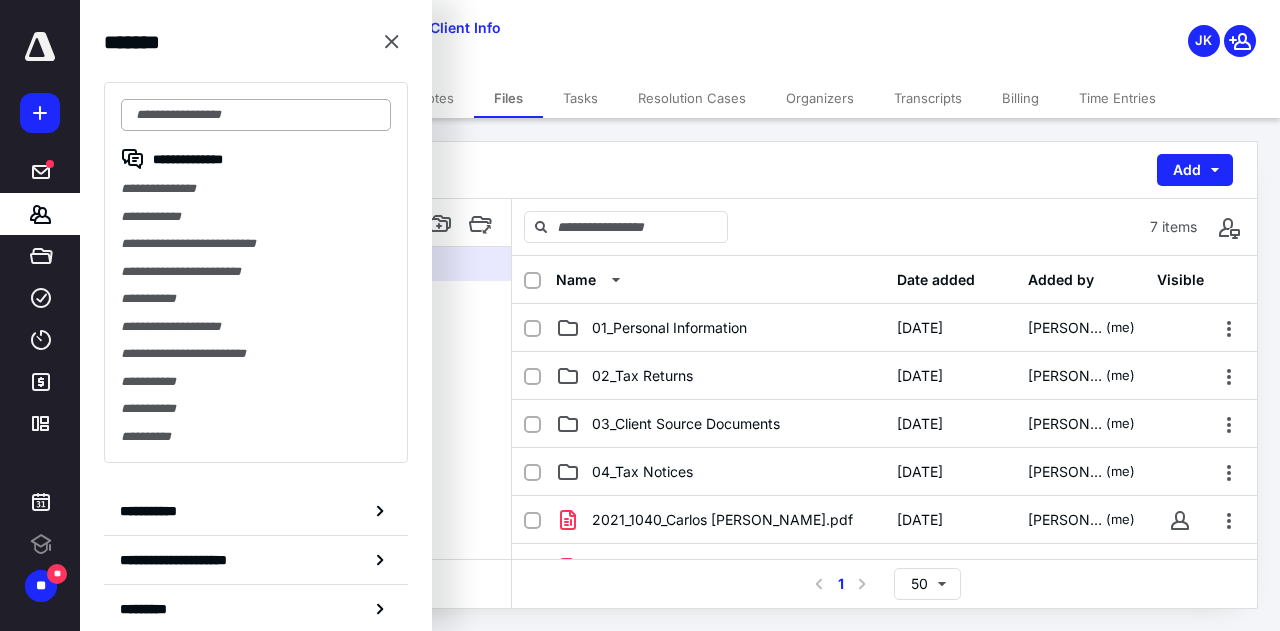 click at bounding box center (256, 115) 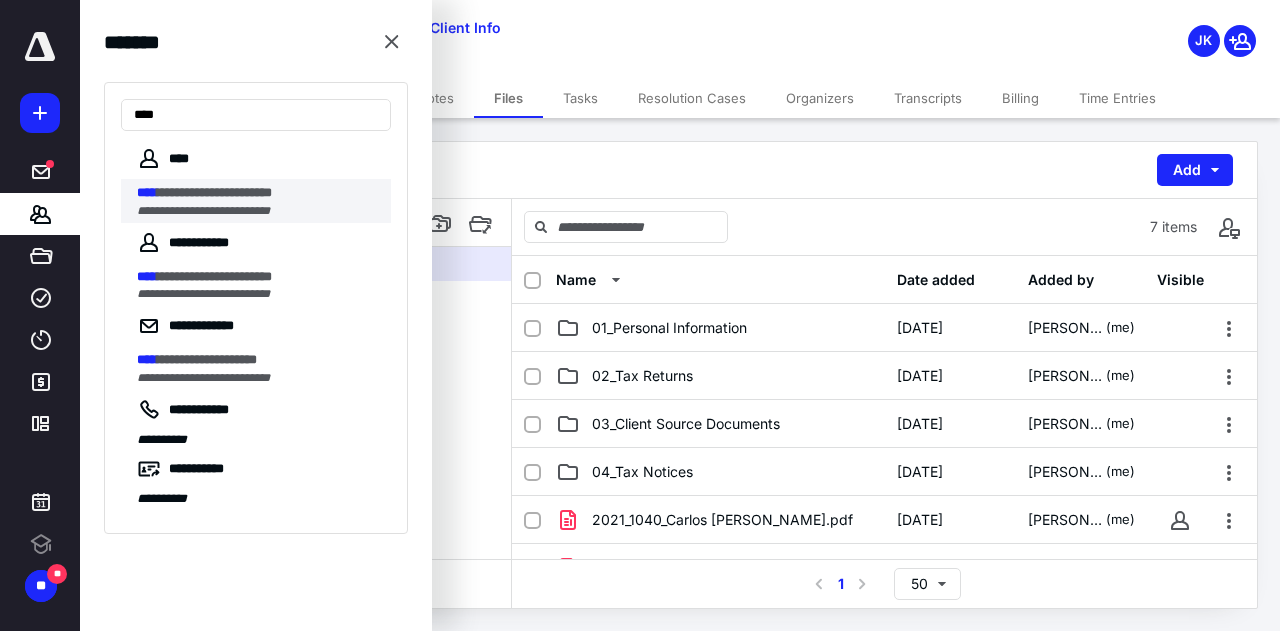 type on "****" 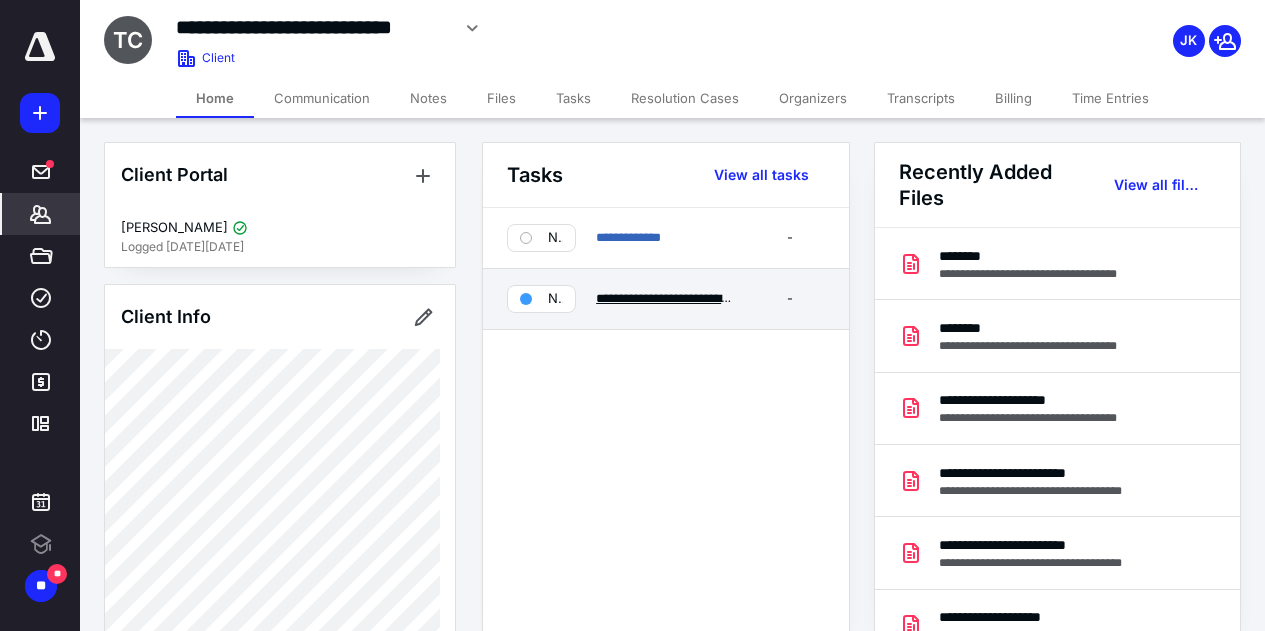 click on "**********" at bounding box center [738, 298] 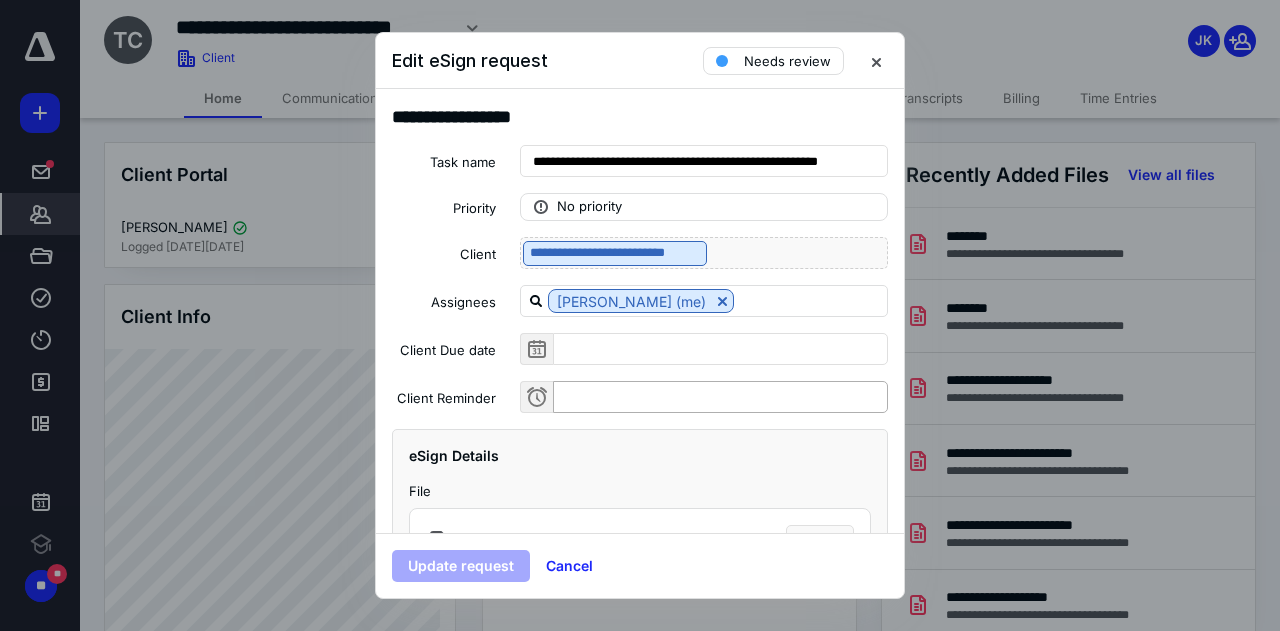 scroll, scrollTop: 200, scrollLeft: 0, axis: vertical 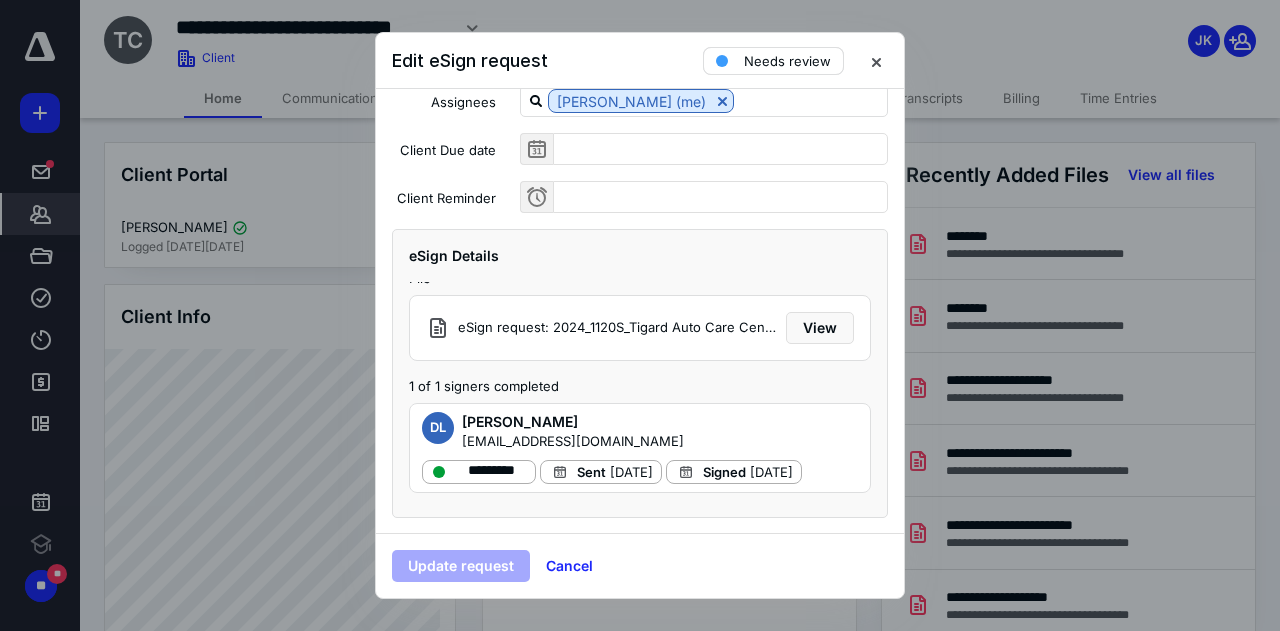 click on "Needs review" at bounding box center [787, 61] 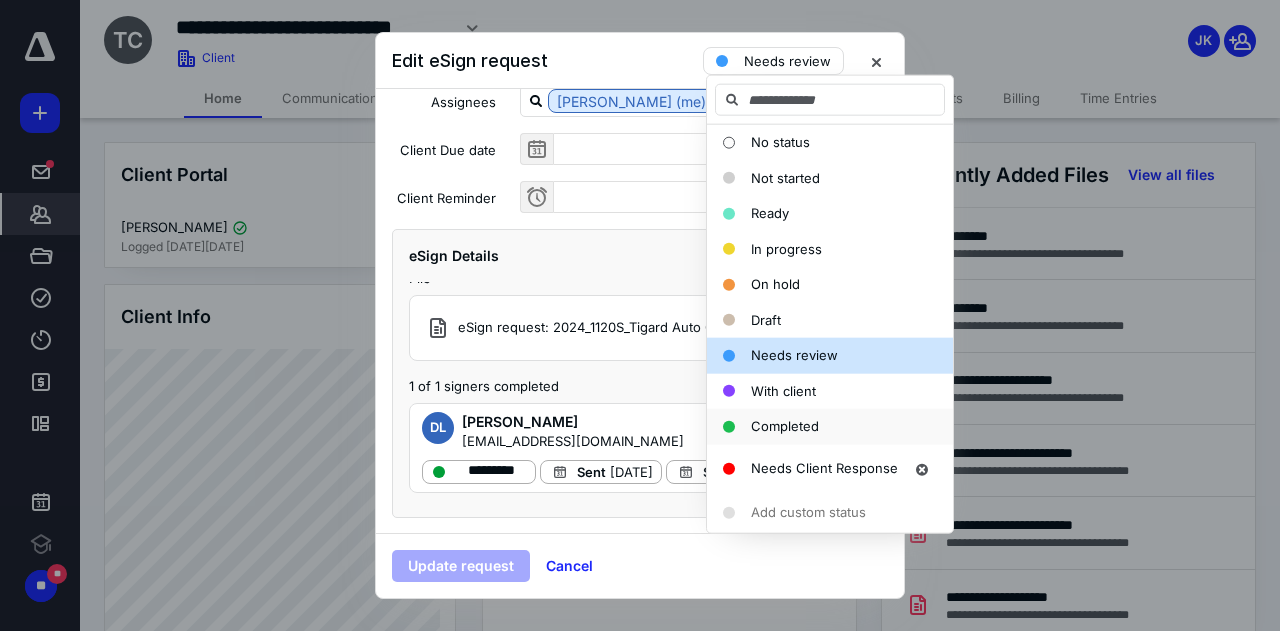 click on "Completed" at bounding box center [785, 426] 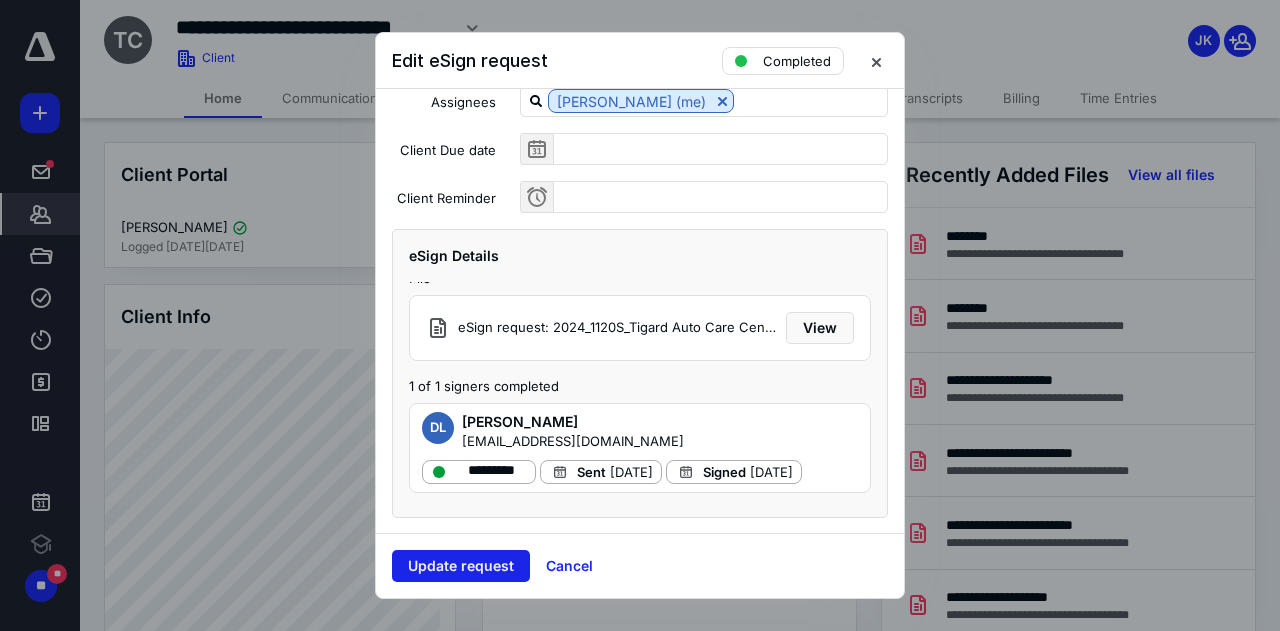 click on "Update request" at bounding box center (461, 566) 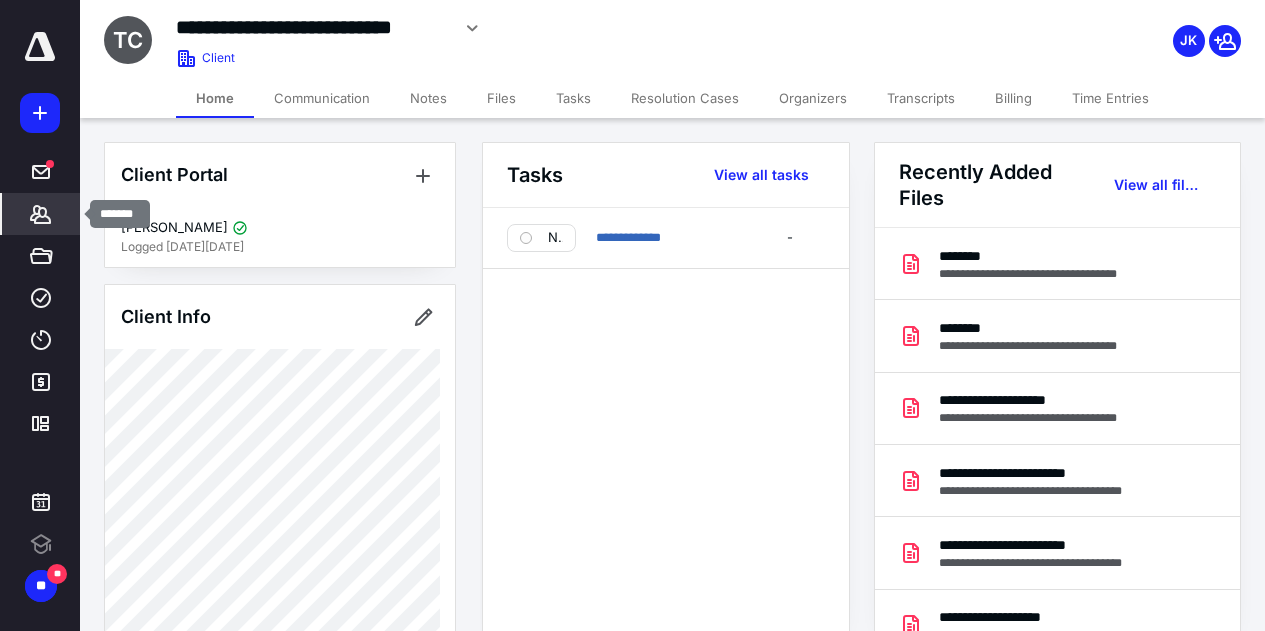 click on "*******" at bounding box center [41, 214] 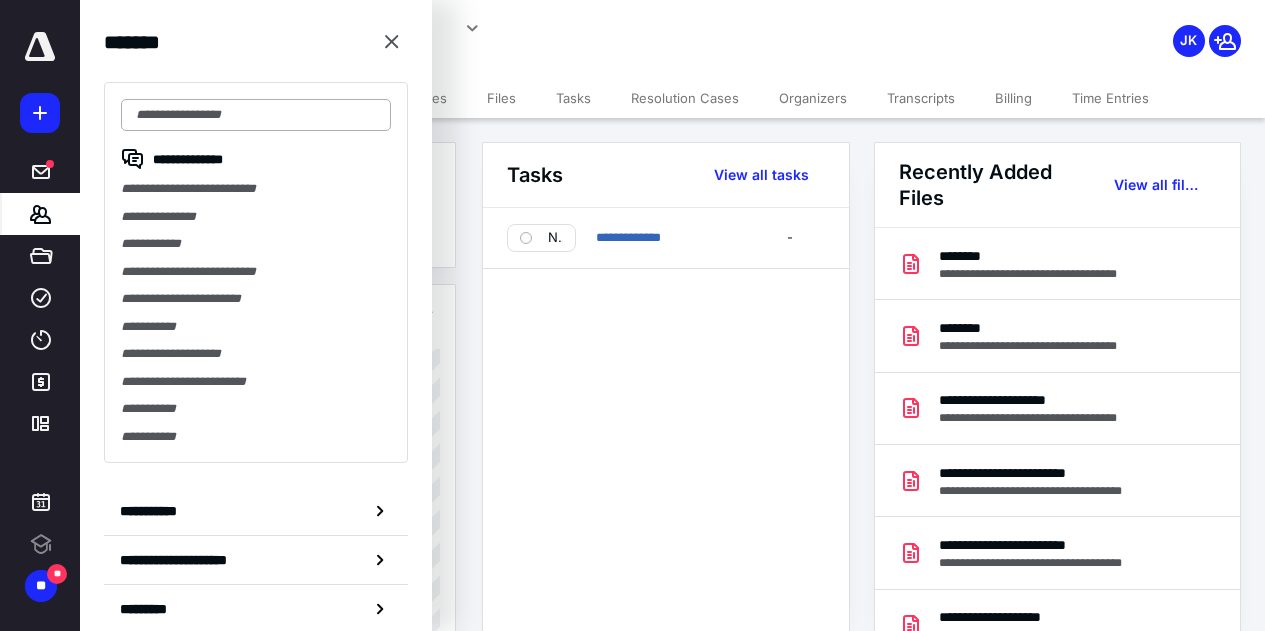 click at bounding box center (256, 115) 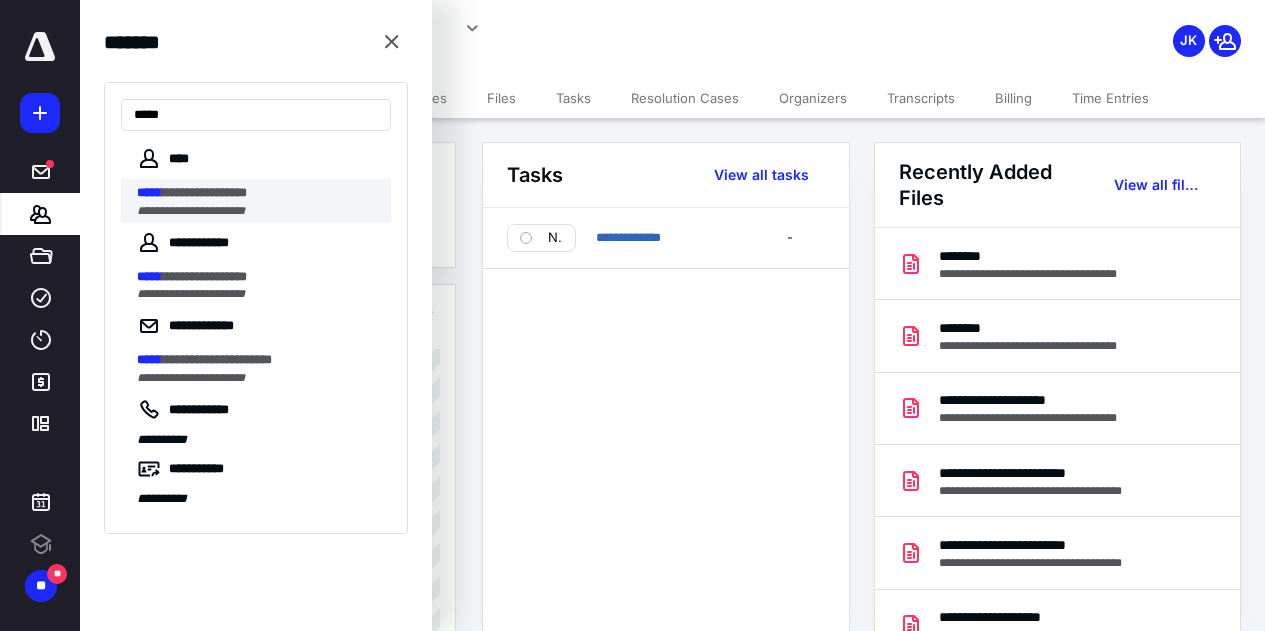 type on "*****" 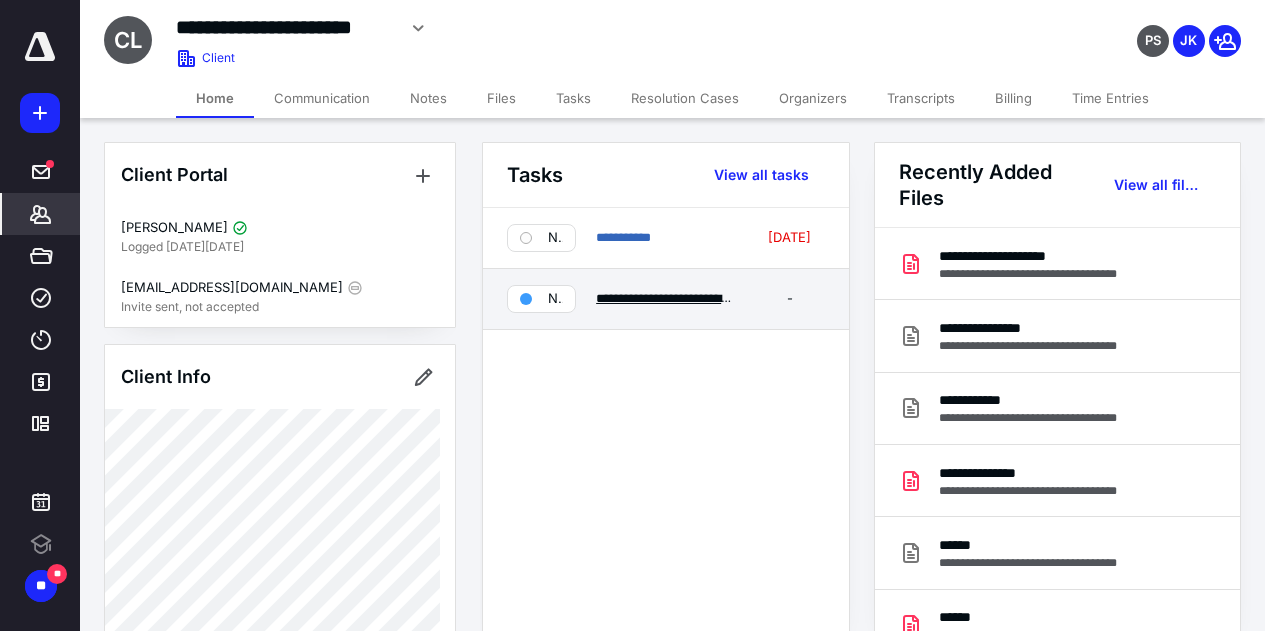 click on "**********" at bounding box center (726, 298) 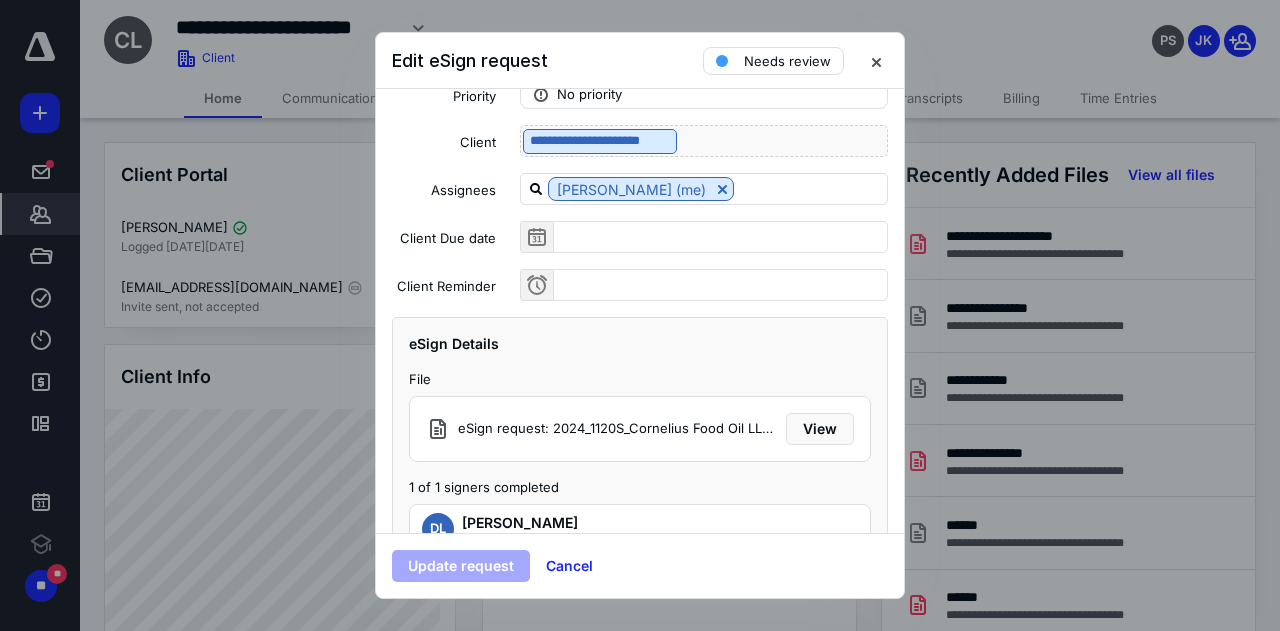 scroll, scrollTop: 200, scrollLeft: 0, axis: vertical 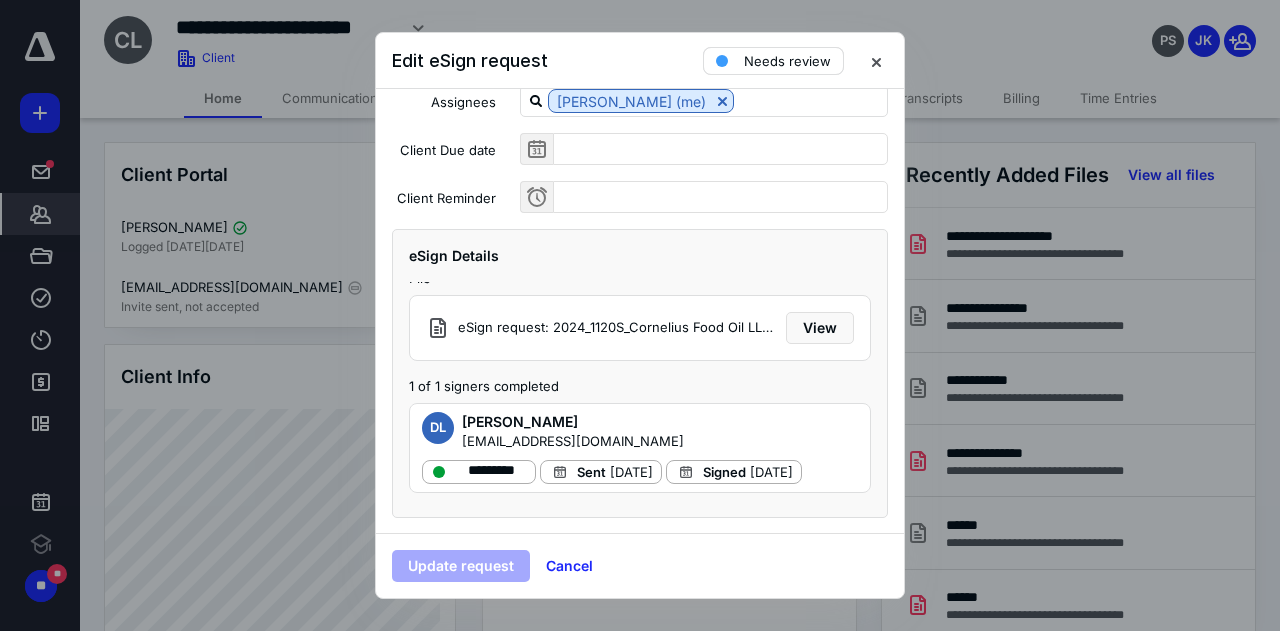 click on "Needs review" at bounding box center [787, 61] 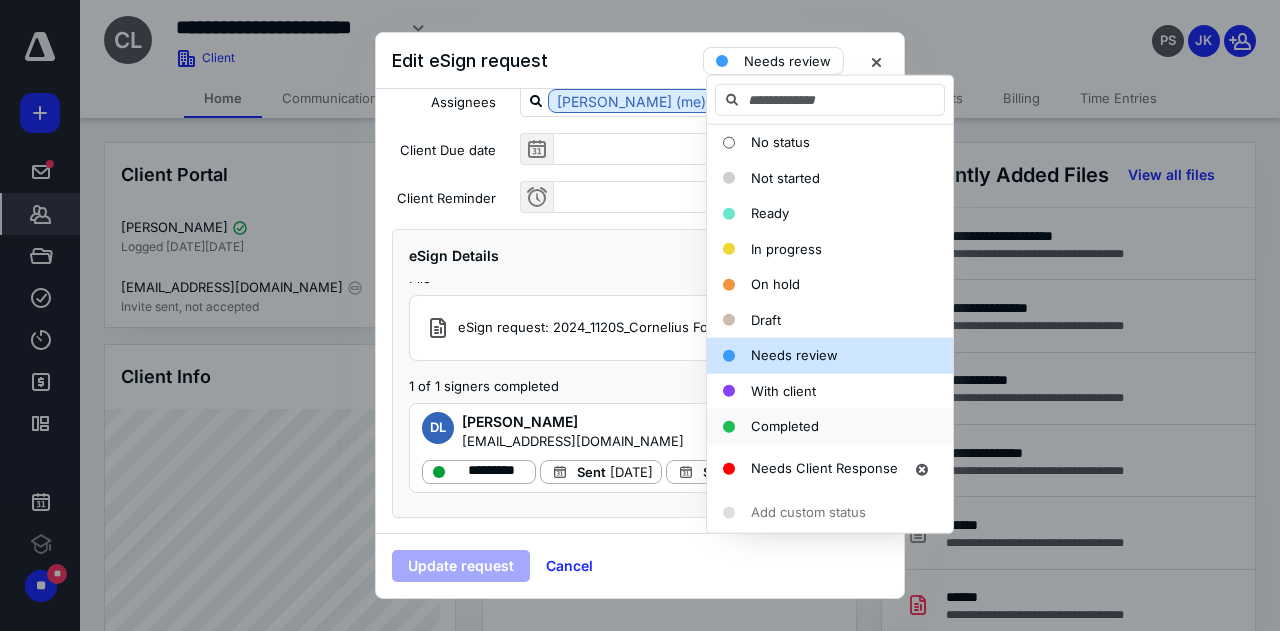 click on "Completed" at bounding box center [818, 427] 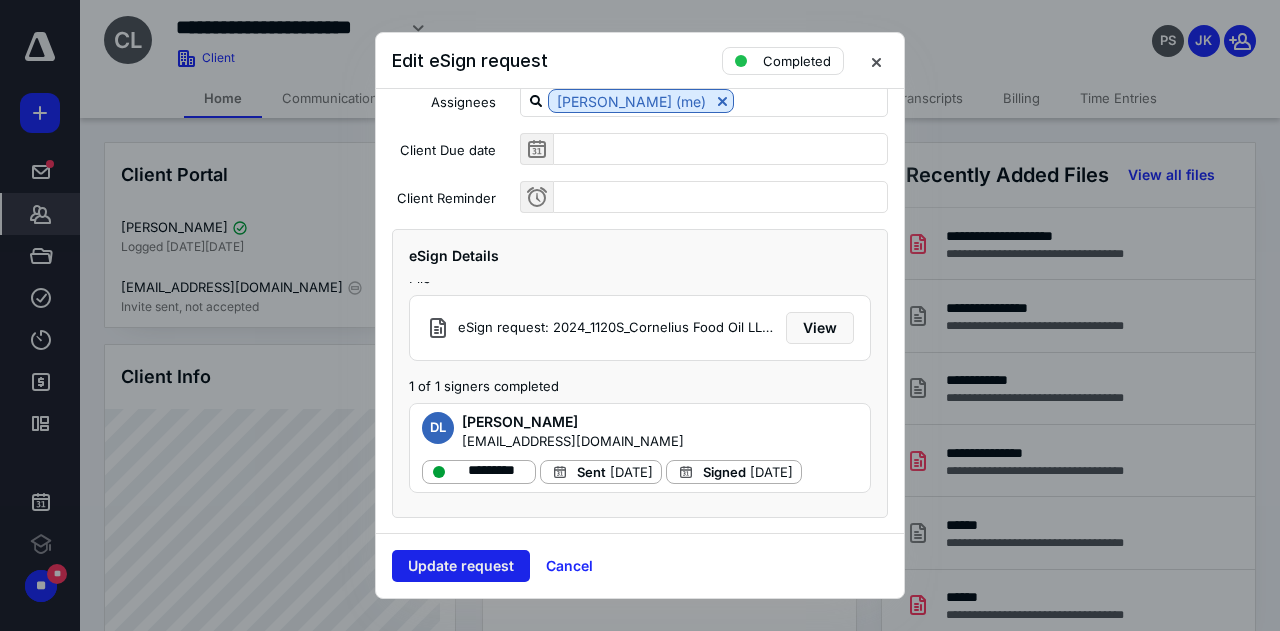 click on "Update request" at bounding box center (461, 566) 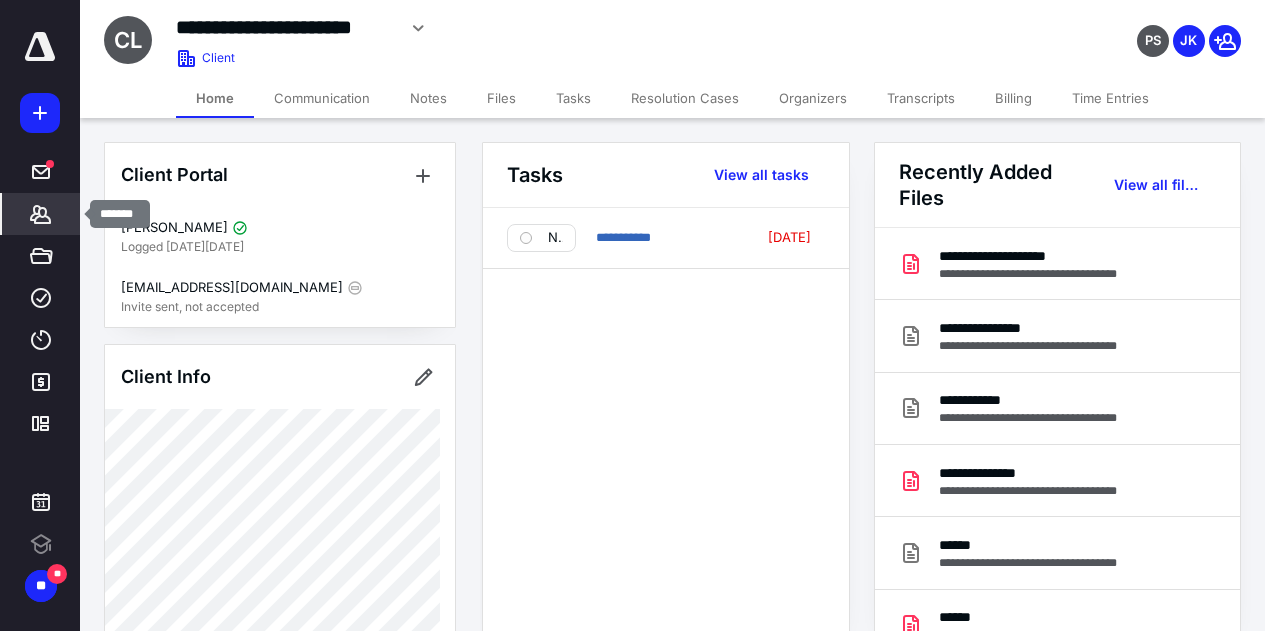 click on "*******" at bounding box center [41, 214] 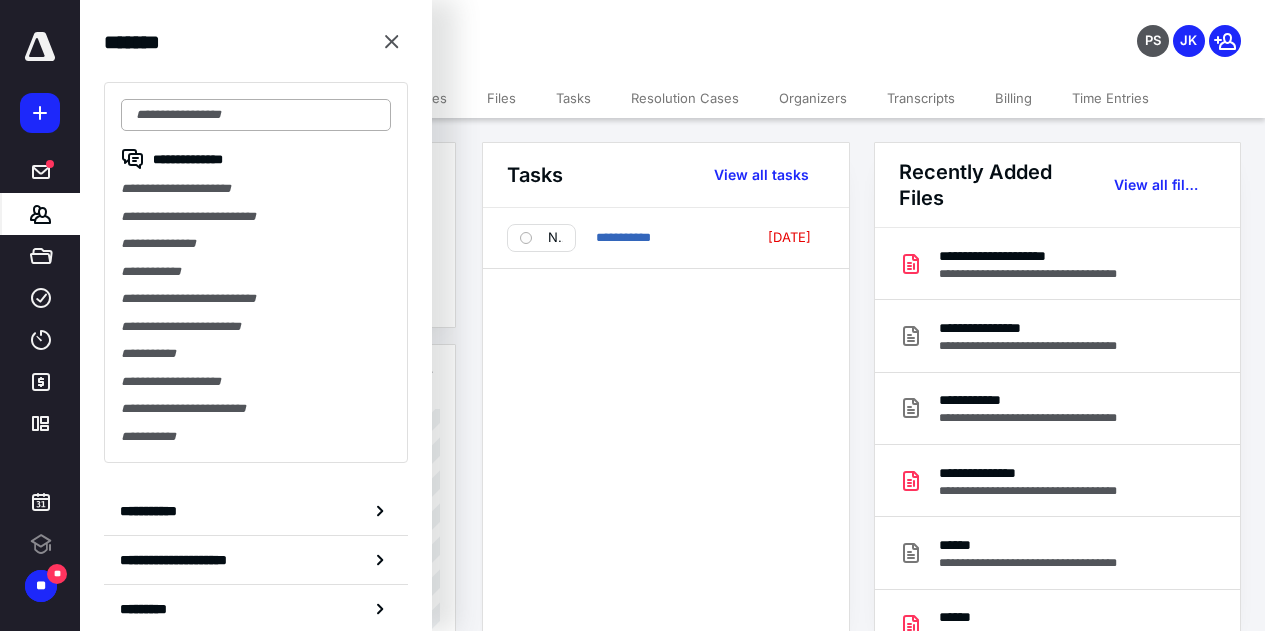 click at bounding box center [256, 115] 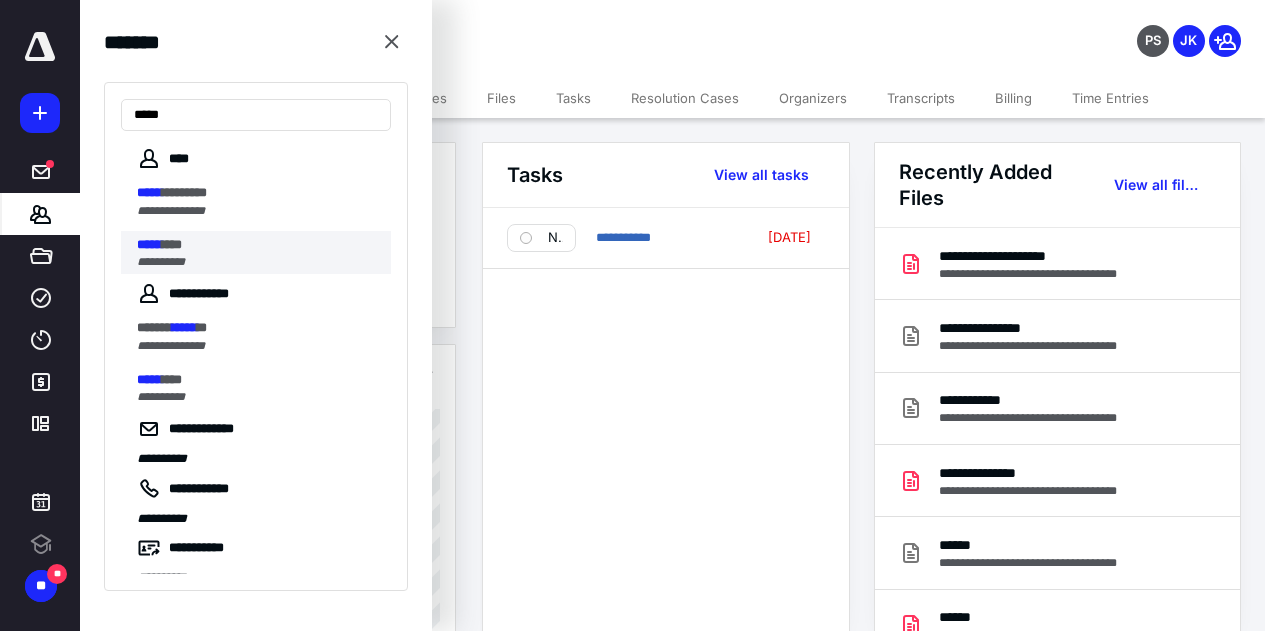 type on "*****" 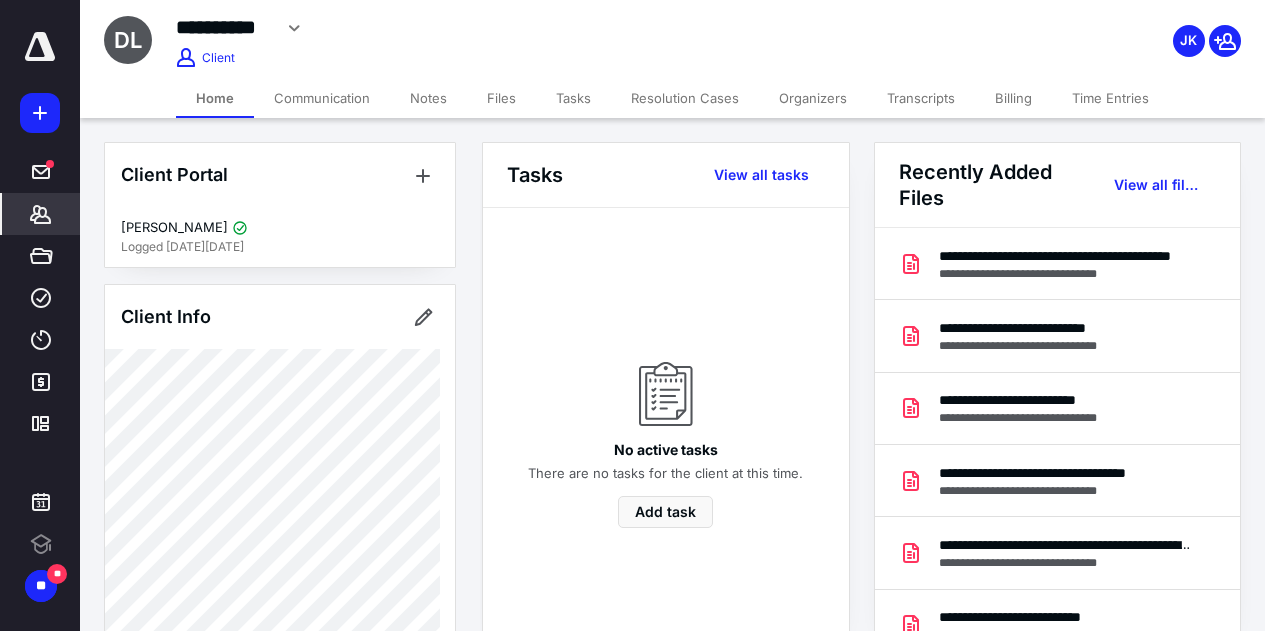 click on "Files" at bounding box center [501, 98] 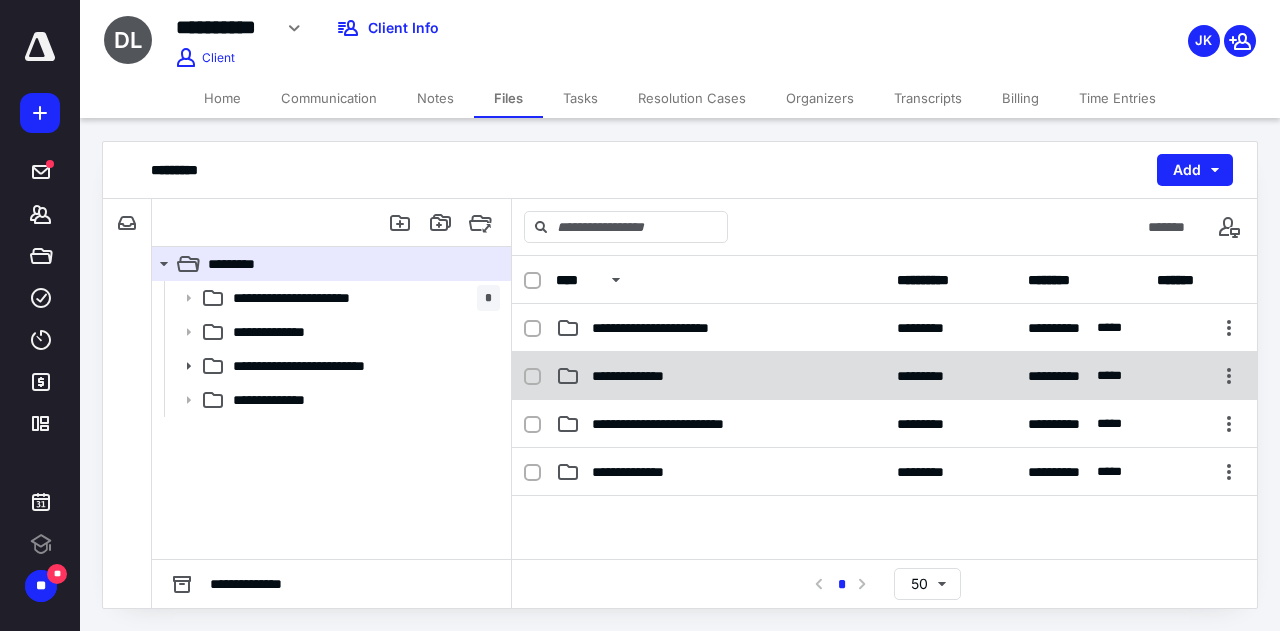 click on "**********" at bounding box center [720, 376] 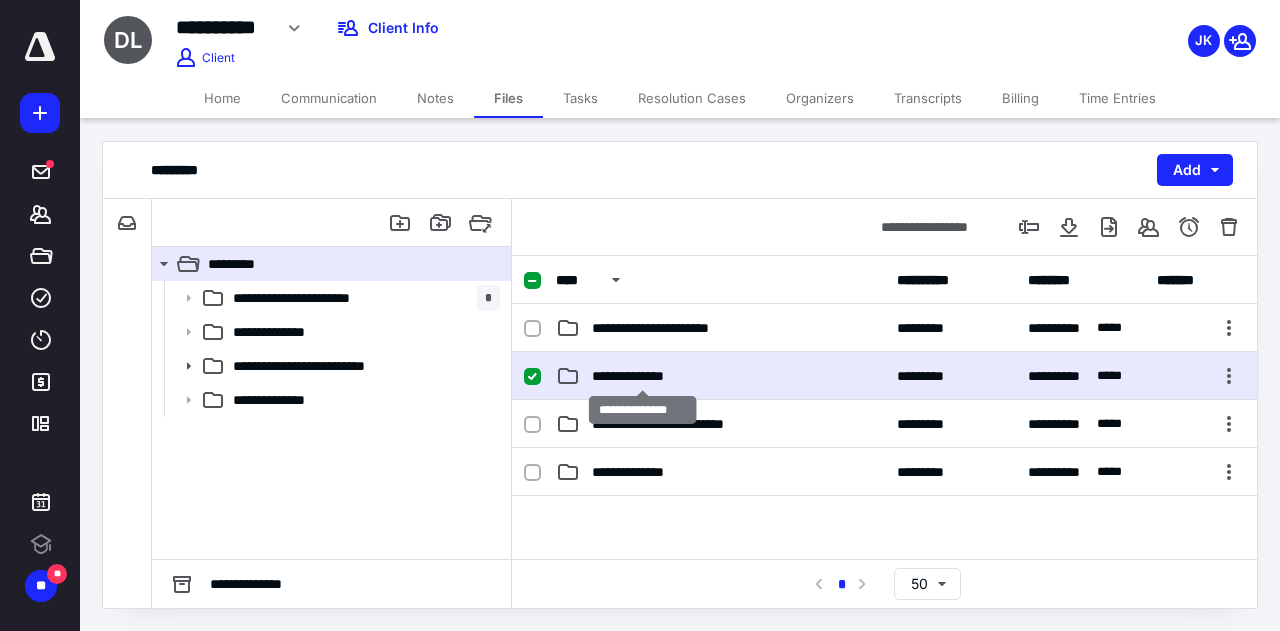 click on "**********" at bounding box center (642, 376) 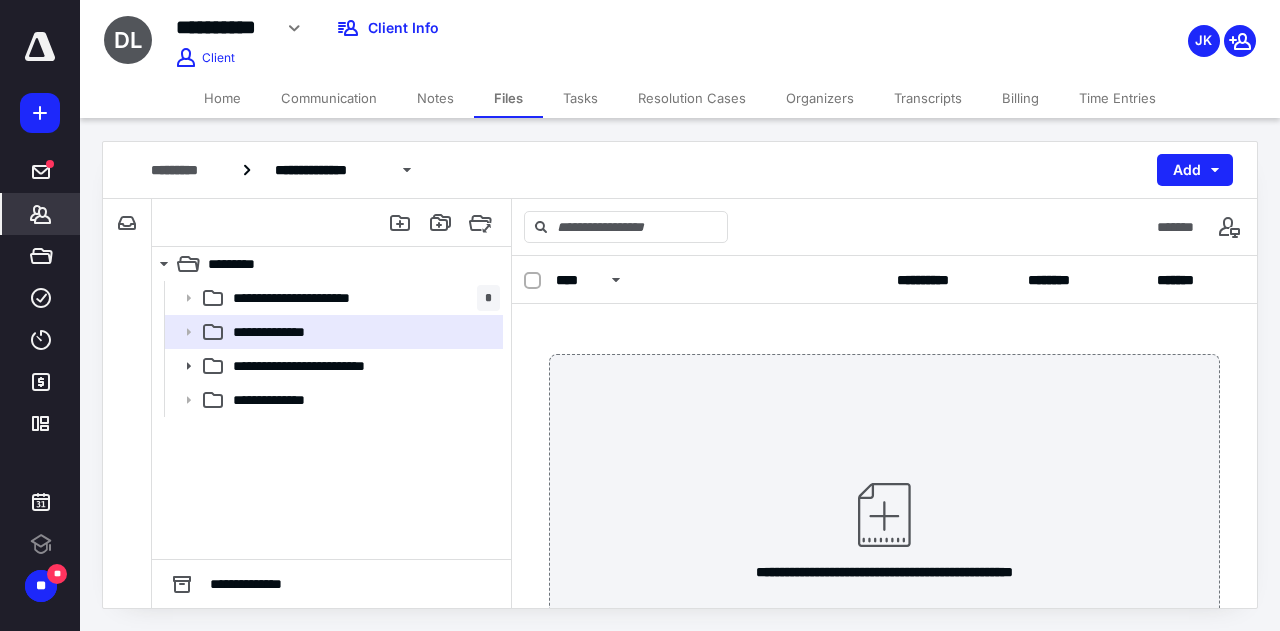 click 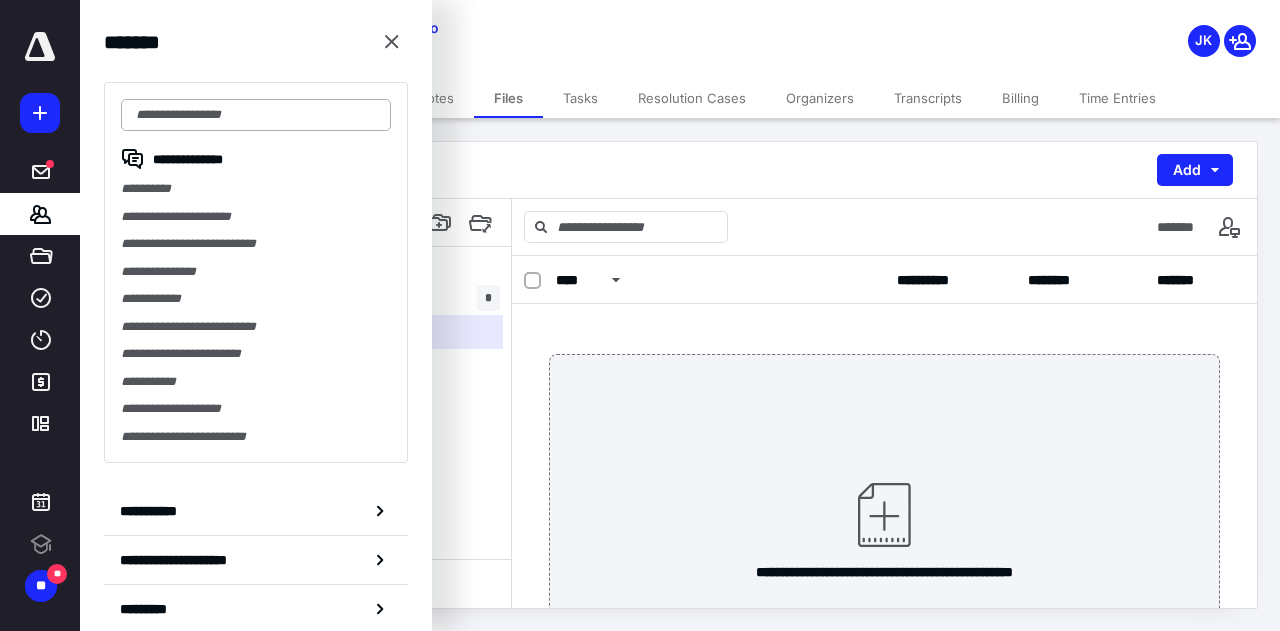 click at bounding box center [256, 115] 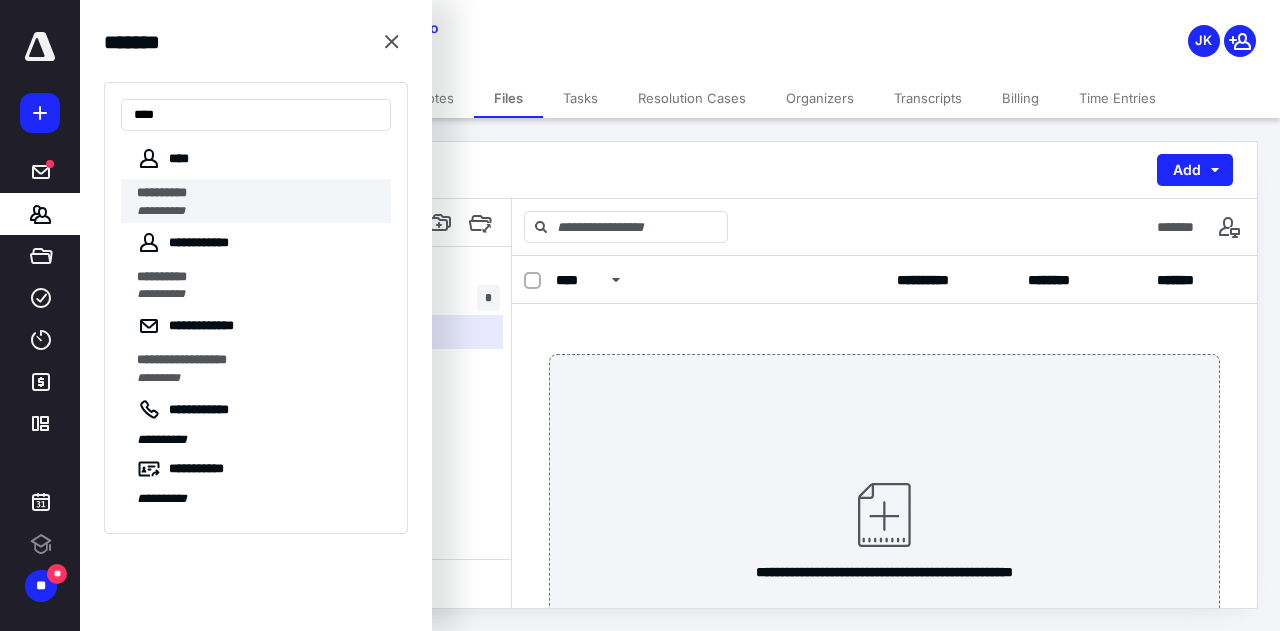type on "***" 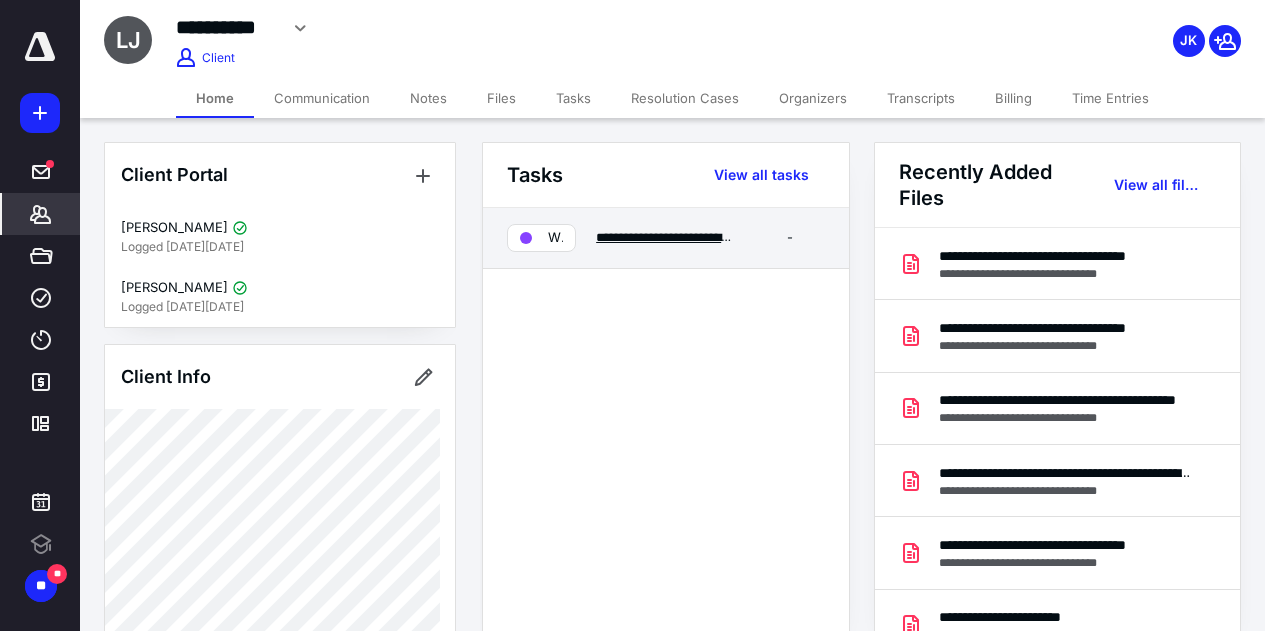 click on "**********" at bounding box center [706, 237] 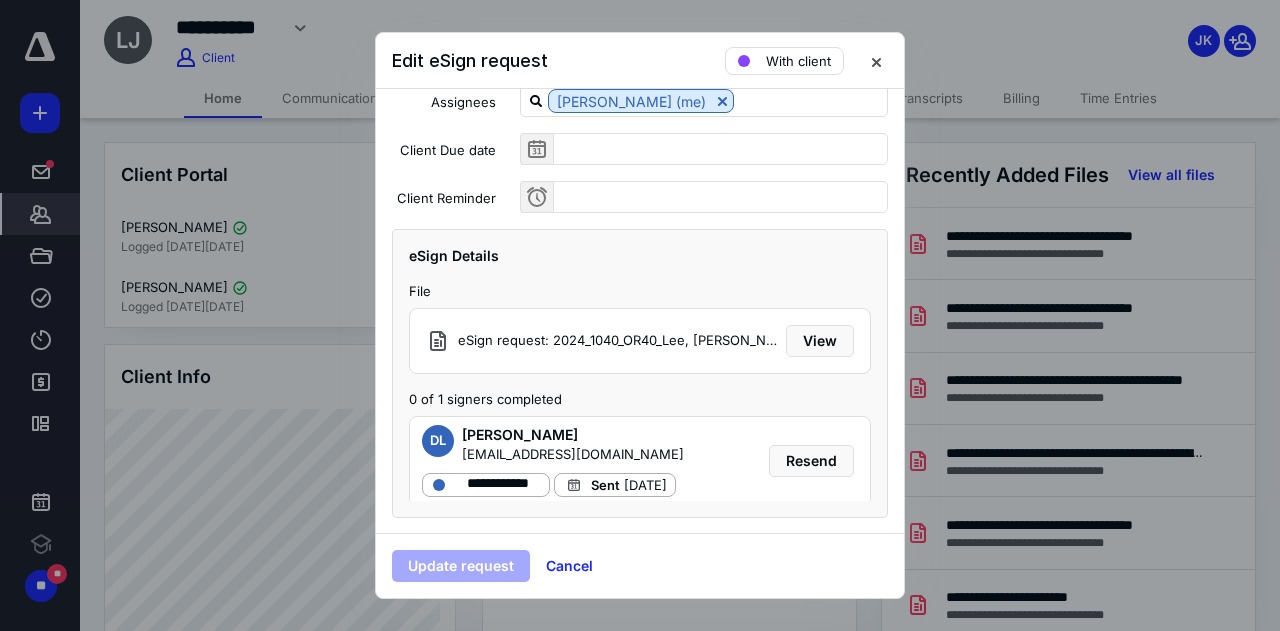 scroll, scrollTop: 201, scrollLeft: 0, axis: vertical 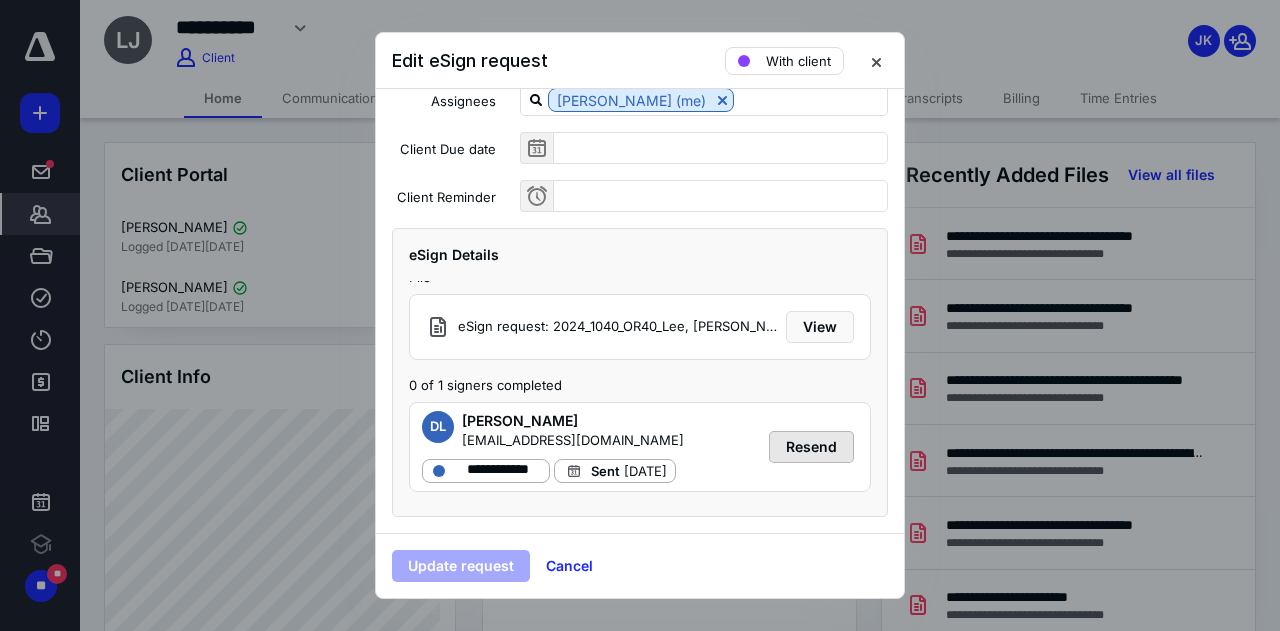 click on "Resend" at bounding box center [811, 447] 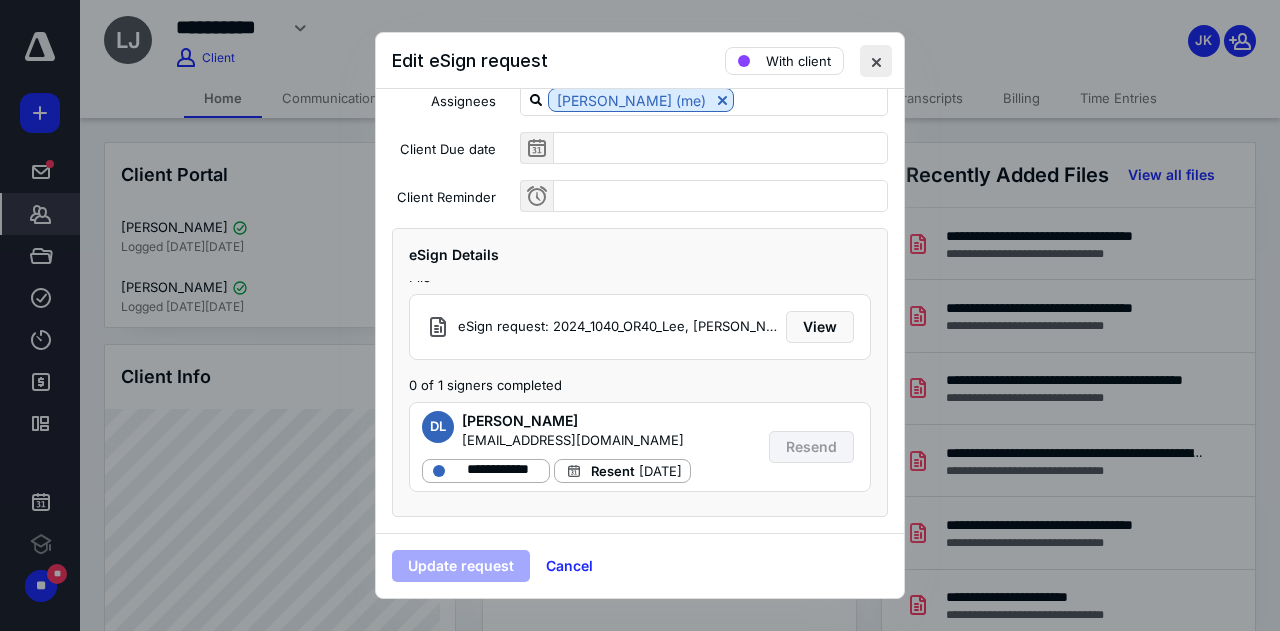 click at bounding box center [876, 61] 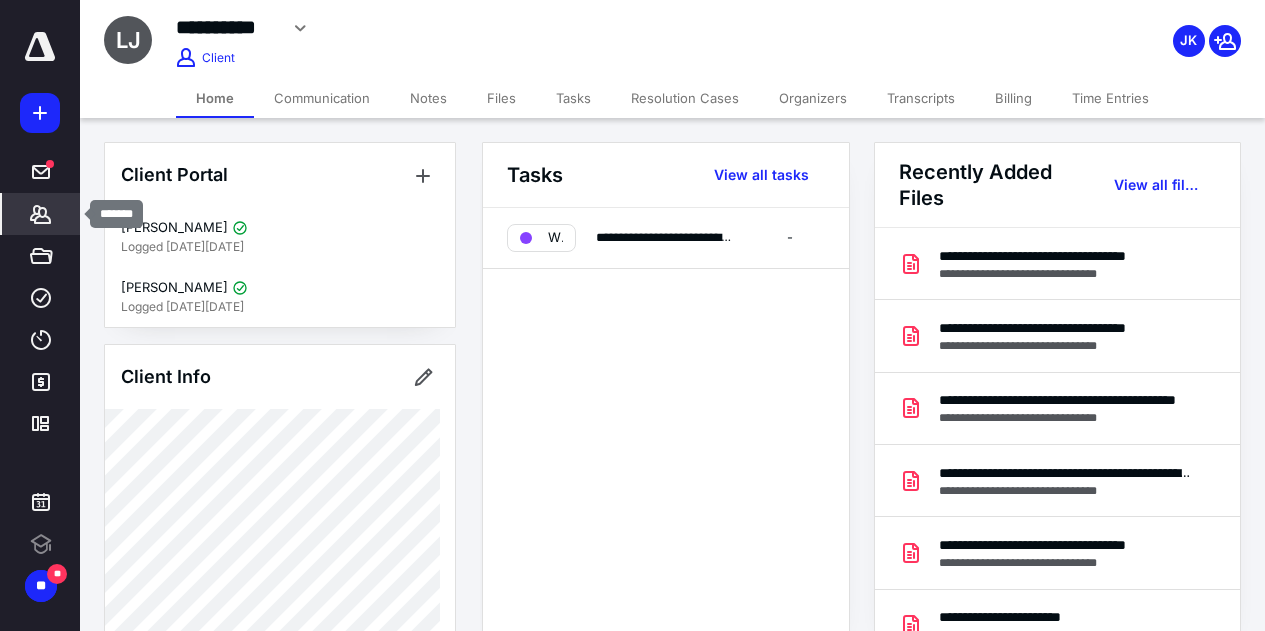 click 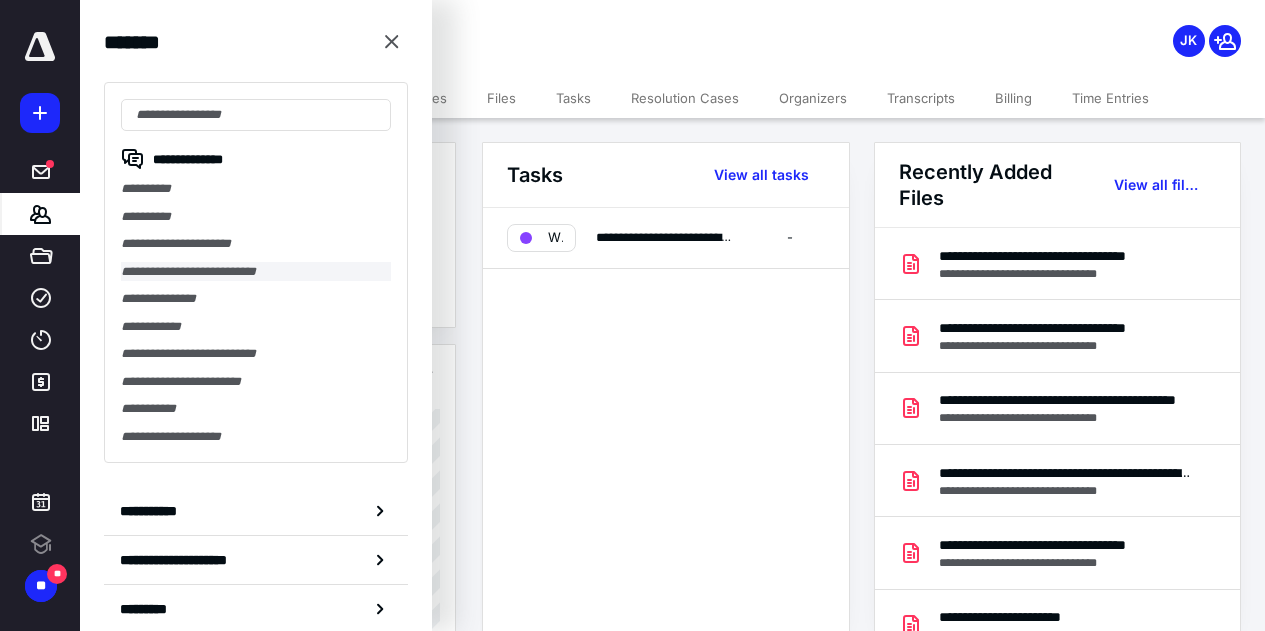 click on "**********" at bounding box center [256, 272] 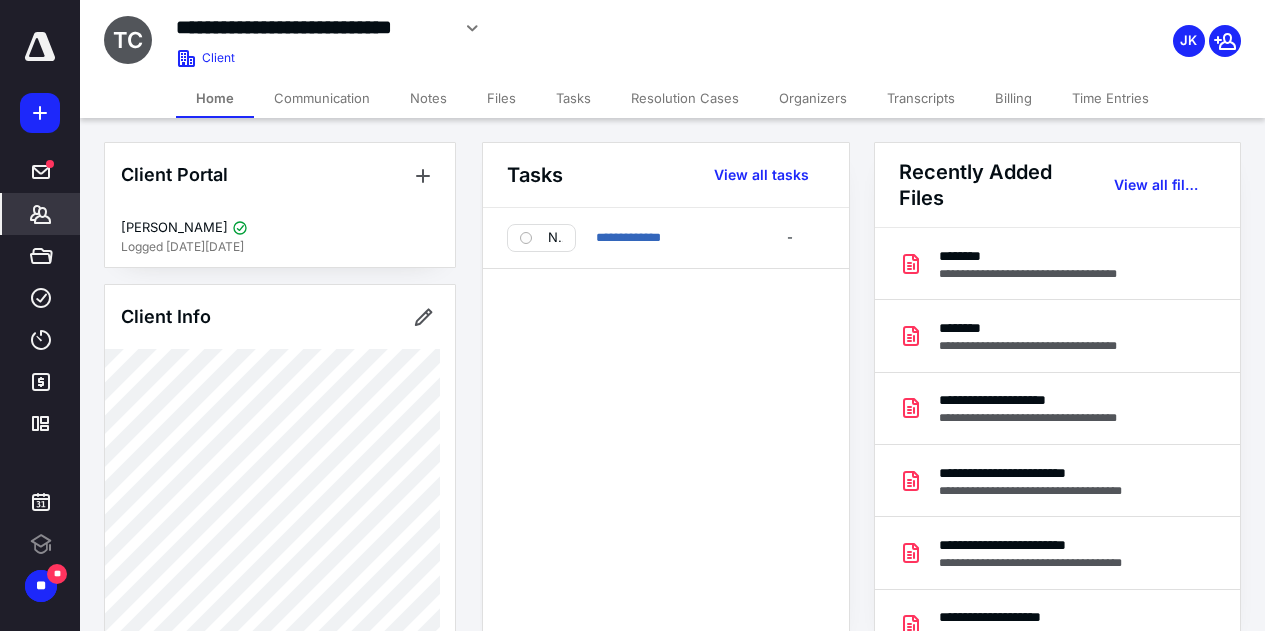 click on "Billing" at bounding box center (1013, 98) 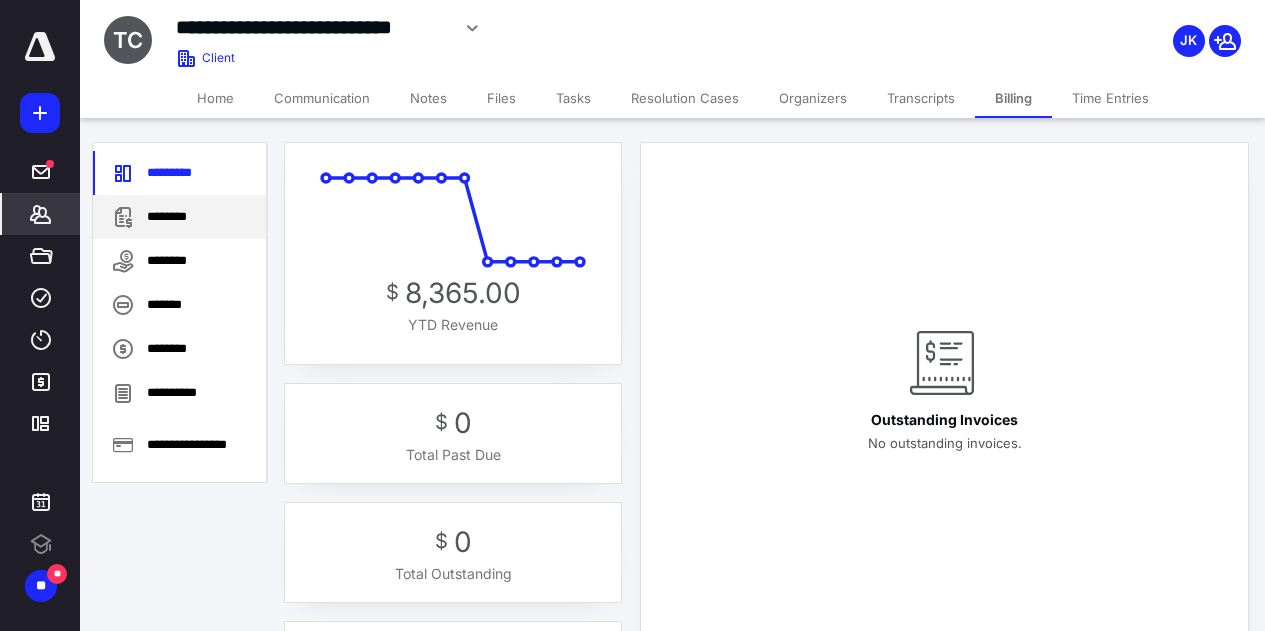 click on "********" at bounding box center [179, 217] 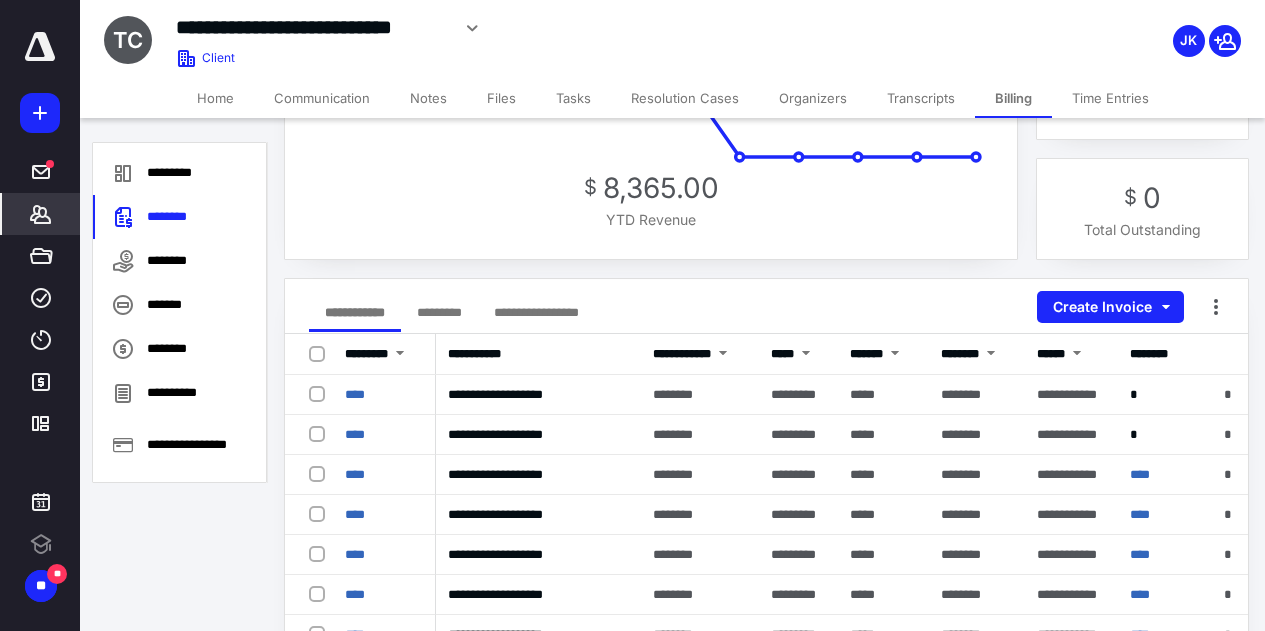 scroll, scrollTop: 100, scrollLeft: 0, axis: vertical 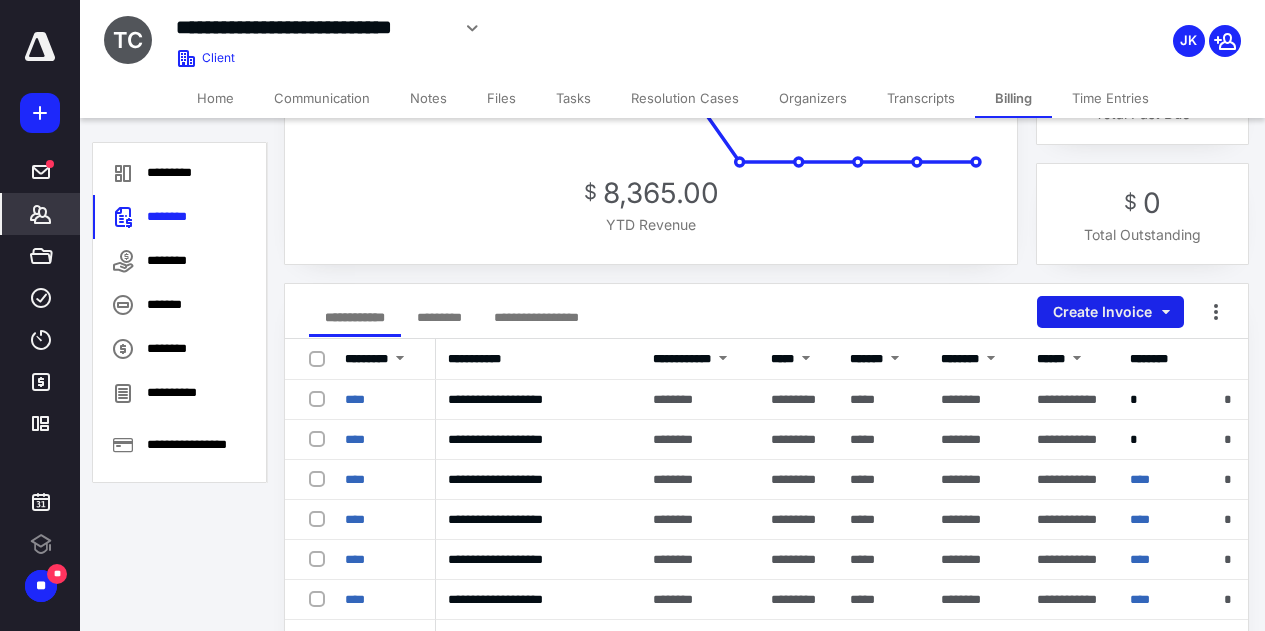 click on "Create Invoice" at bounding box center (1110, 312) 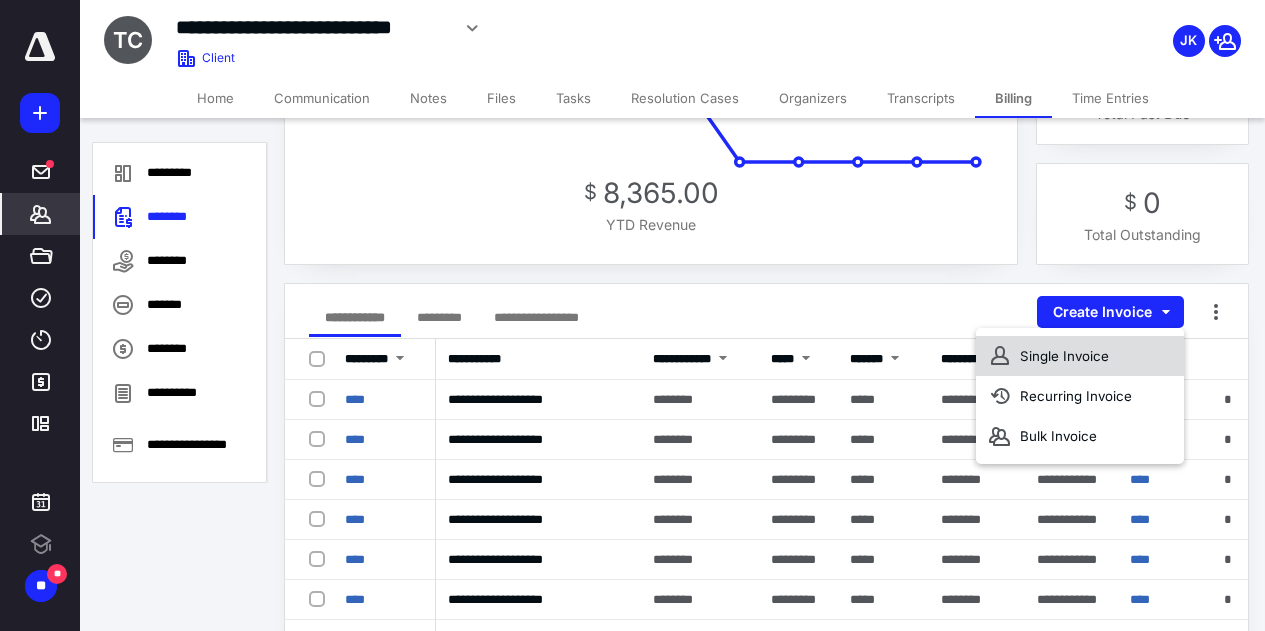 click on "Single Invoice" at bounding box center [1080, 356] 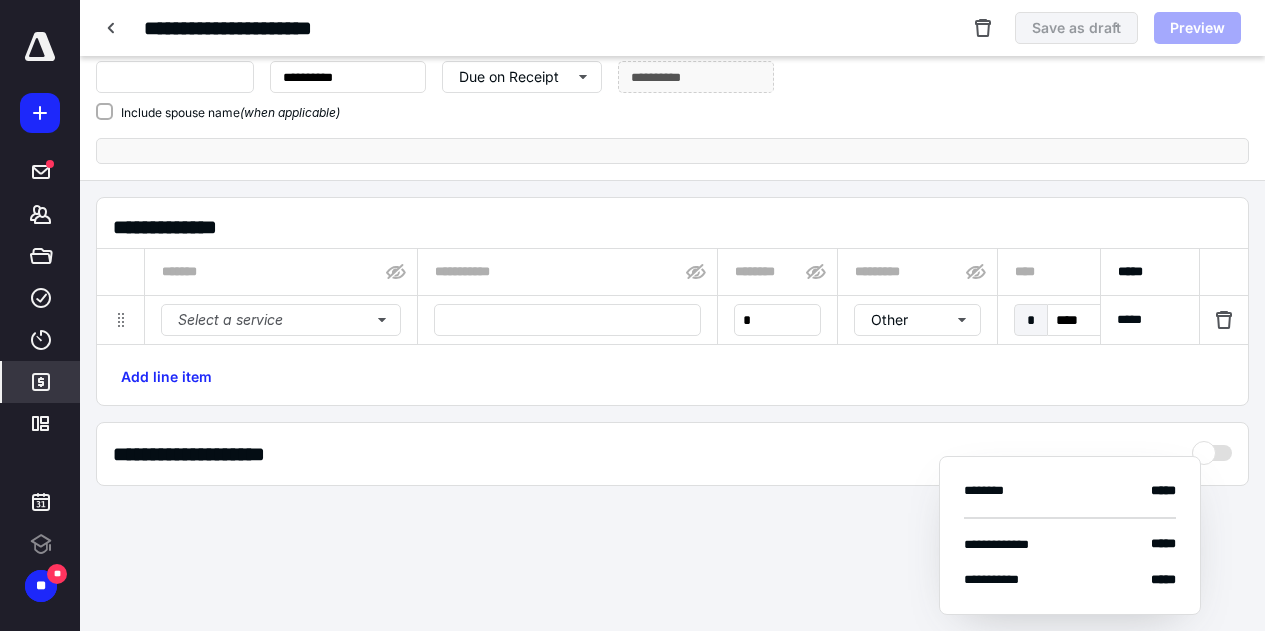 scroll, scrollTop: 0, scrollLeft: 0, axis: both 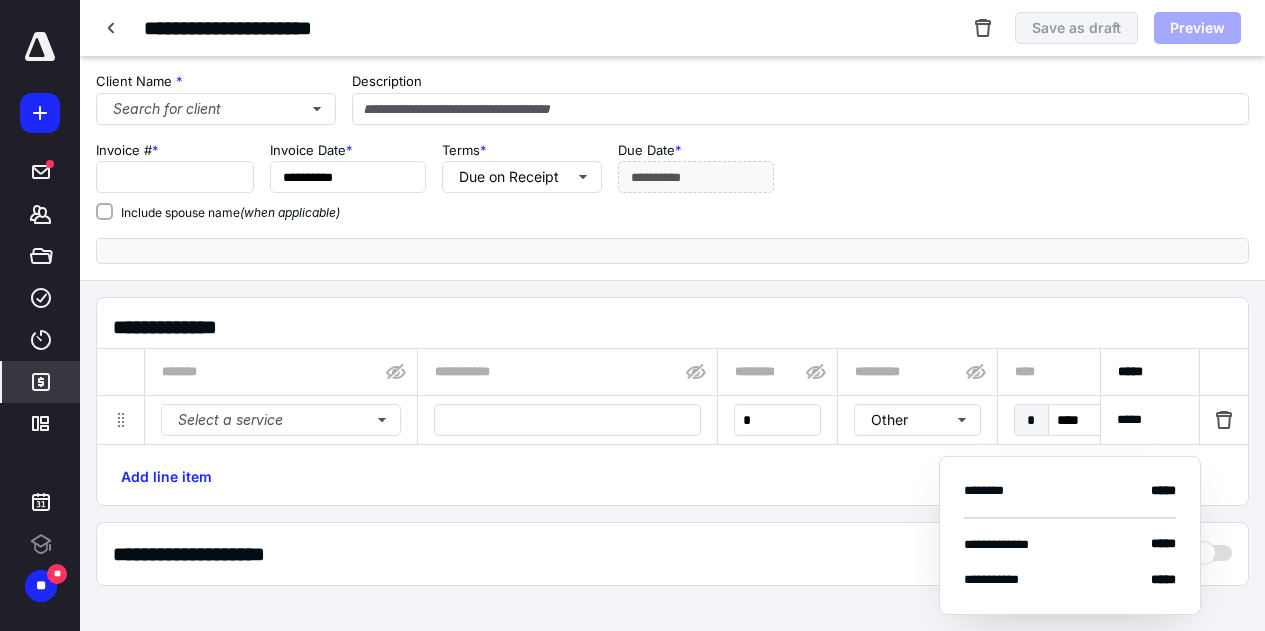 type on "****" 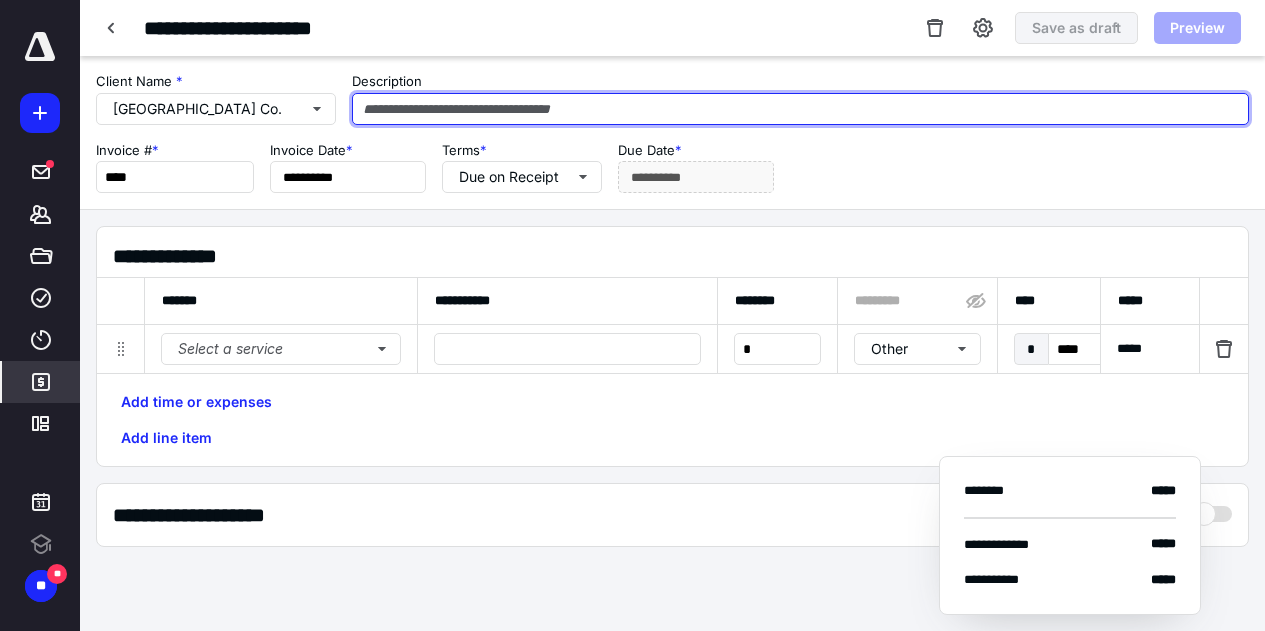 click at bounding box center (800, 109) 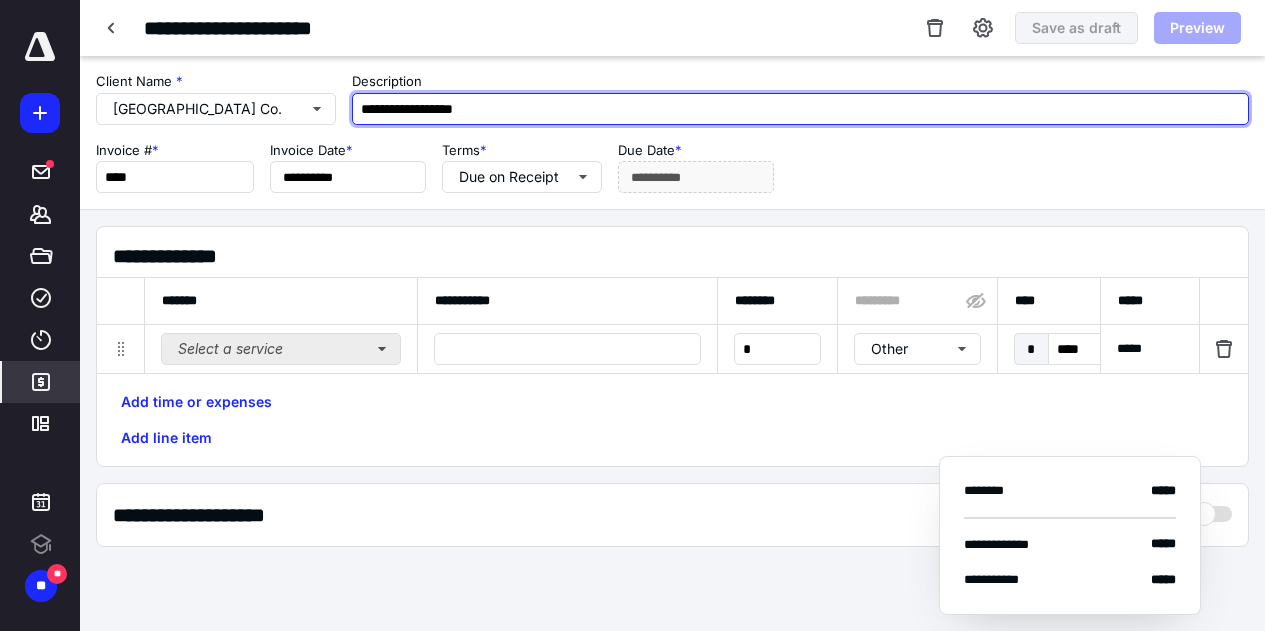 type on "**********" 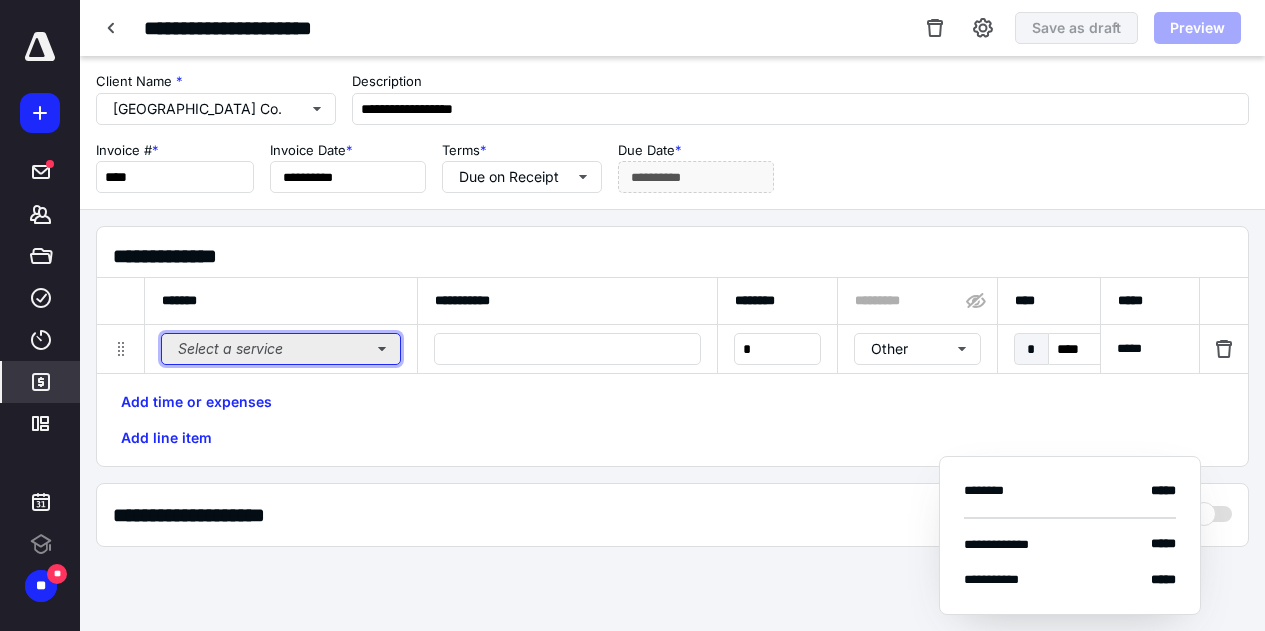 click on "Select a service" at bounding box center [281, 349] 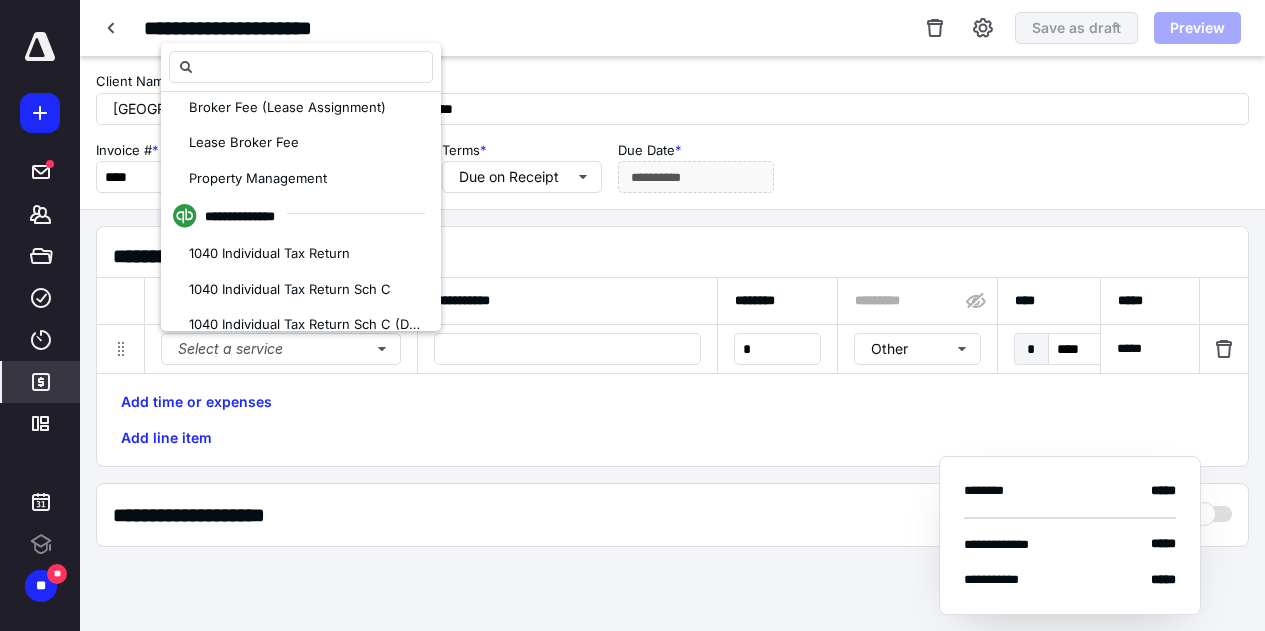 scroll, scrollTop: 1375, scrollLeft: 0, axis: vertical 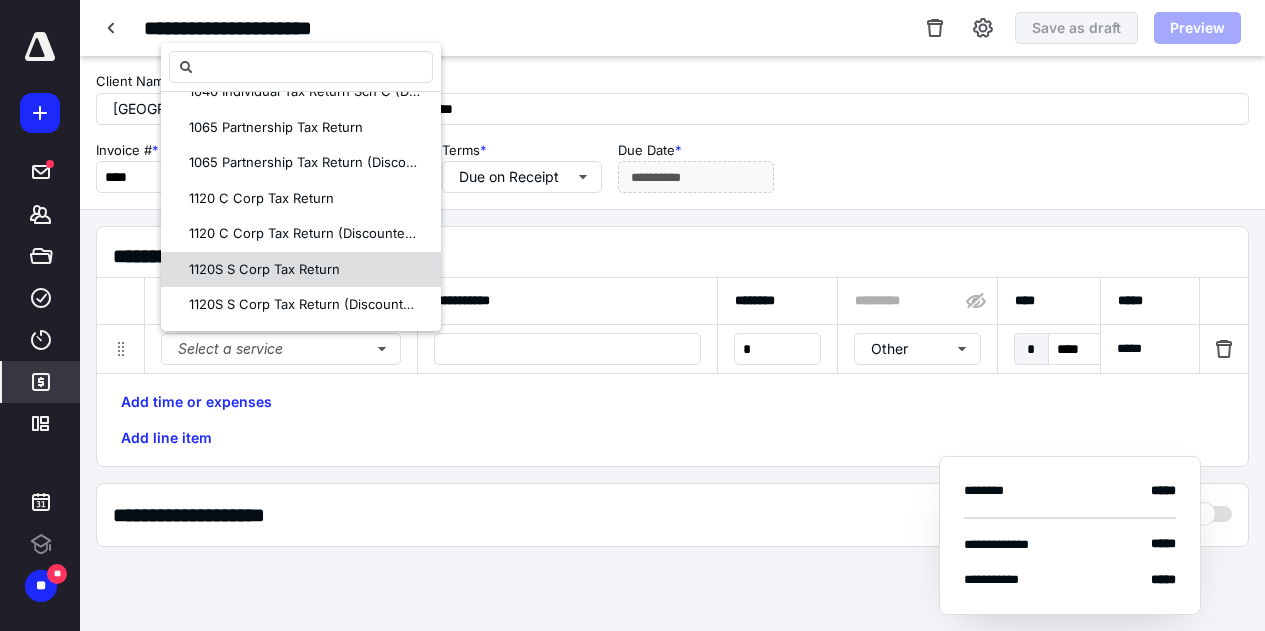 click on "1120S S Corp Tax Return" at bounding box center [264, 269] 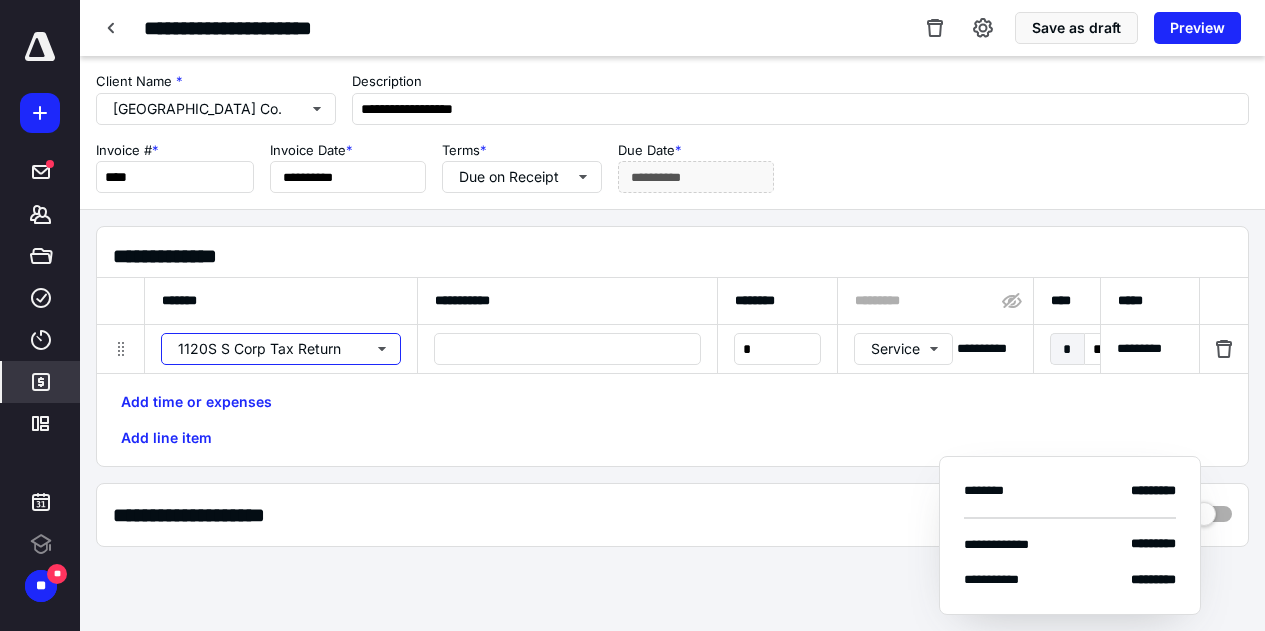 scroll, scrollTop: 0, scrollLeft: 0, axis: both 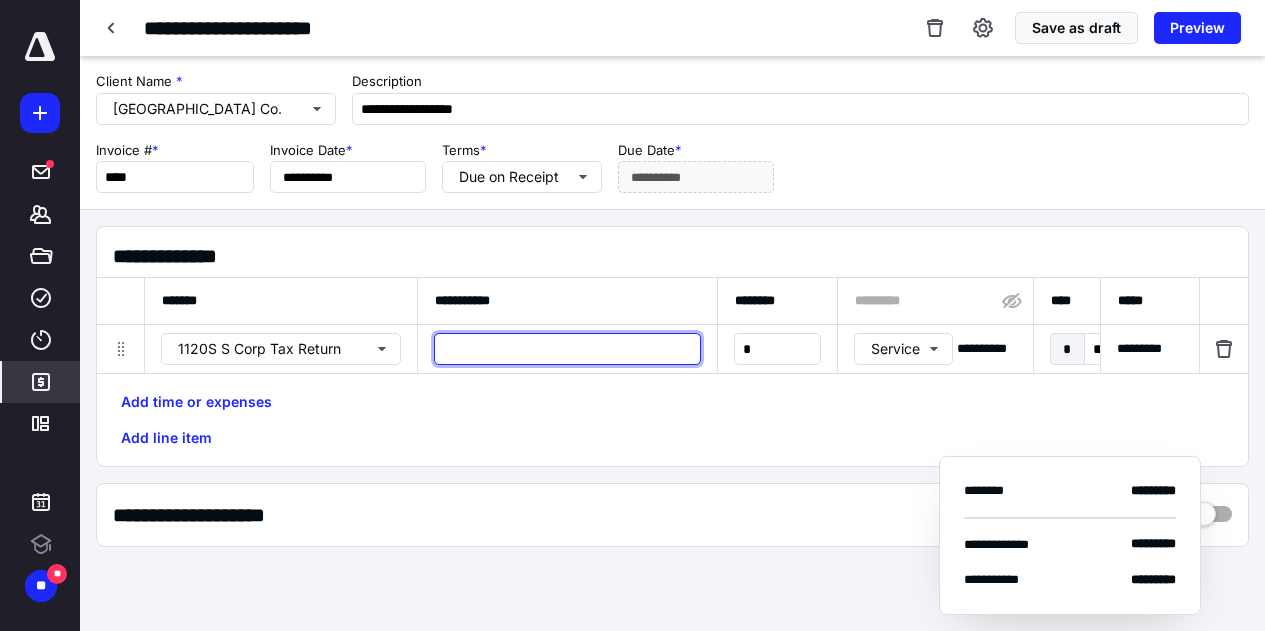 click at bounding box center (567, 349) 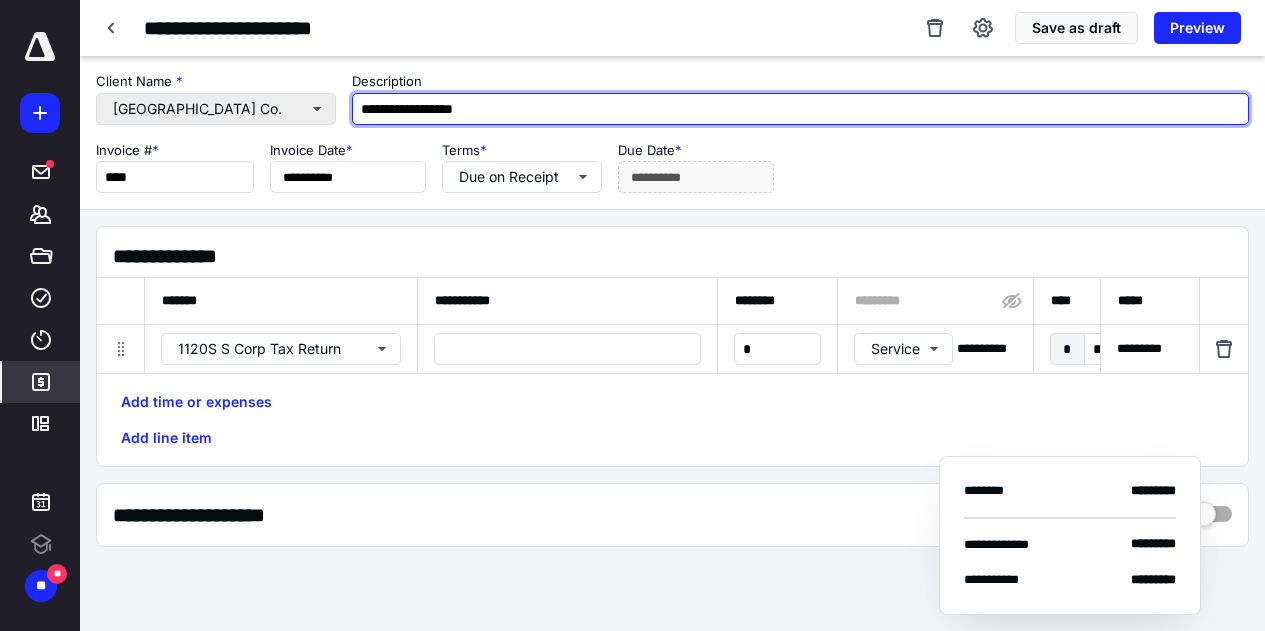 drag, startPoint x: 166, startPoint y: 110, endPoint x: 106, endPoint y: 112, distance: 60.033325 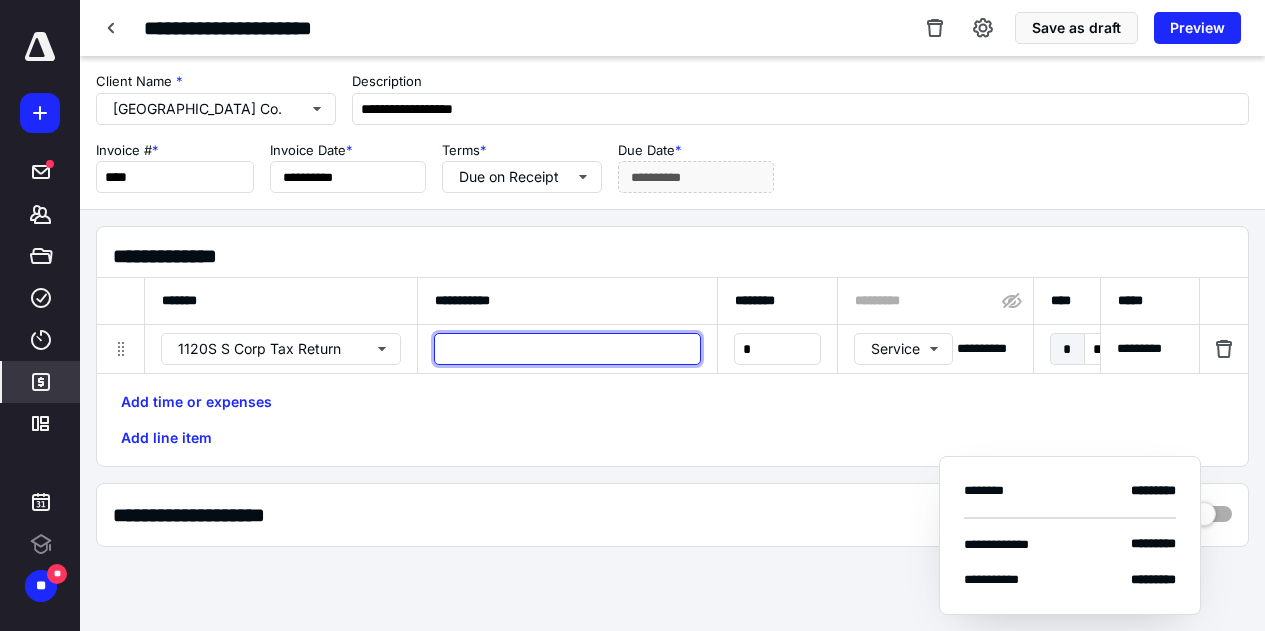 click at bounding box center (567, 349) 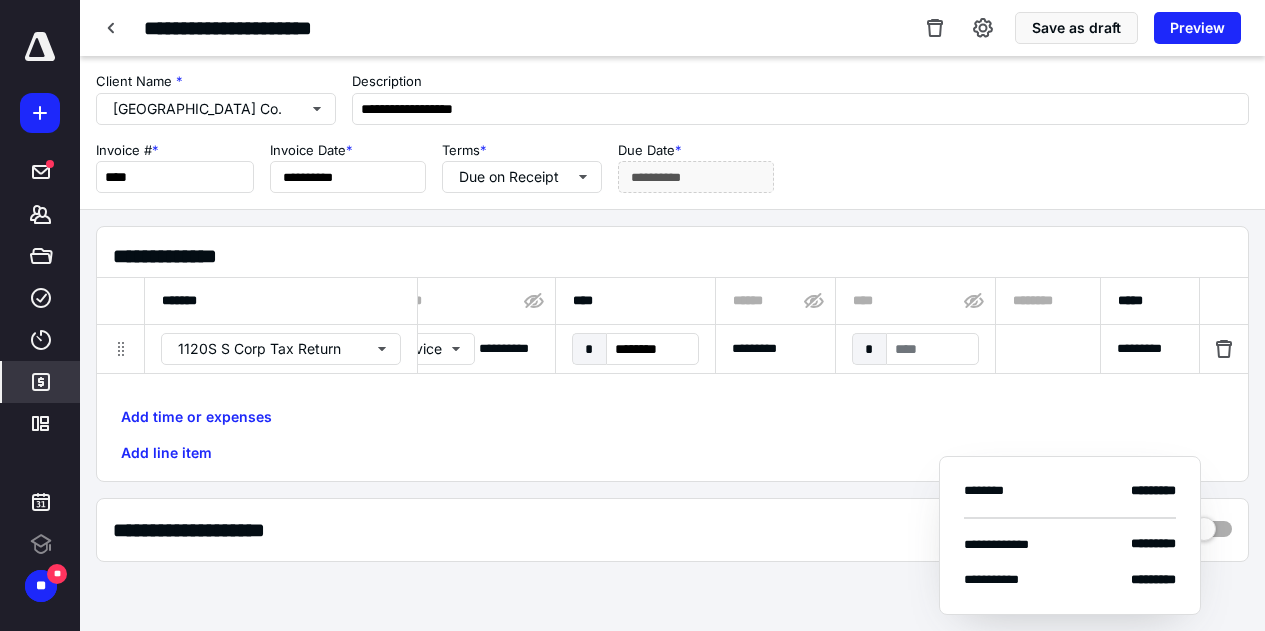 scroll, scrollTop: 0, scrollLeft: 450, axis: horizontal 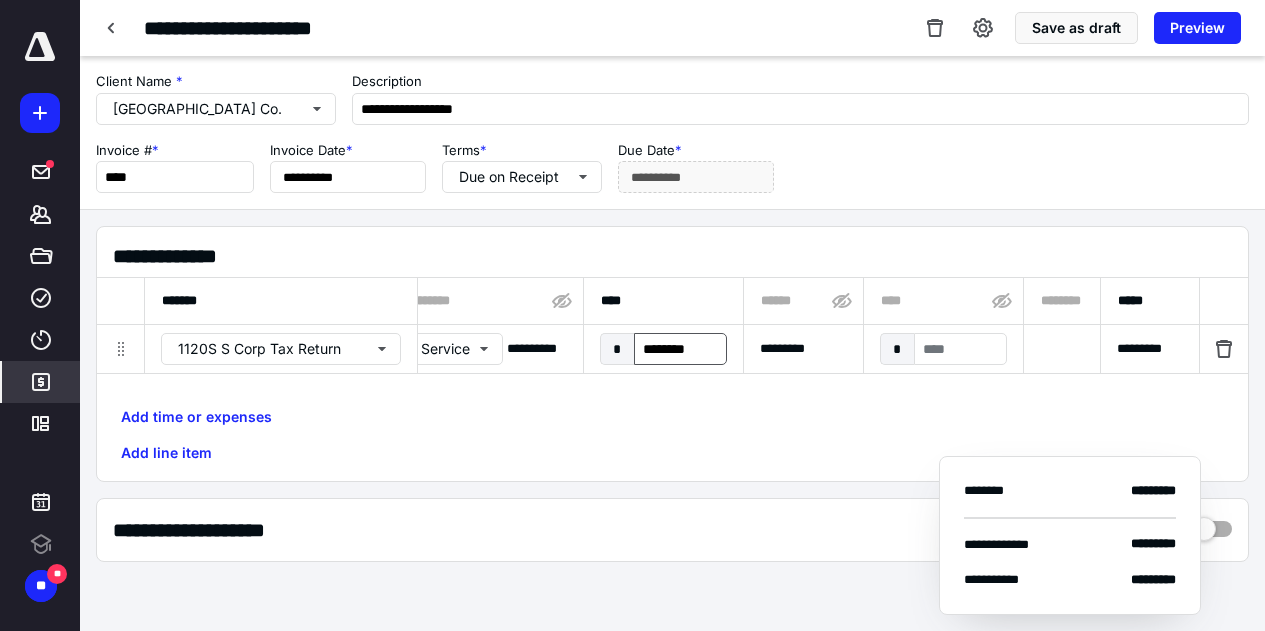 type on "**********" 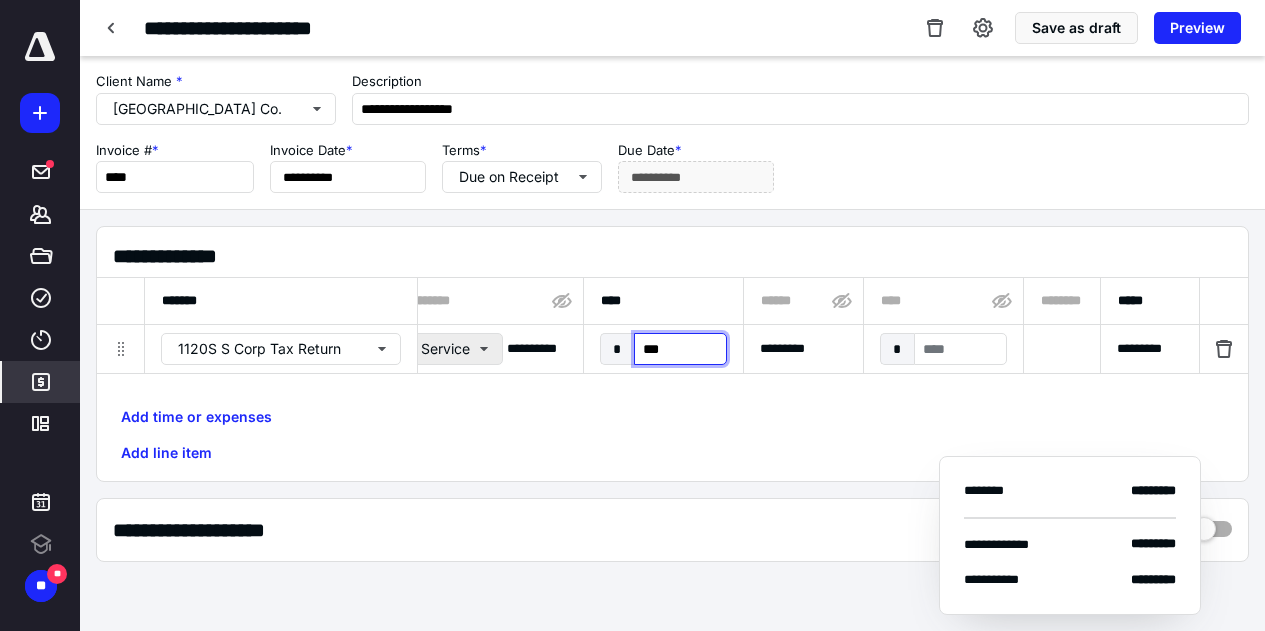type on "****" 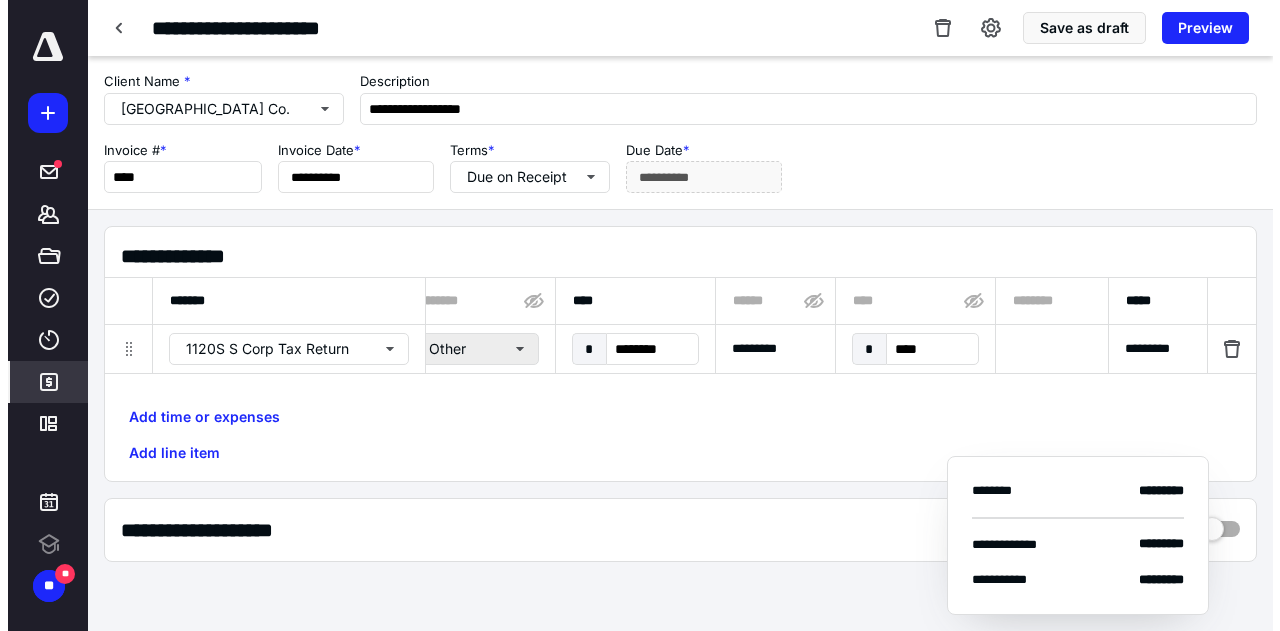 scroll, scrollTop: 0, scrollLeft: 1298, axis: horizontal 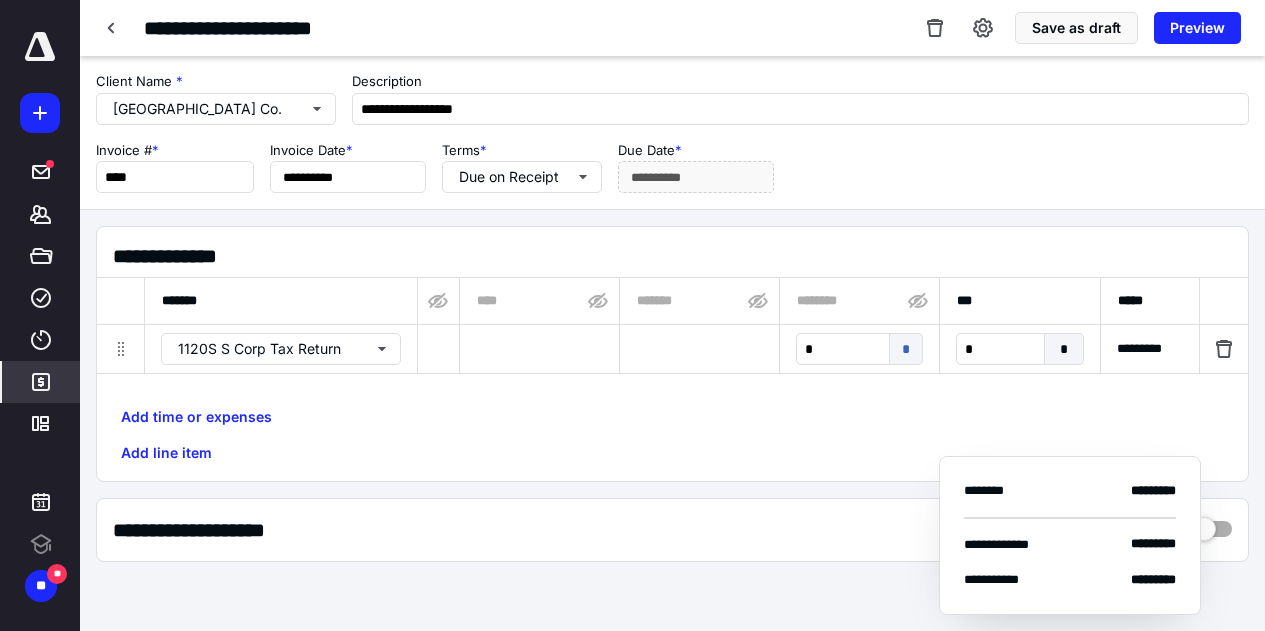 click on "**********" at bounding box center [672, 530] 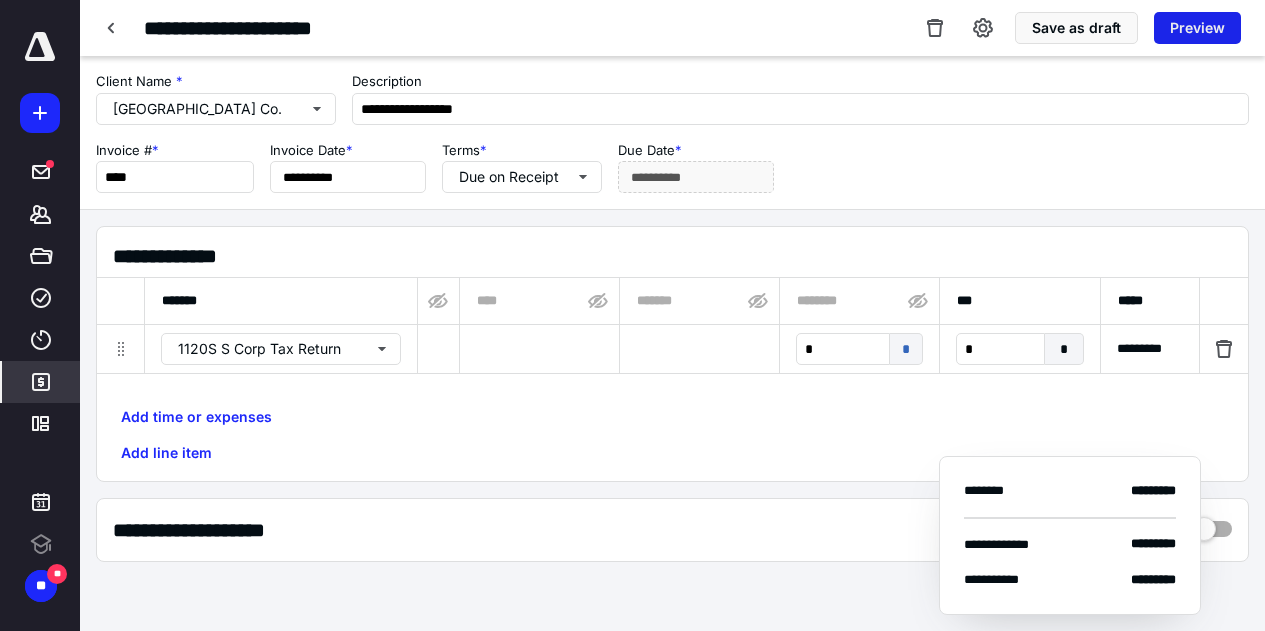 click on "Preview" at bounding box center [1197, 28] 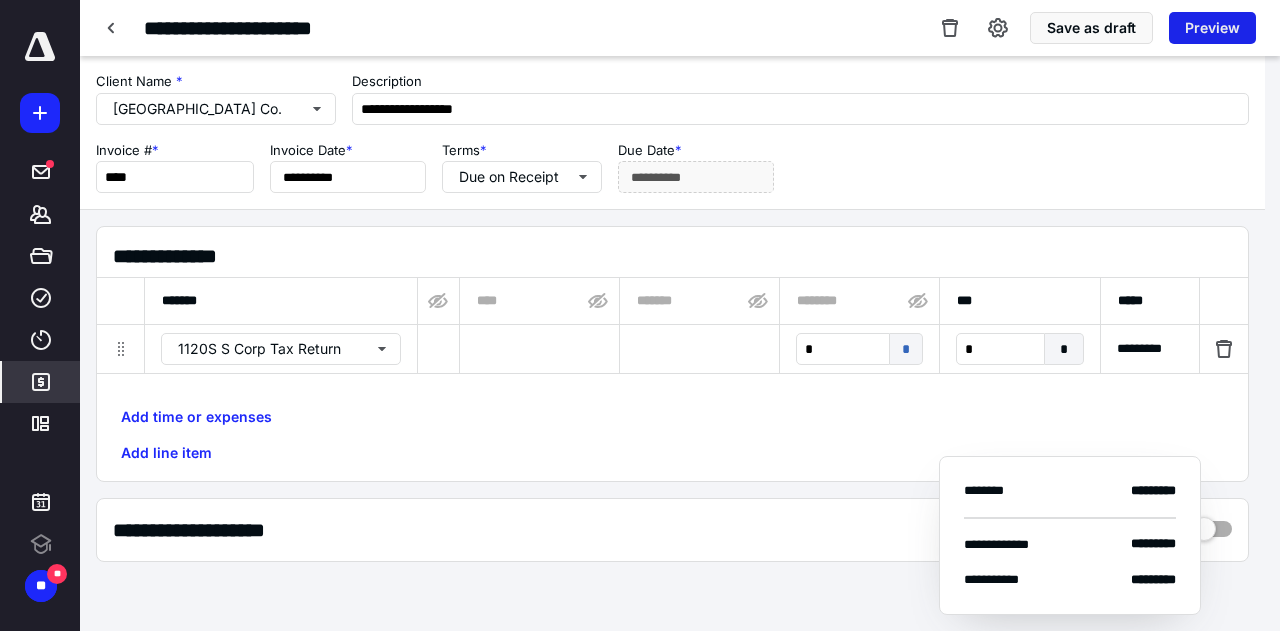 scroll, scrollTop: 0, scrollLeft: 1283, axis: horizontal 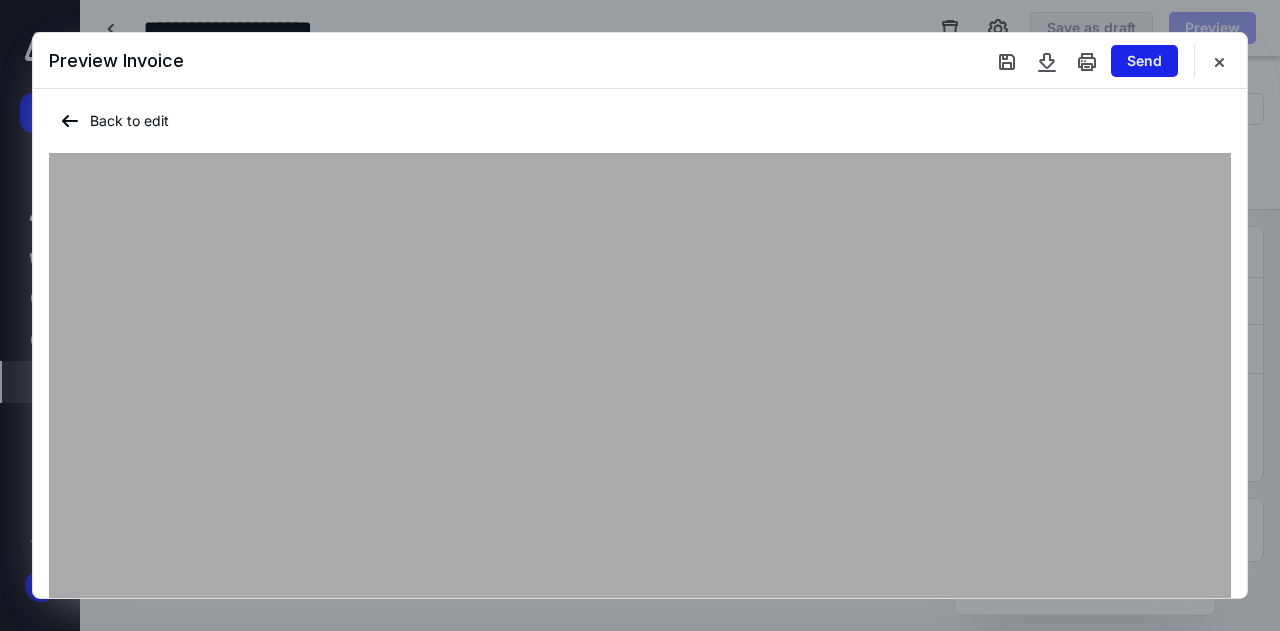 click on "Send" at bounding box center (1144, 61) 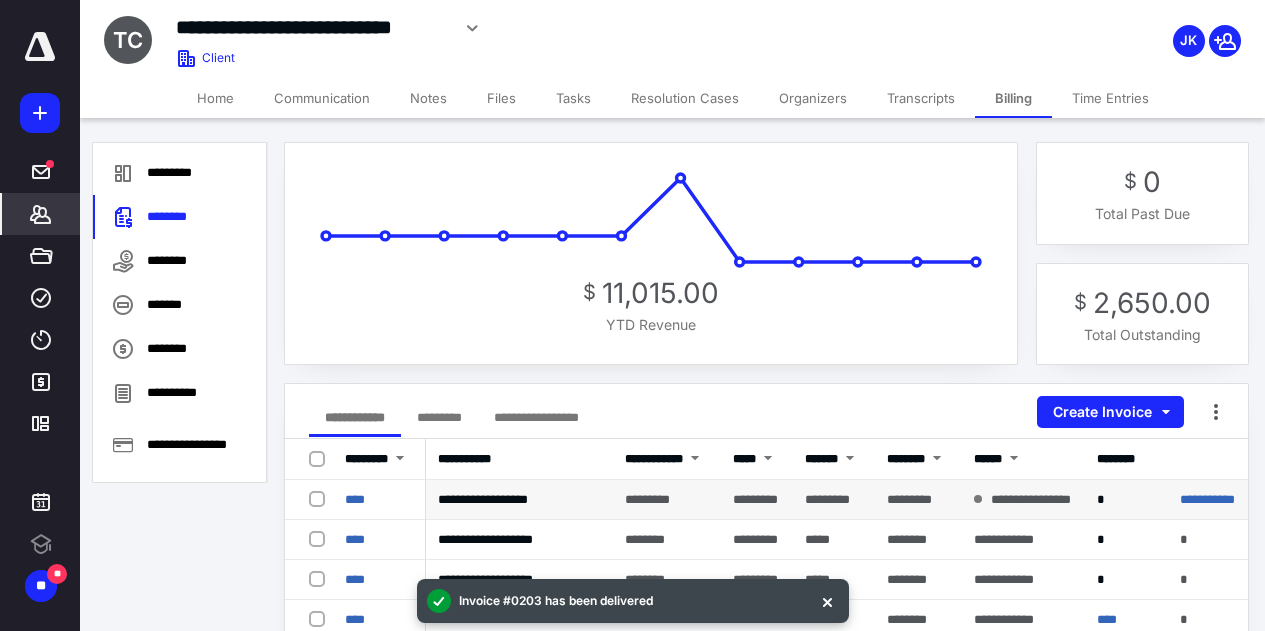 click on "**********" at bounding box center (1031, 499) 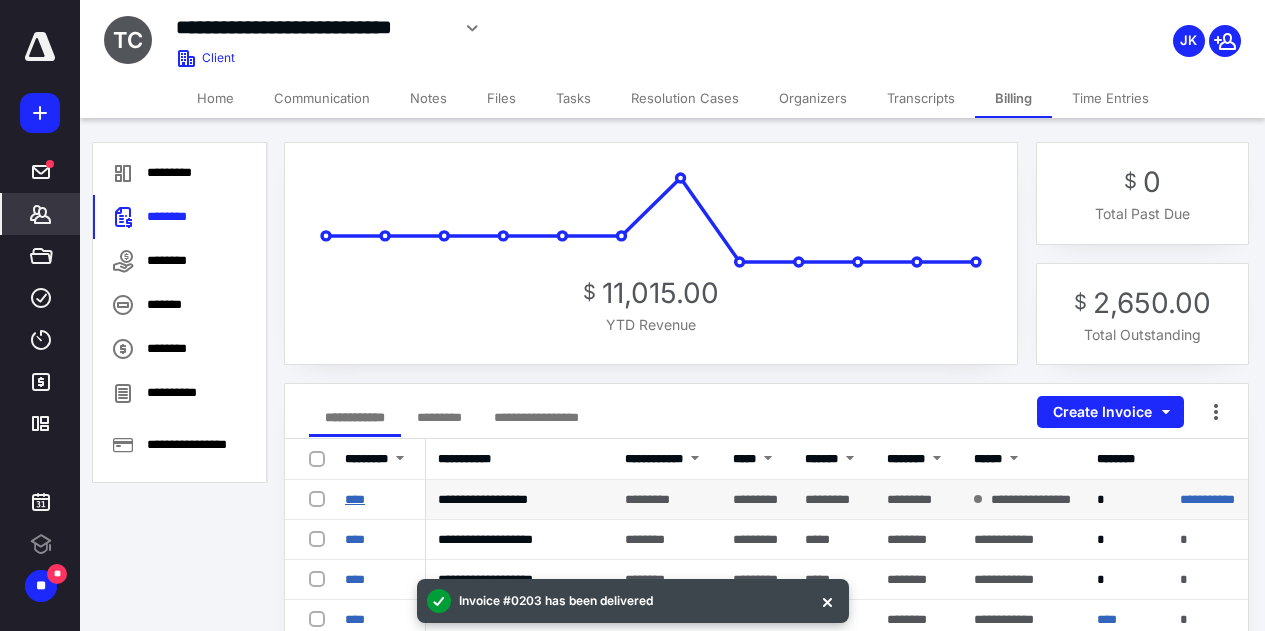 click on "****" at bounding box center [355, 499] 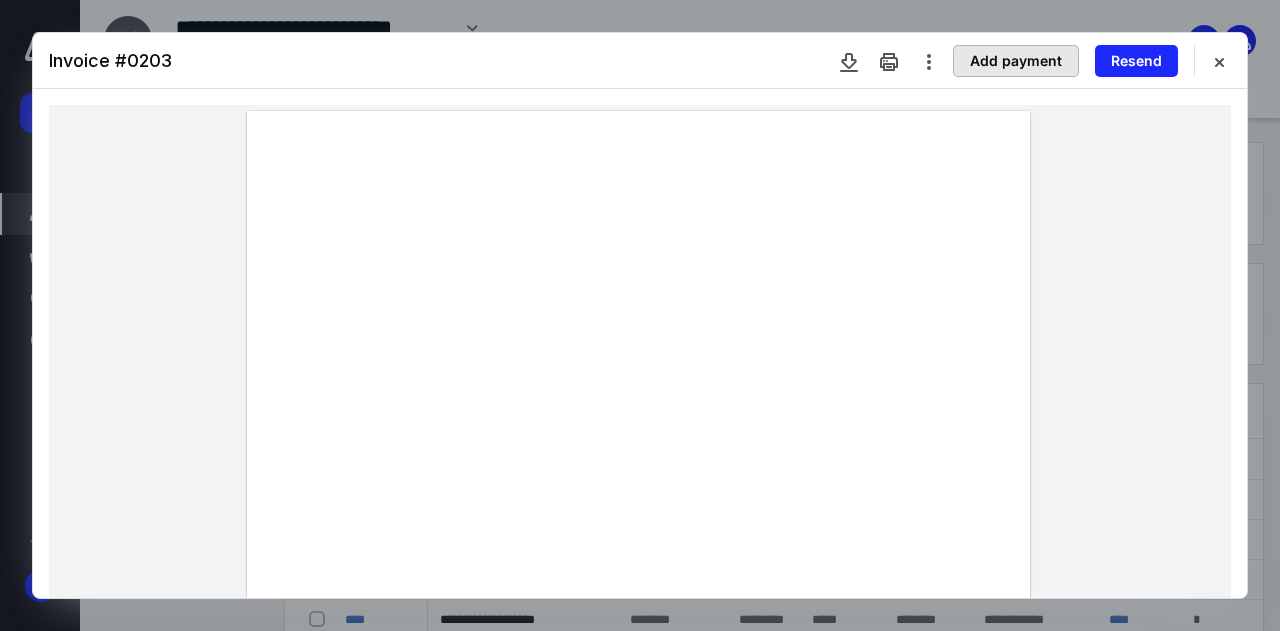 click on "Add payment" at bounding box center [1016, 61] 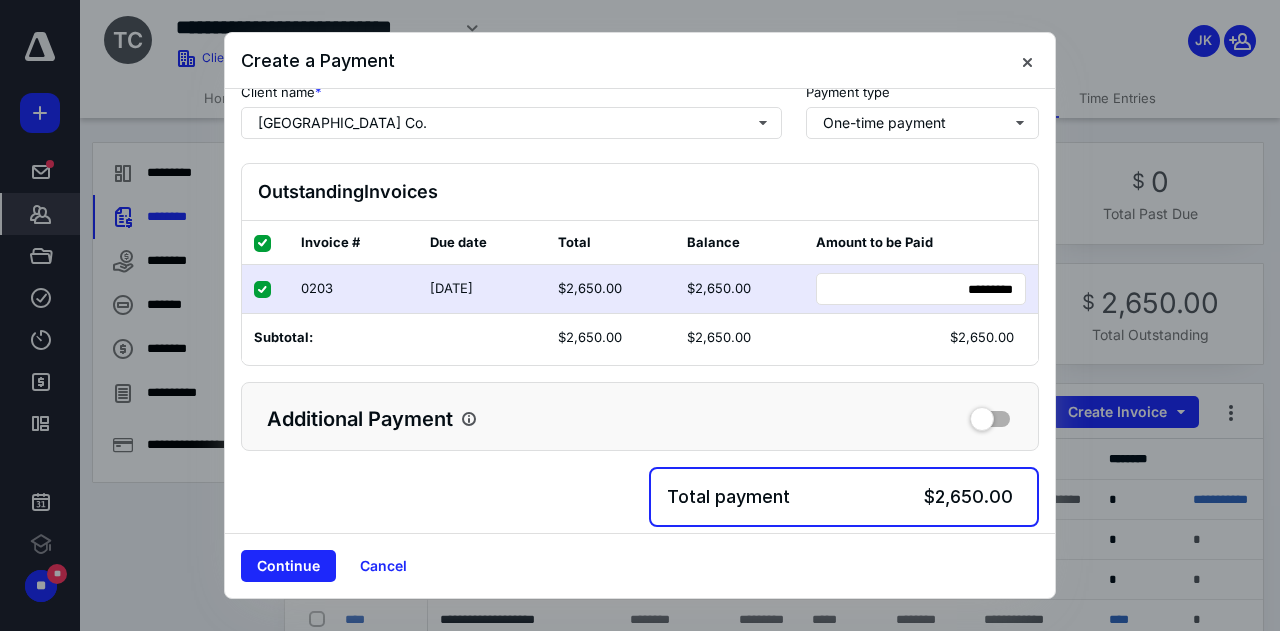 scroll, scrollTop: 32, scrollLeft: 0, axis: vertical 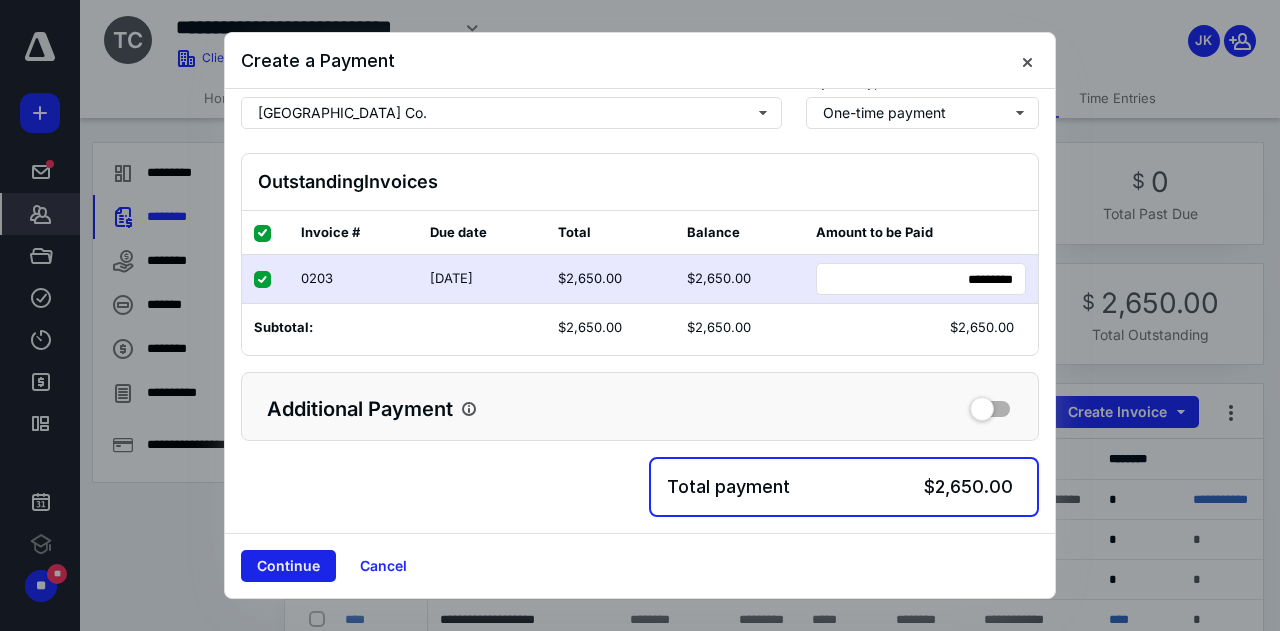click on "Continue" at bounding box center (288, 566) 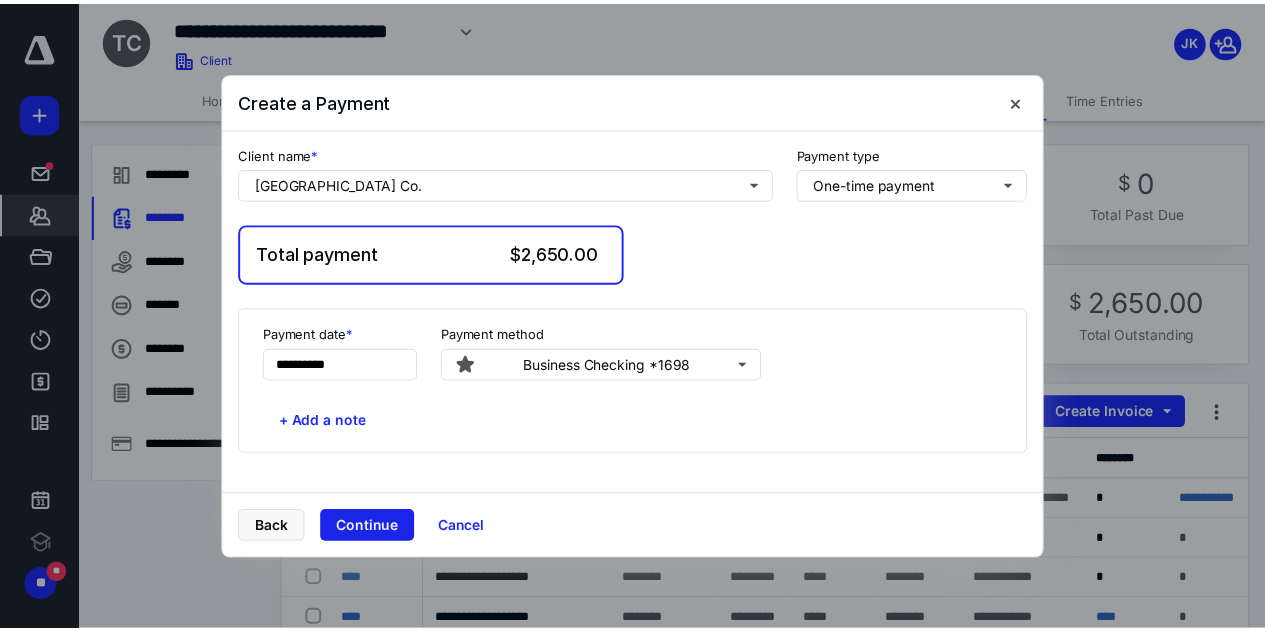 scroll, scrollTop: 0, scrollLeft: 0, axis: both 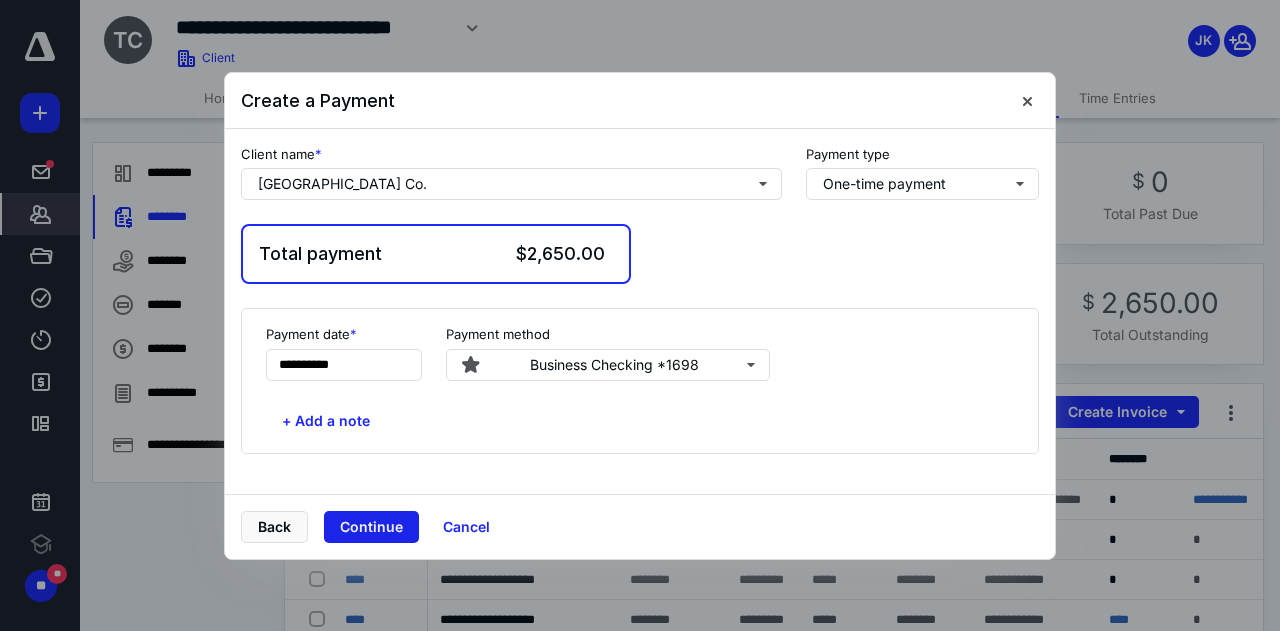 click on "Continue" at bounding box center (371, 527) 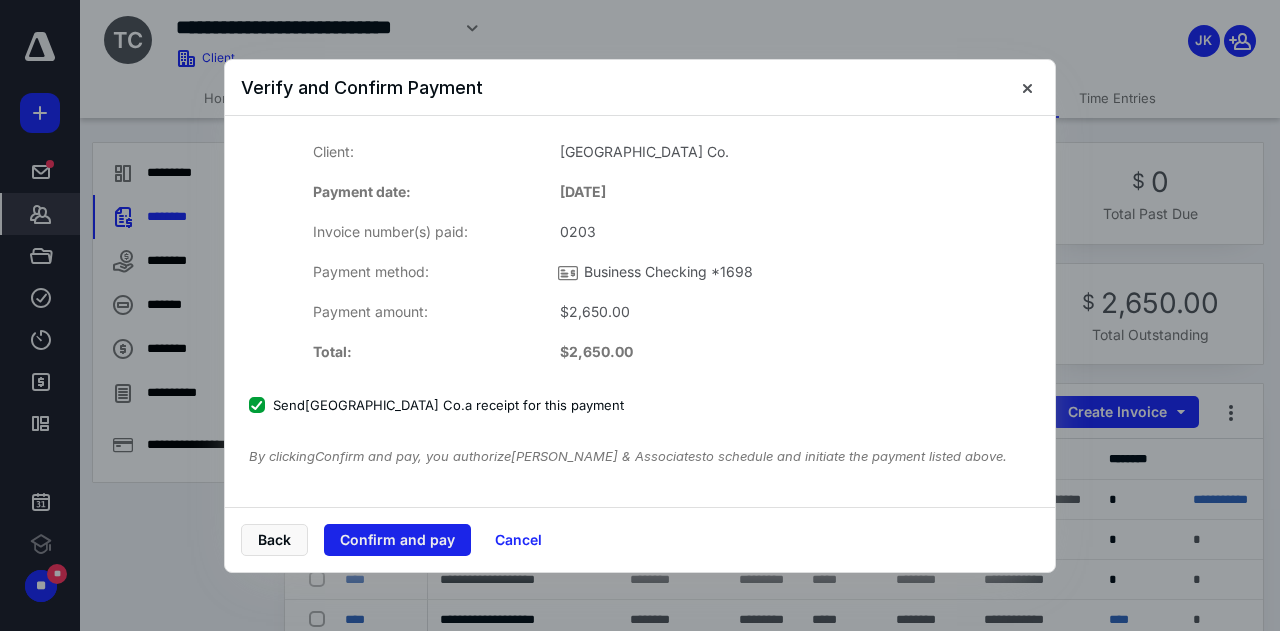 click on "Confirm and pay" at bounding box center [397, 540] 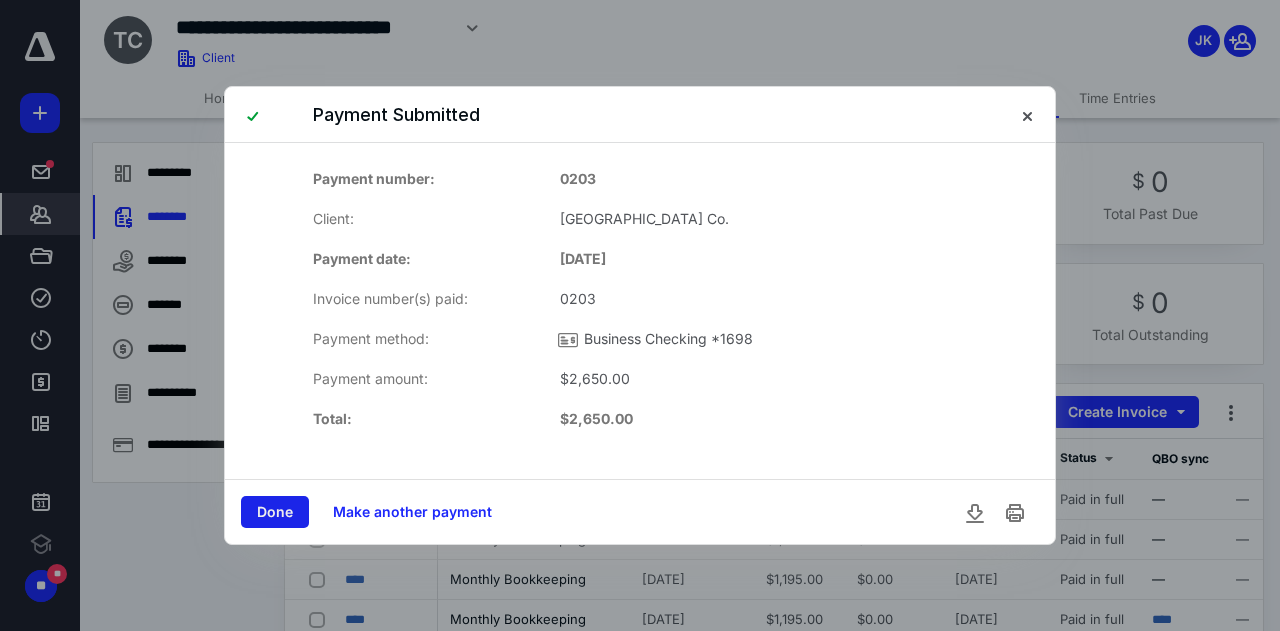 click on "Done" at bounding box center [275, 512] 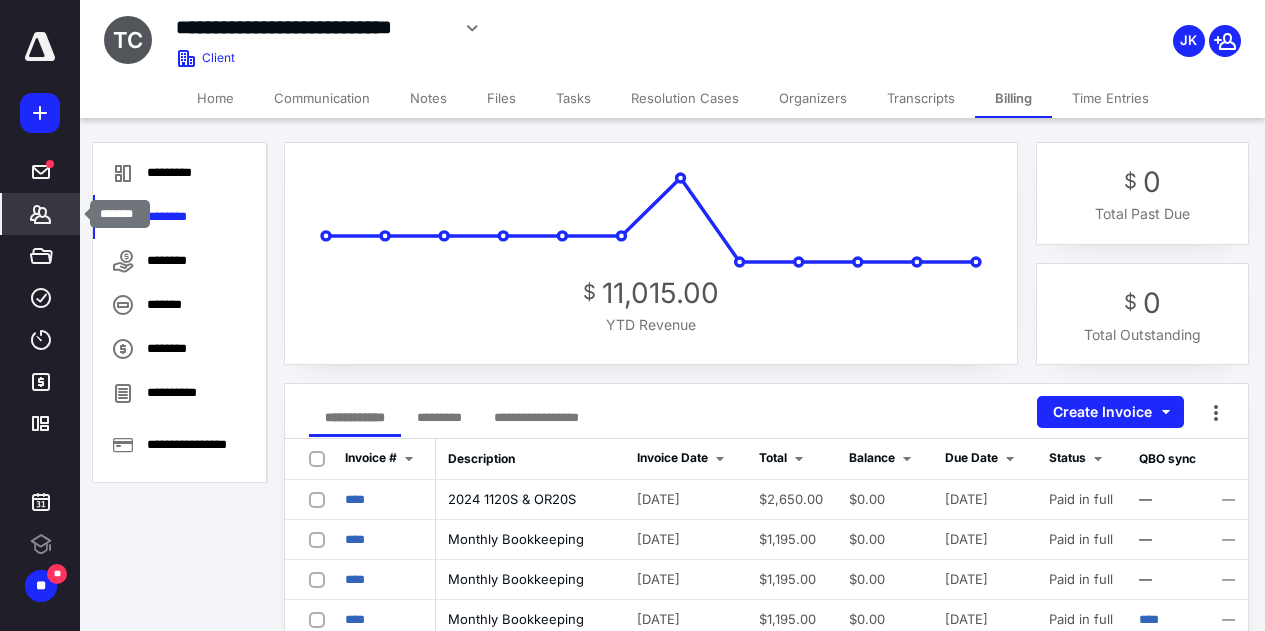 click 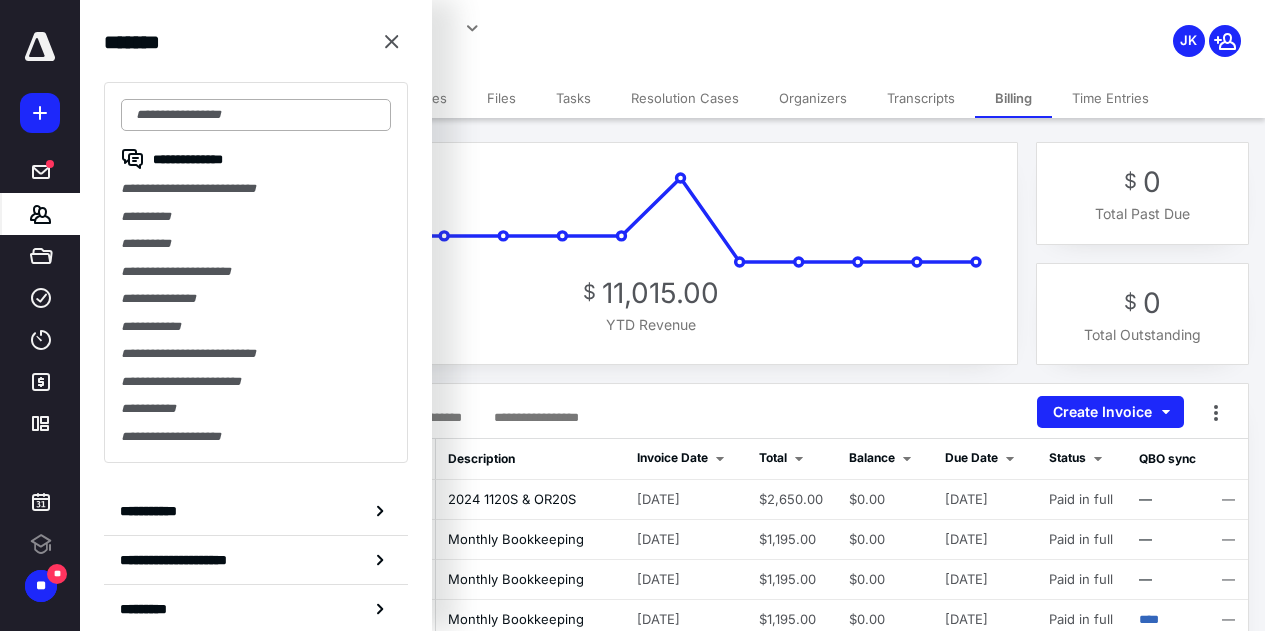 click at bounding box center [256, 115] 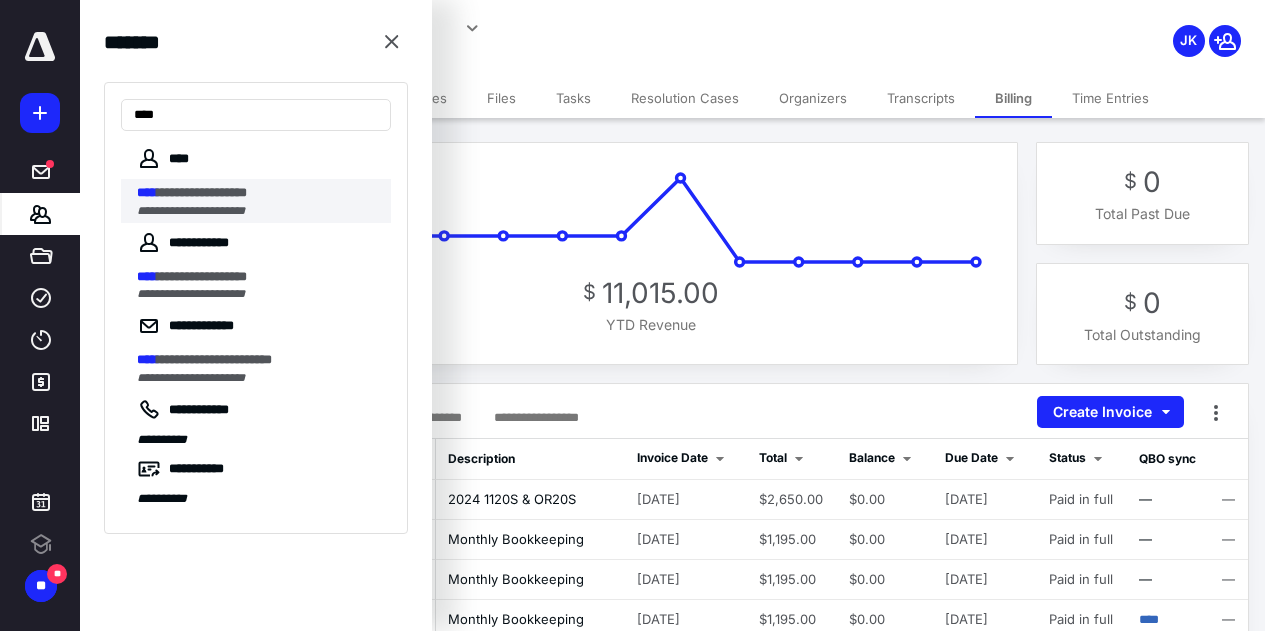 type on "****" 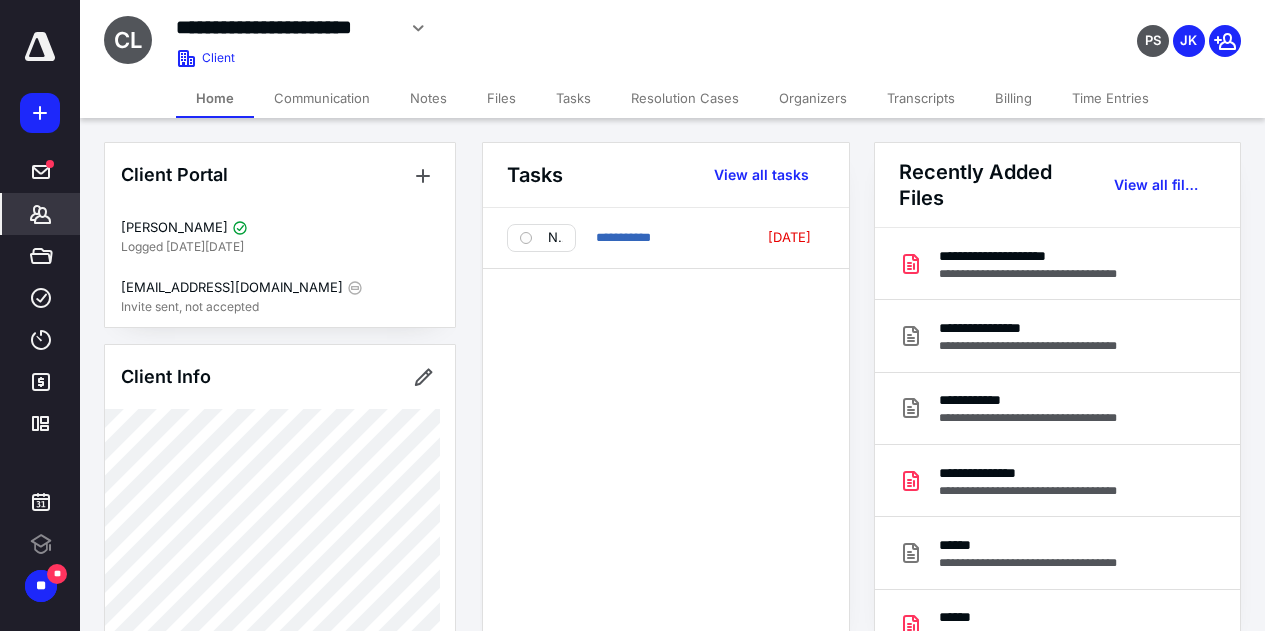 click on "Billing" at bounding box center [1013, 98] 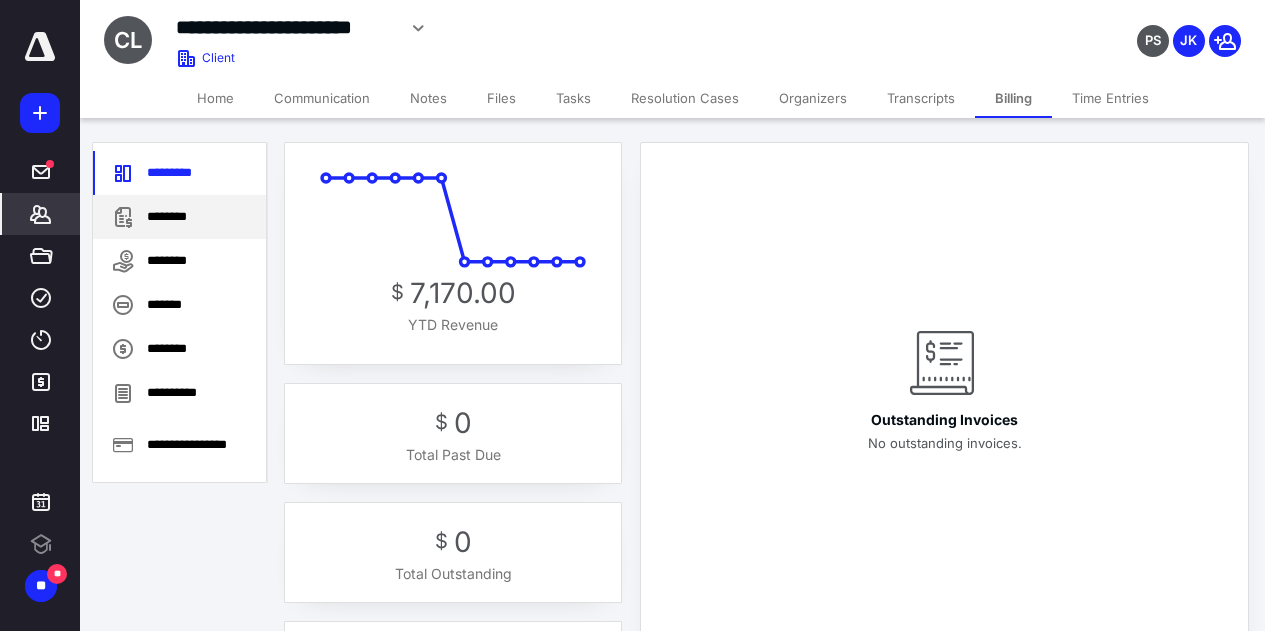 click on "********" at bounding box center (179, 217) 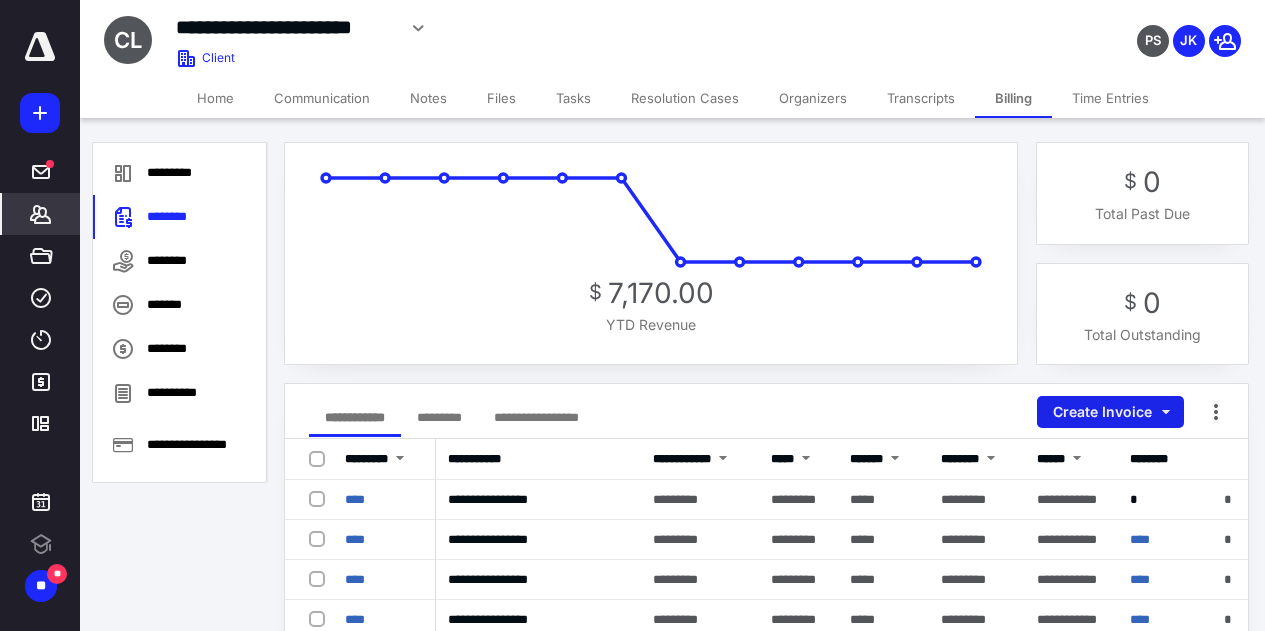 click on "Create Invoice" at bounding box center (1110, 412) 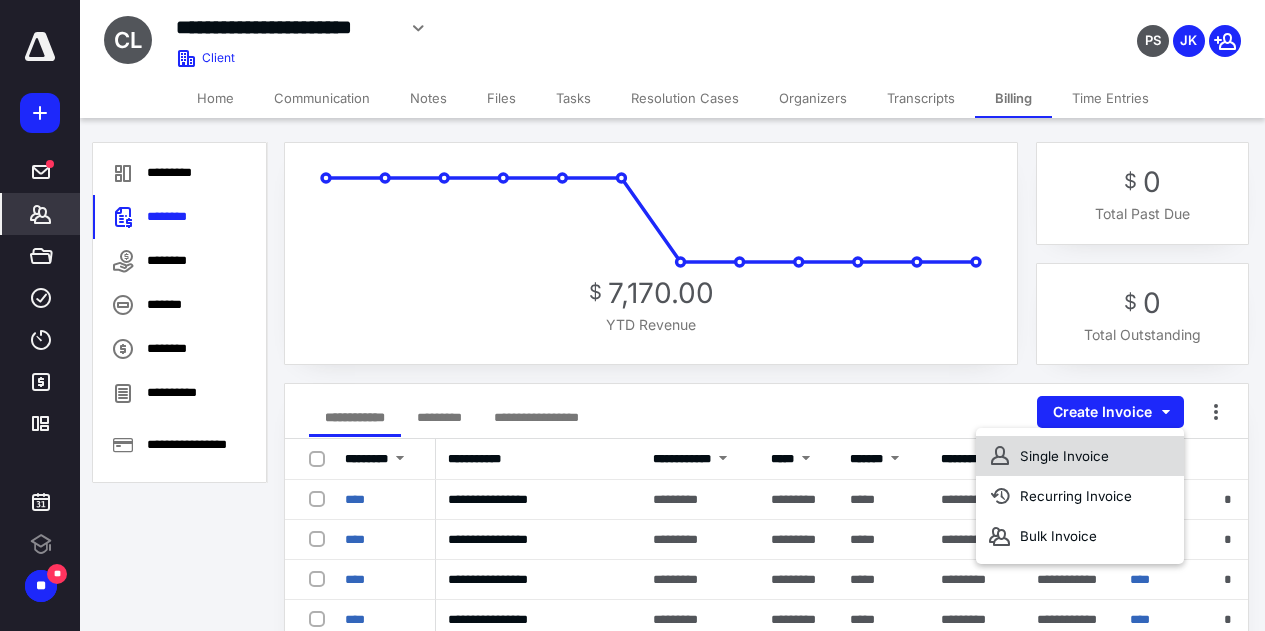 click on "Single Invoice" at bounding box center (1080, 456) 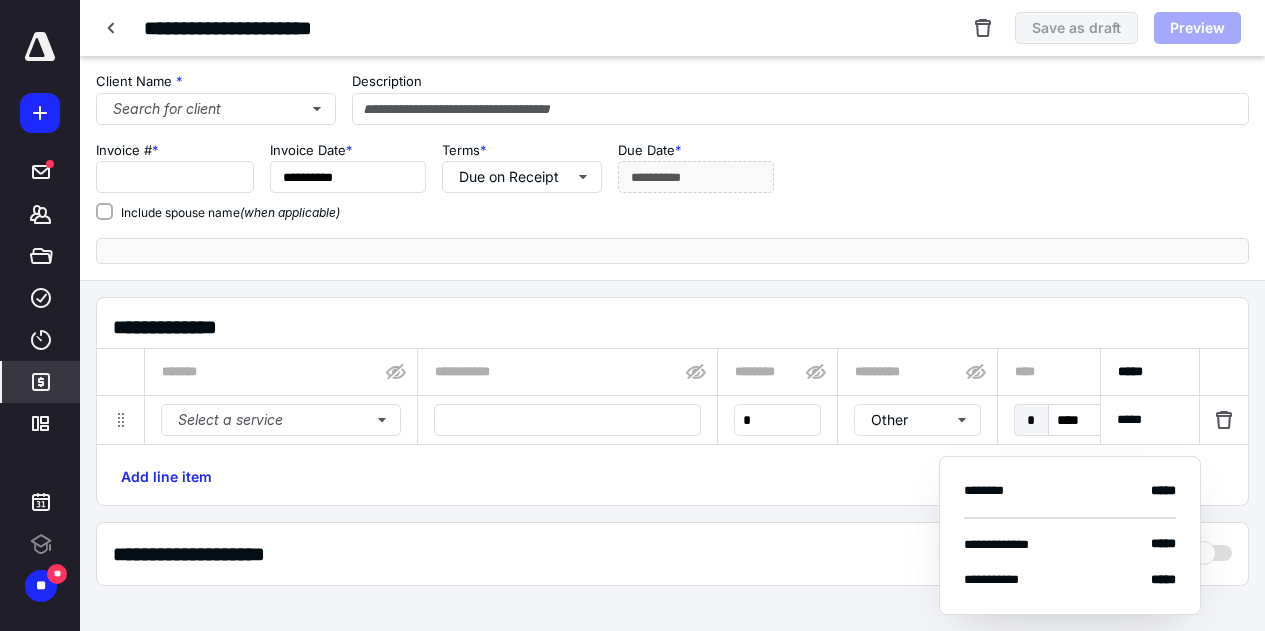 type on "****" 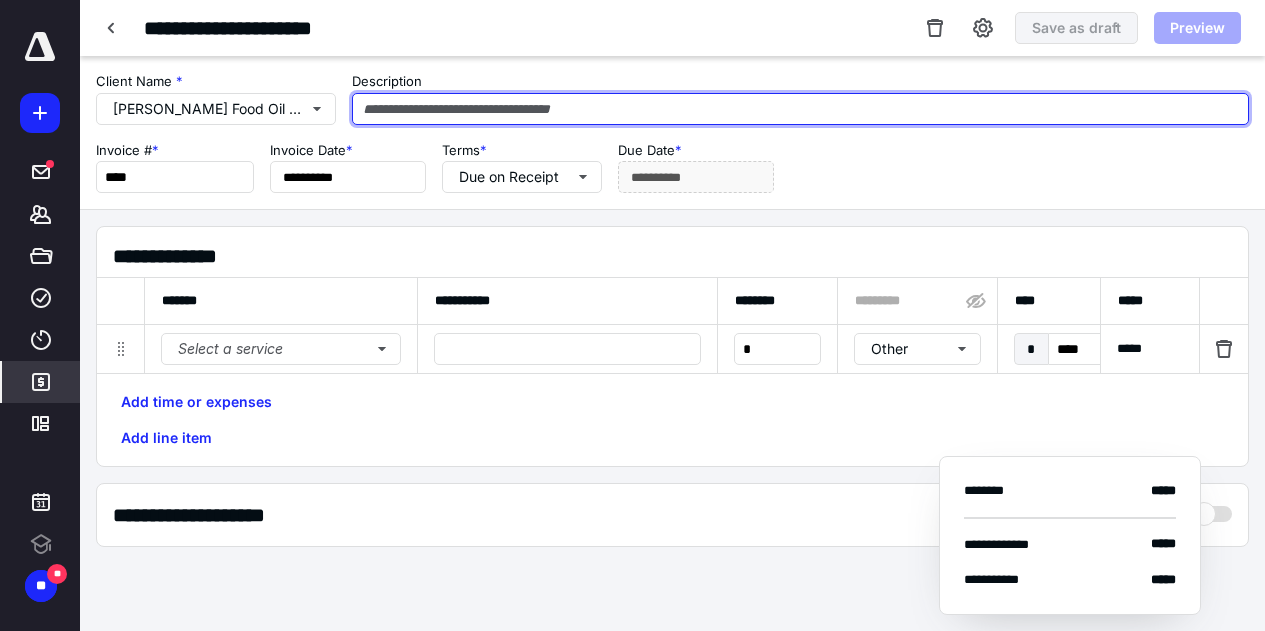 click at bounding box center (800, 109) 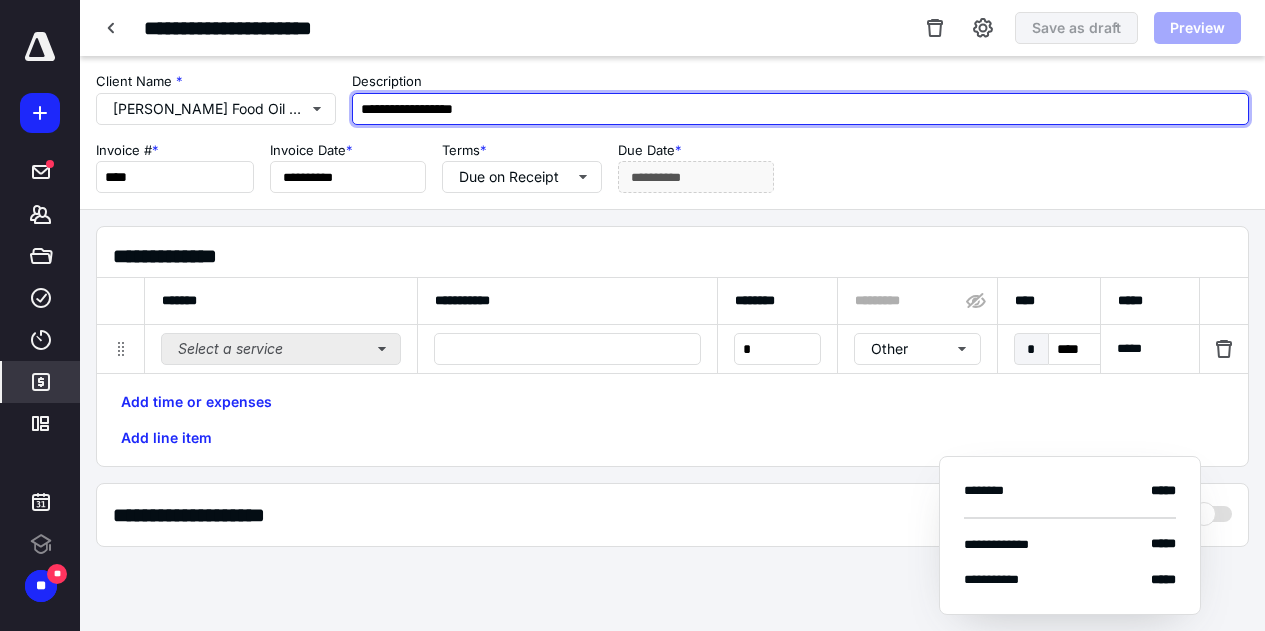 type on "**********" 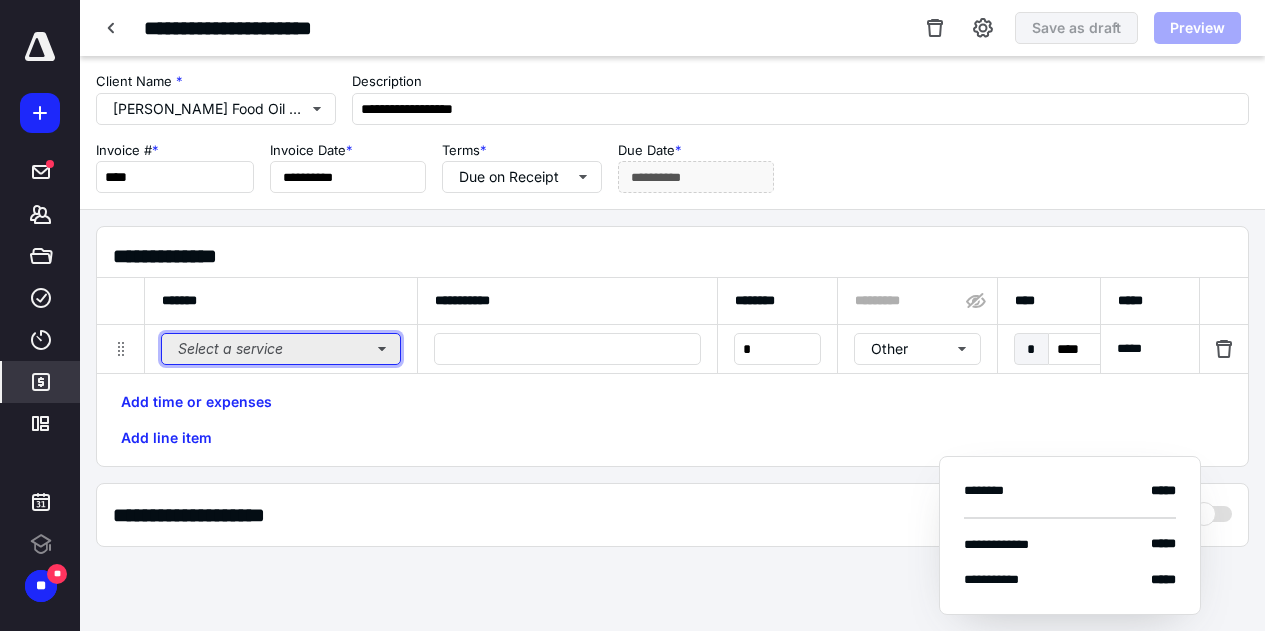 click on "Select a service" at bounding box center (281, 349) 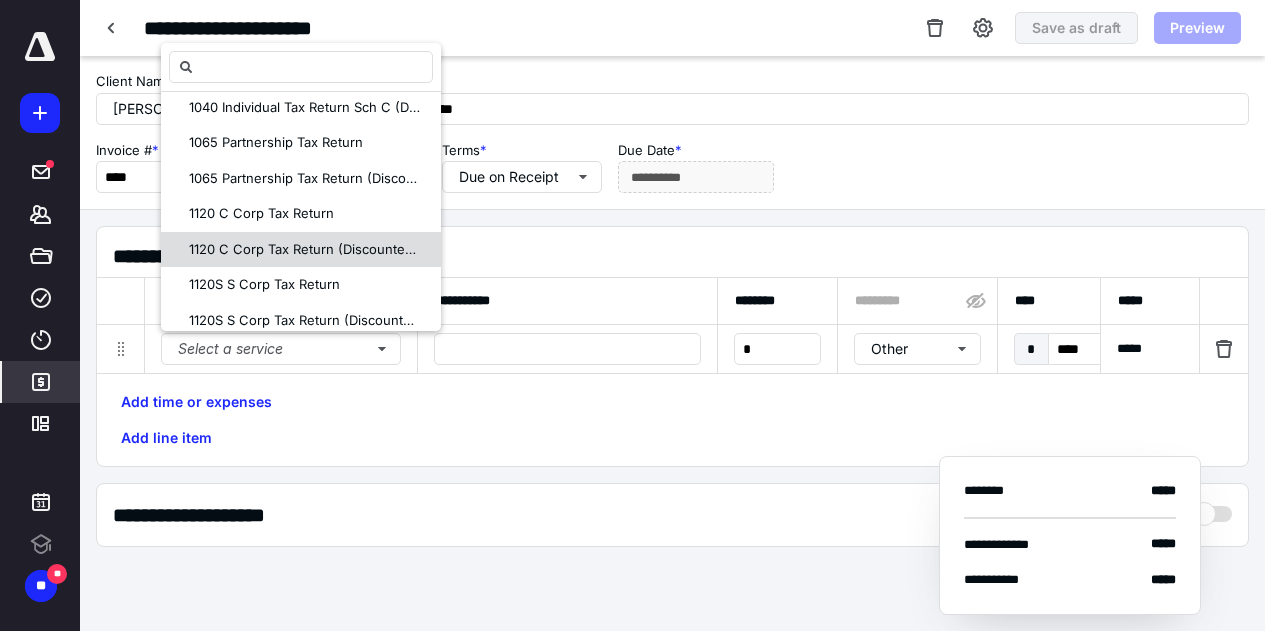 scroll, scrollTop: 1375, scrollLeft: 0, axis: vertical 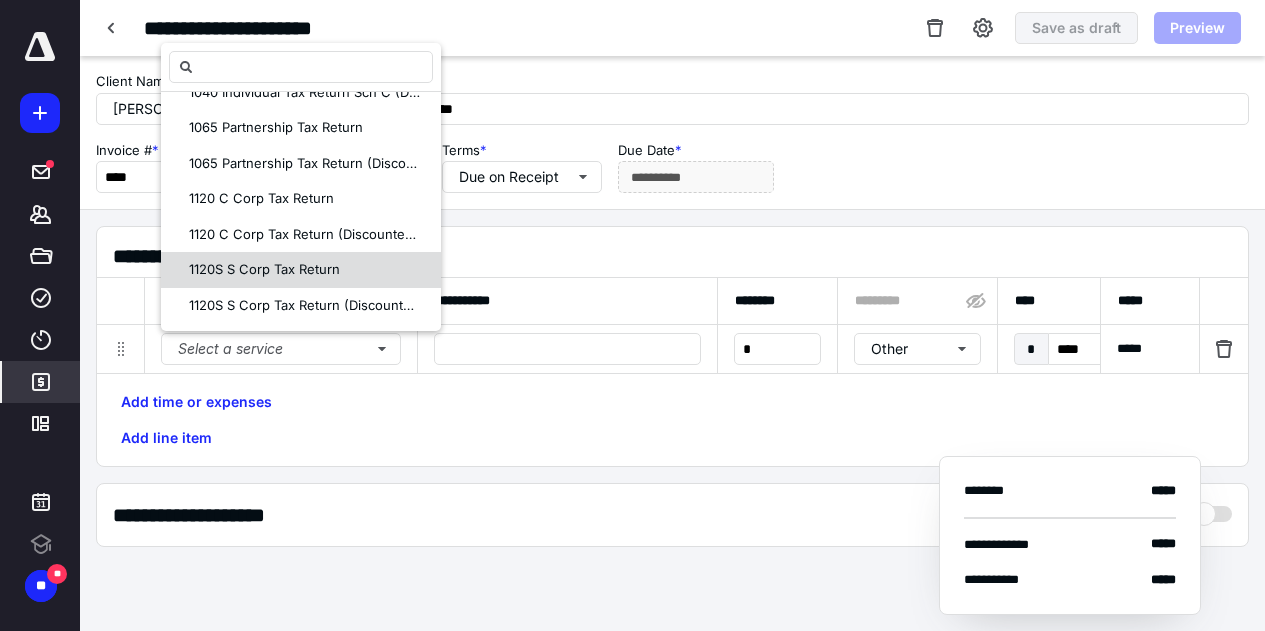click on "1120S S Corp Tax Return" at bounding box center (264, 269) 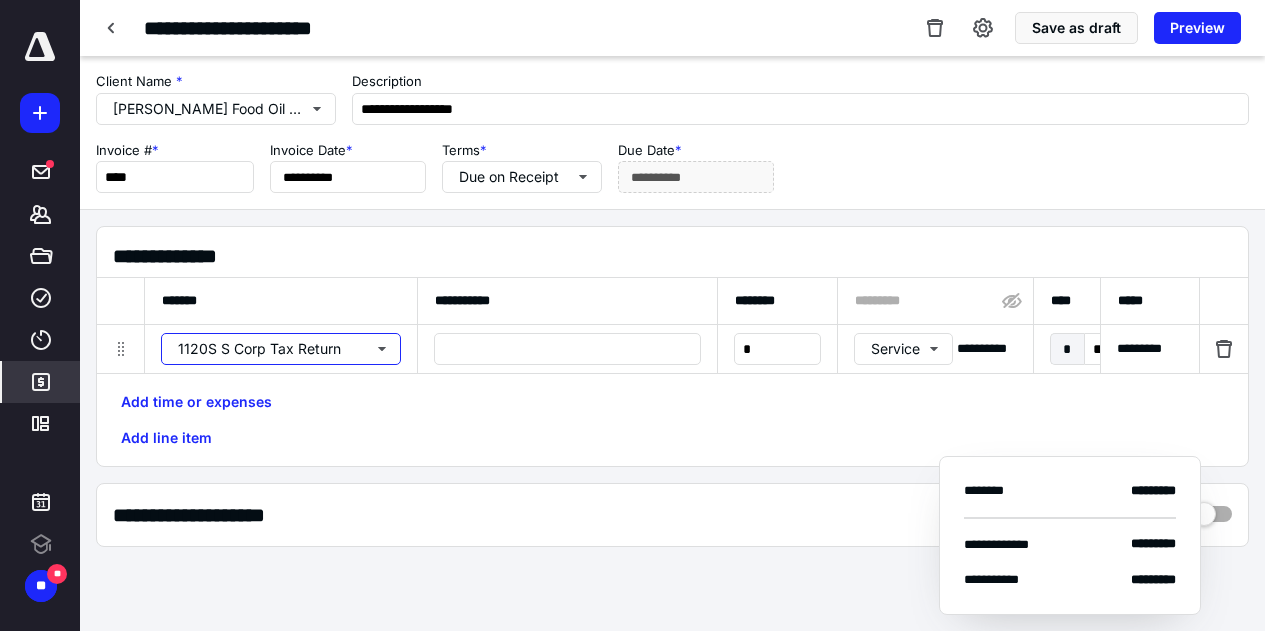 scroll, scrollTop: 0, scrollLeft: 0, axis: both 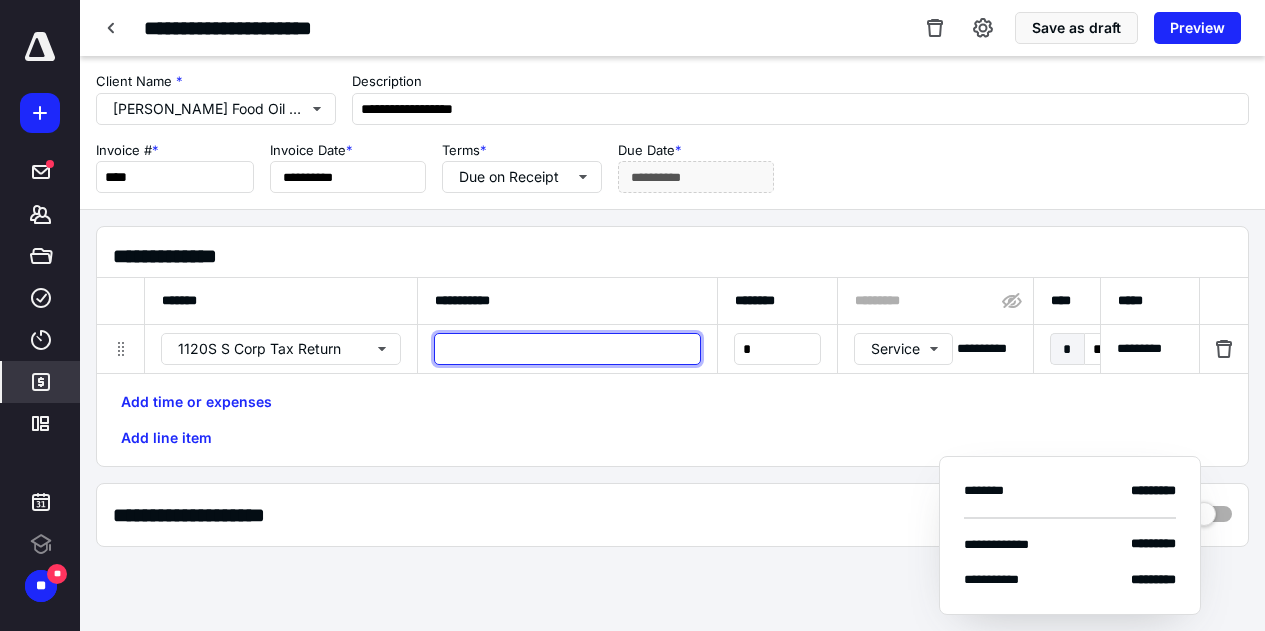 click at bounding box center (567, 349) 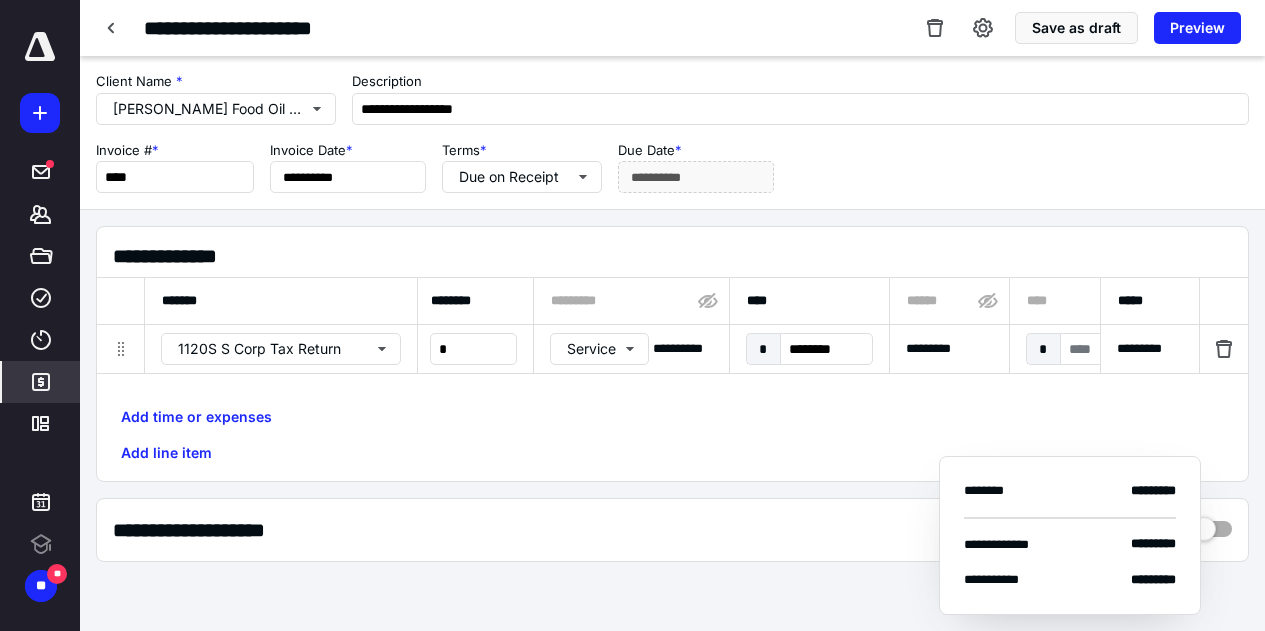 scroll, scrollTop: 0, scrollLeft: 327, axis: horizontal 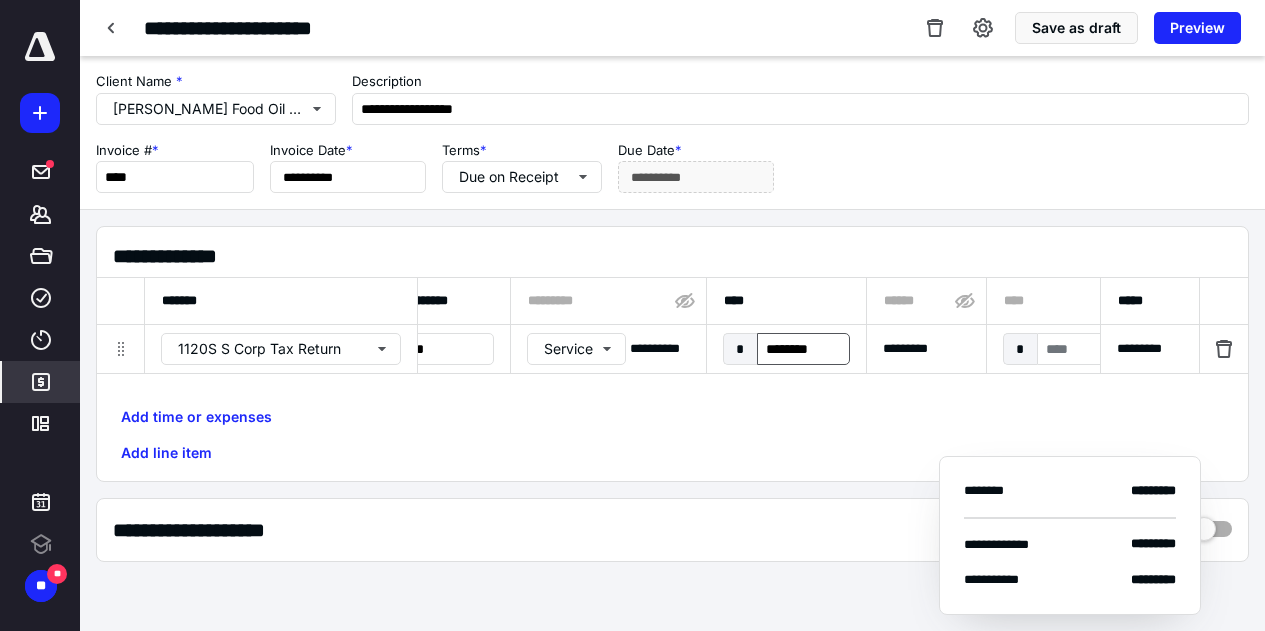 type on "**********" 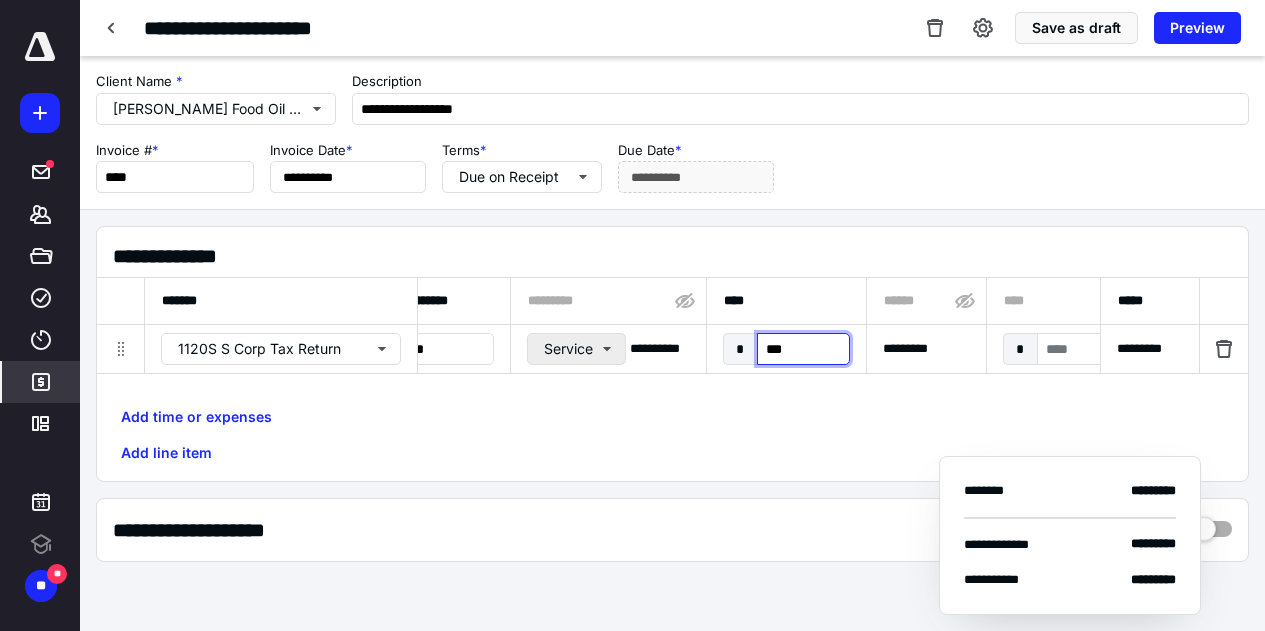 type on "****" 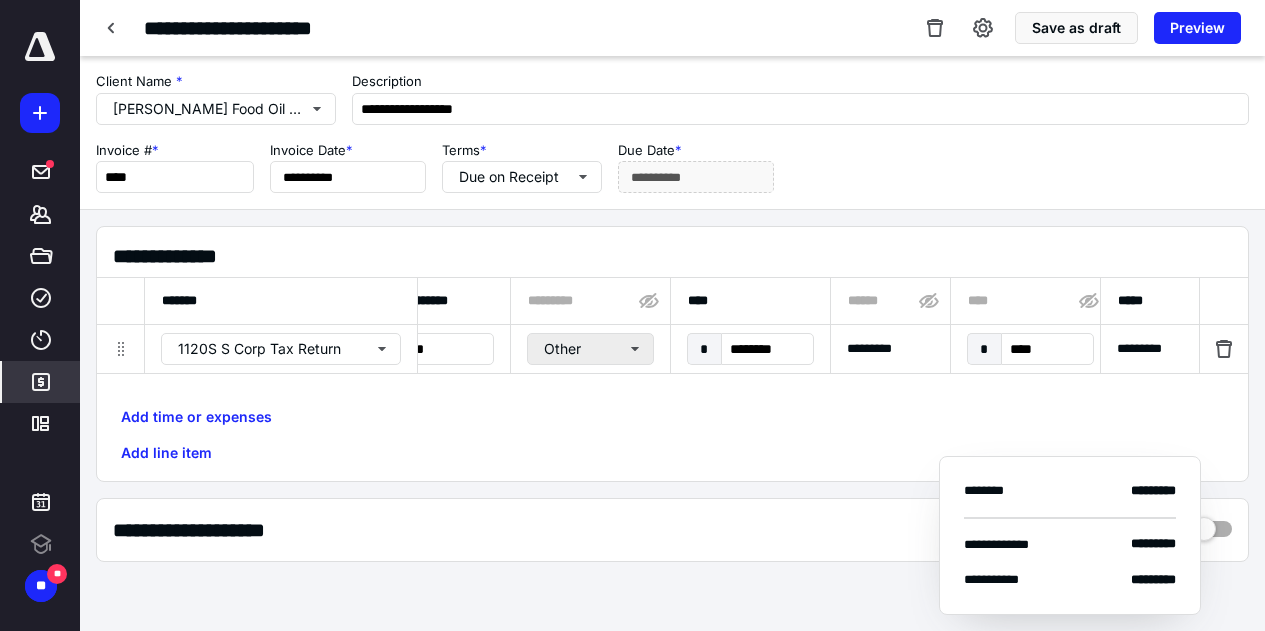scroll, scrollTop: 0, scrollLeft: 1298, axis: horizontal 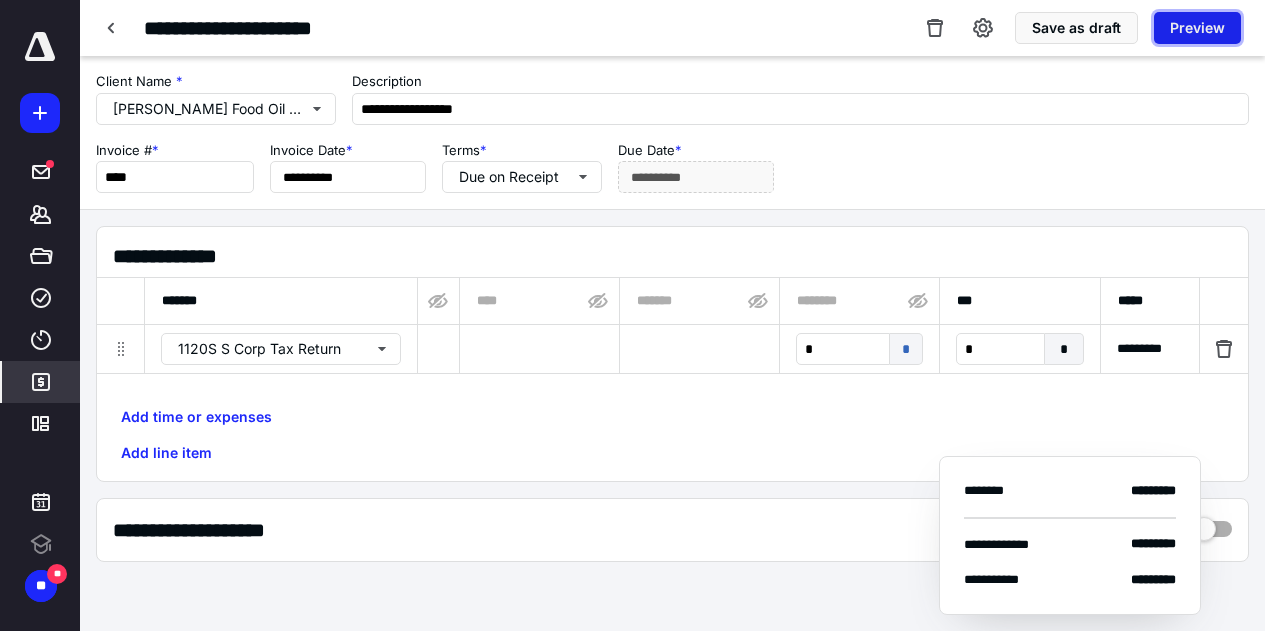 click on "Preview" at bounding box center [1197, 28] 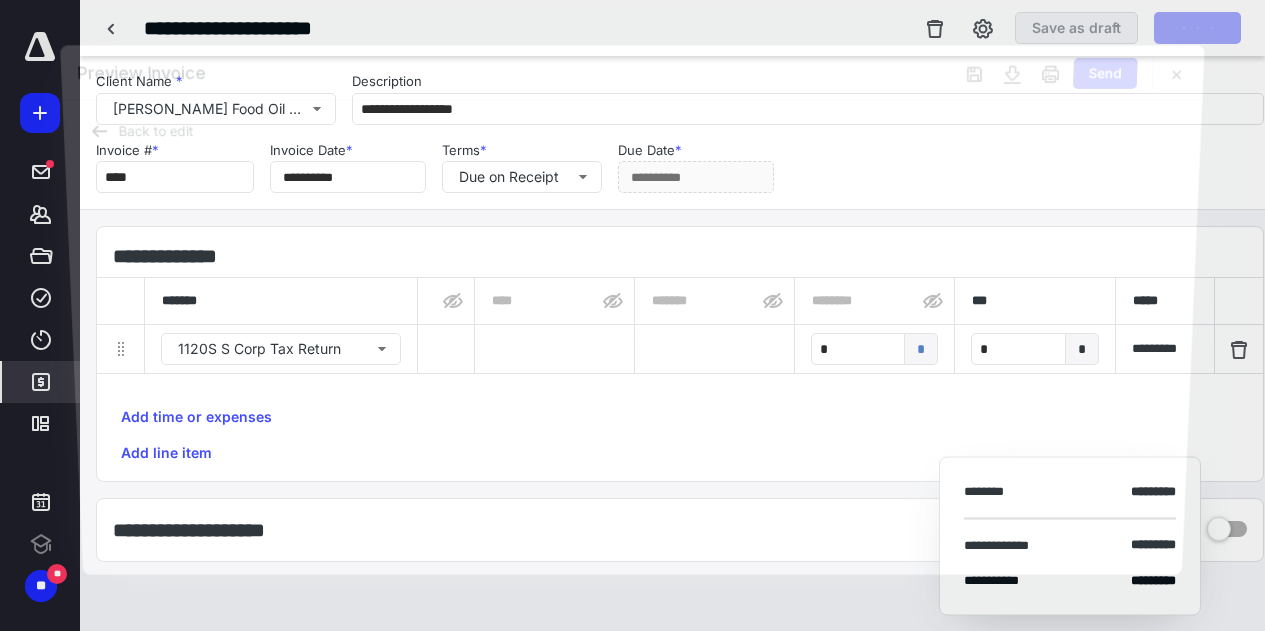 scroll, scrollTop: 0, scrollLeft: 1283, axis: horizontal 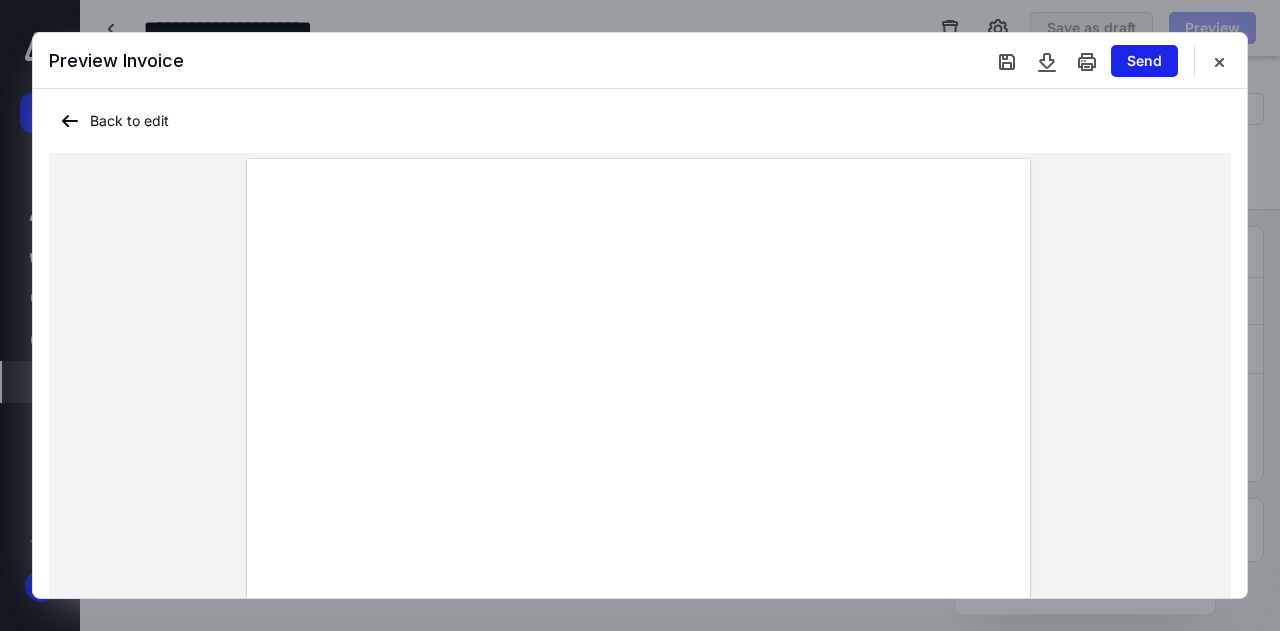 click on "Send" at bounding box center [1144, 61] 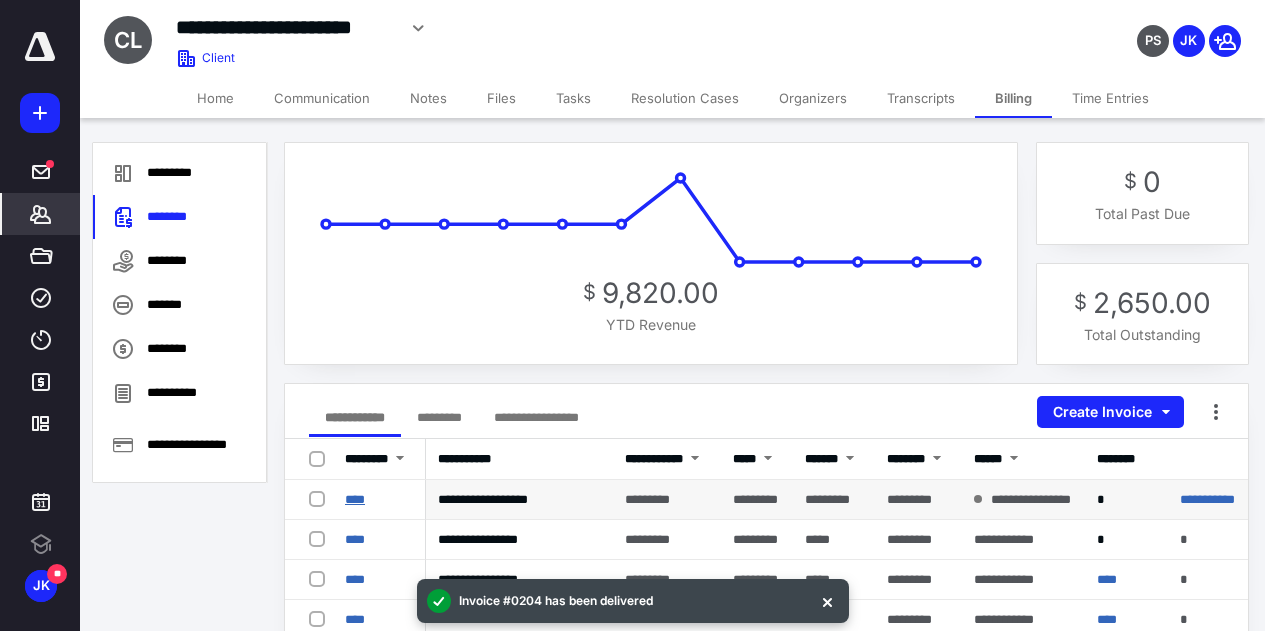 click on "****" at bounding box center (355, 499) 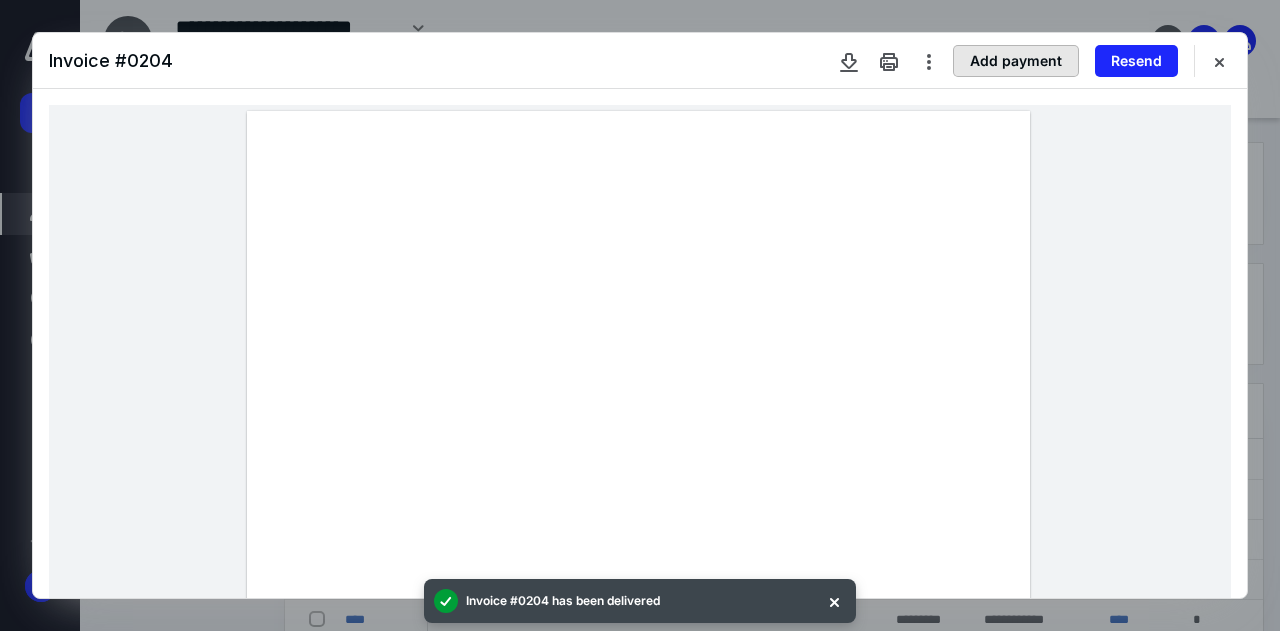 click on "Add payment" at bounding box center (1016, 61) 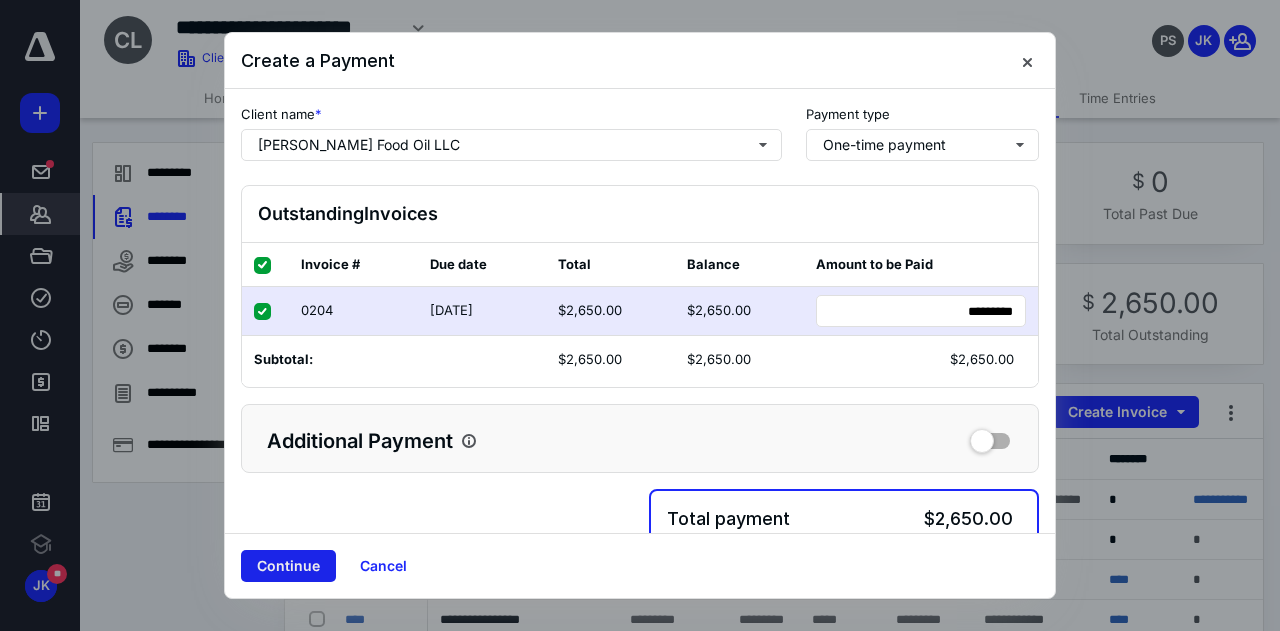 click on "Continue" at bounding box center (288, 566) 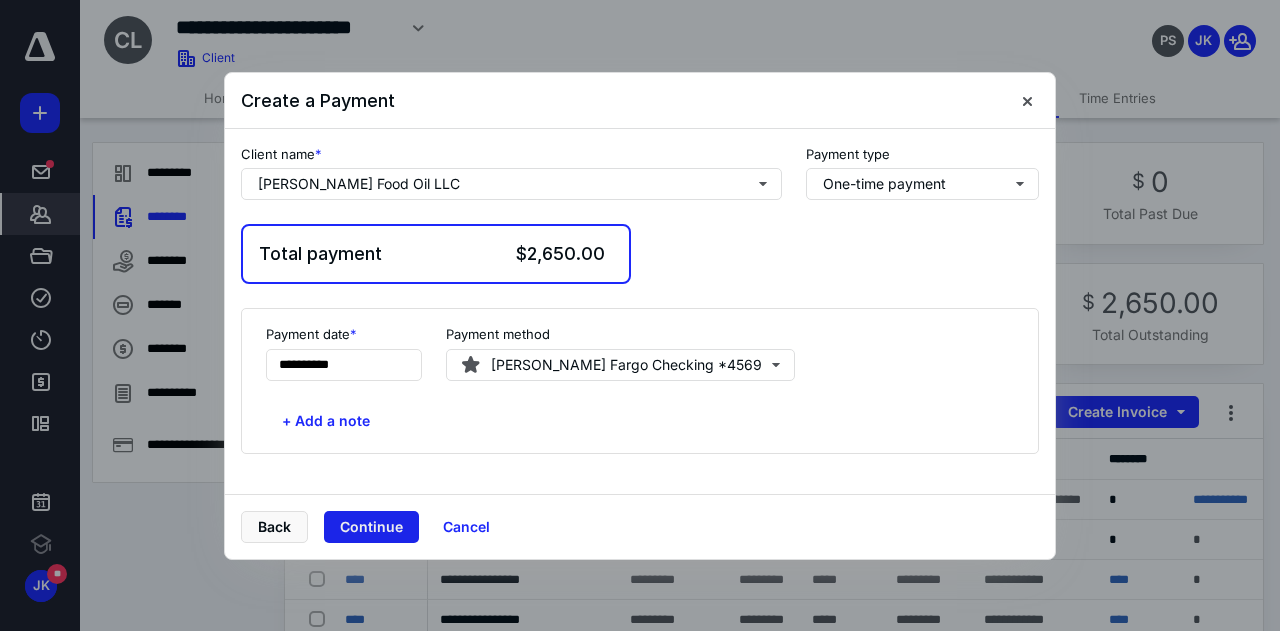 click on "Continue" at bounding box center [371, 527] 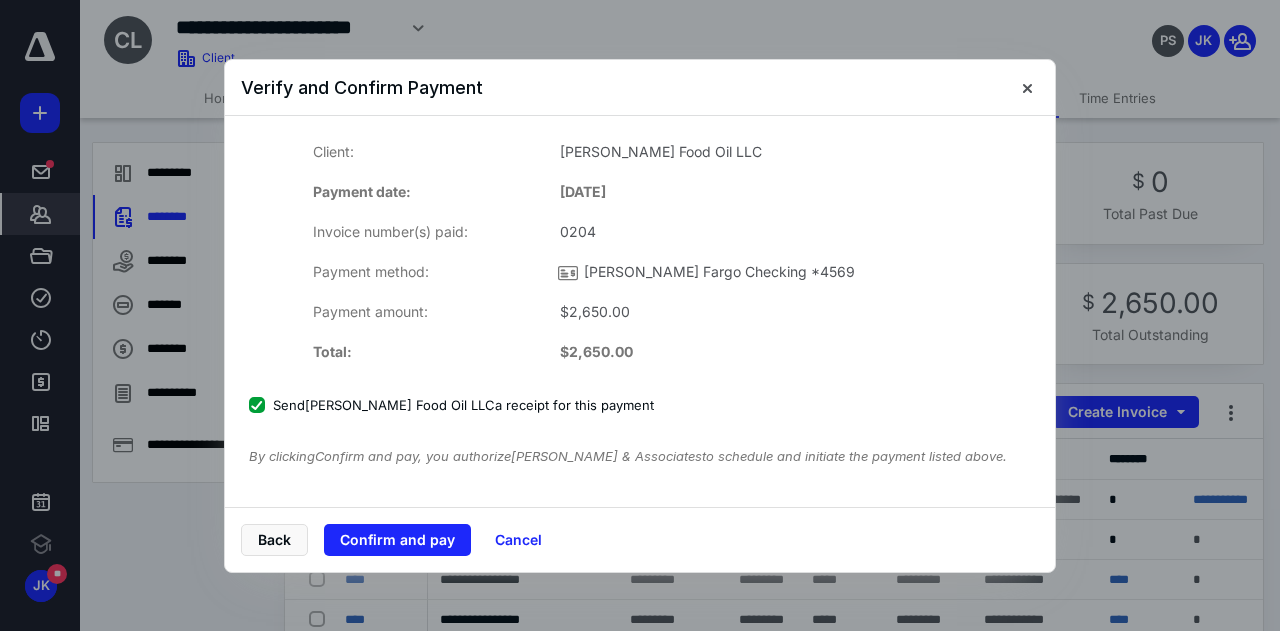 click on "Confirm and pay" at bounding box center [397, 540] 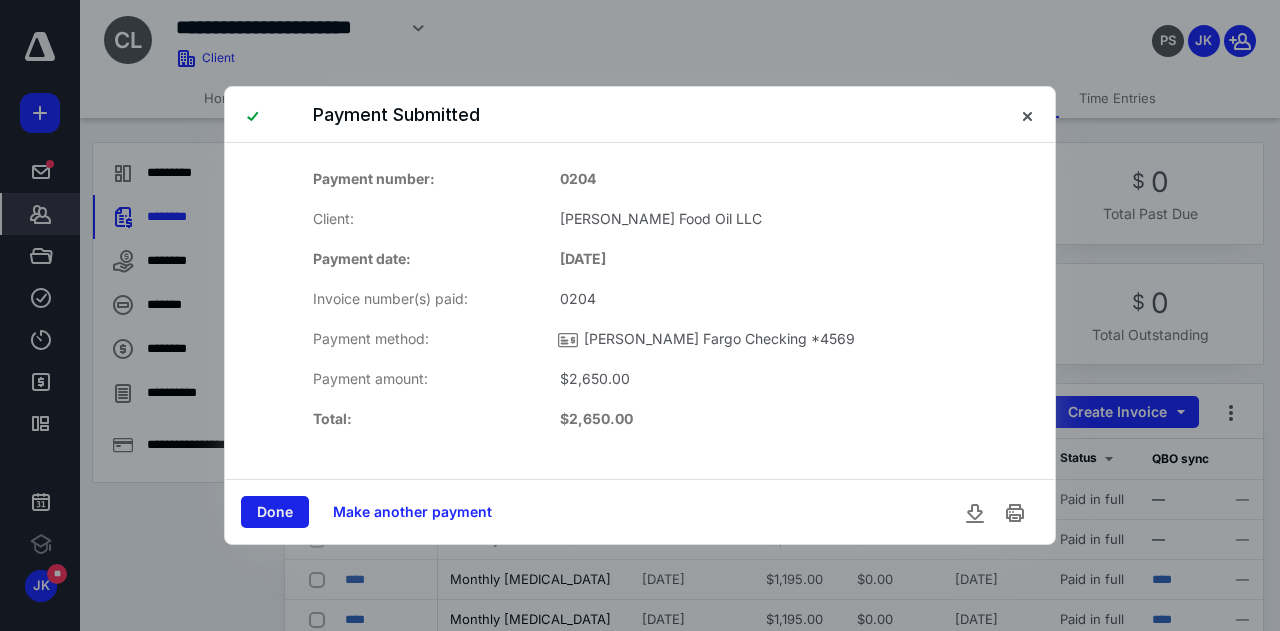 click on "Done" at bounding box center (275, 512) 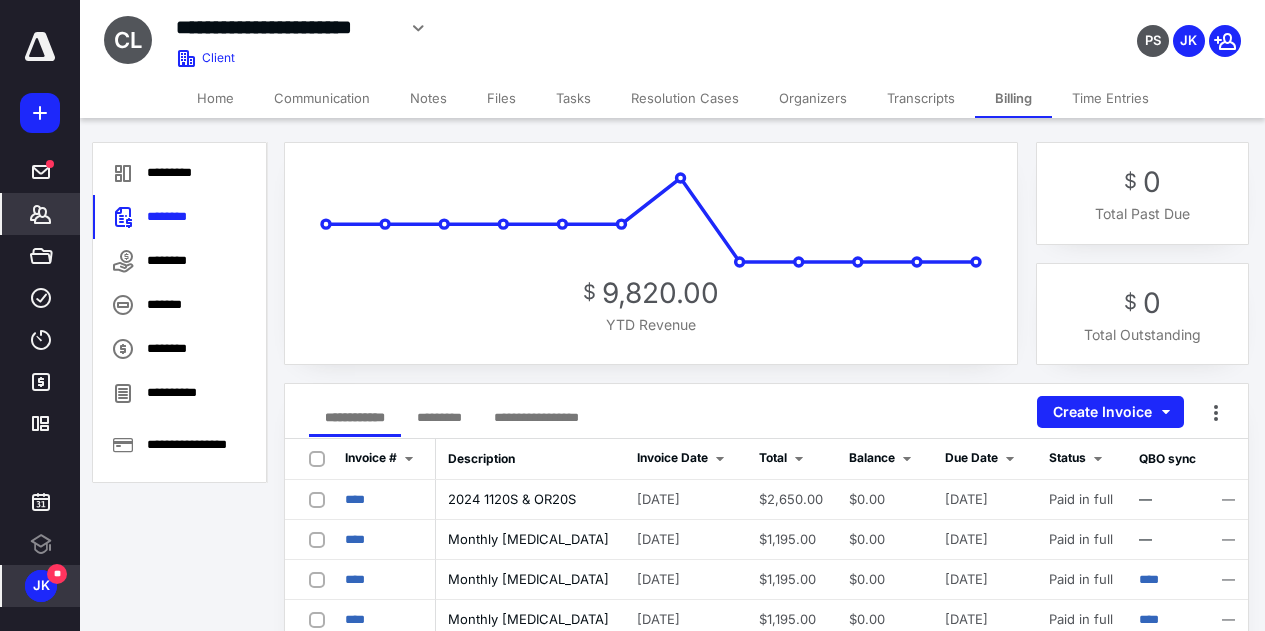click on "JK" at bounding box center [41, 586] 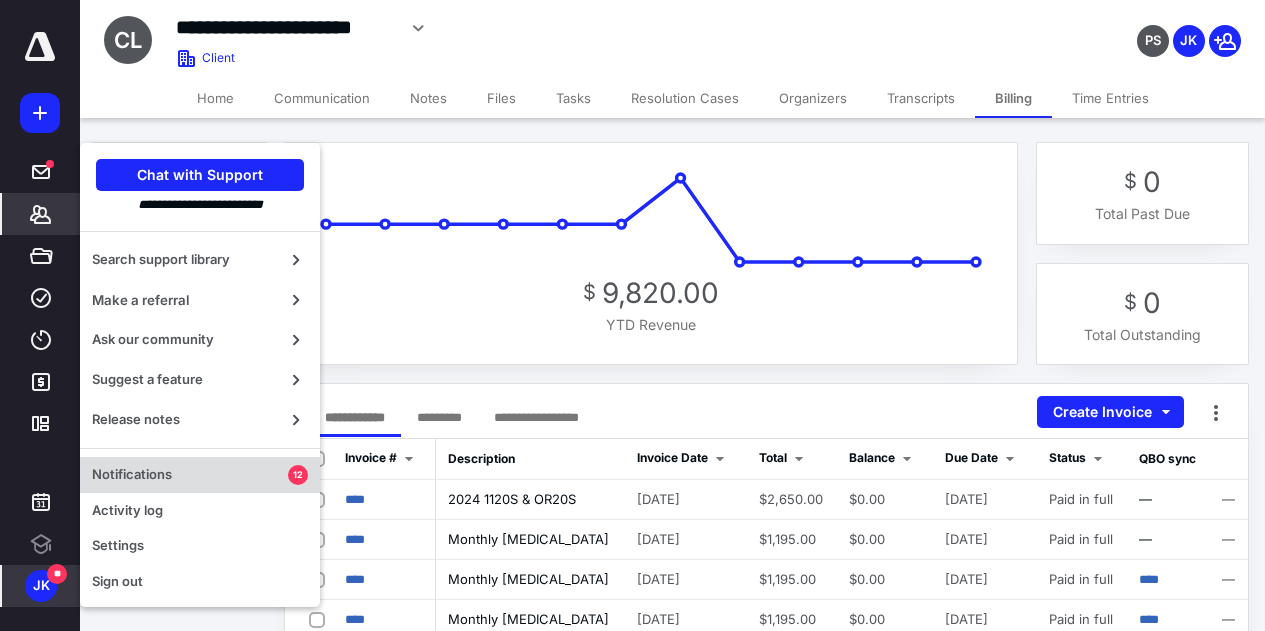 click on "Notifications" at bounding box center (190, 475) 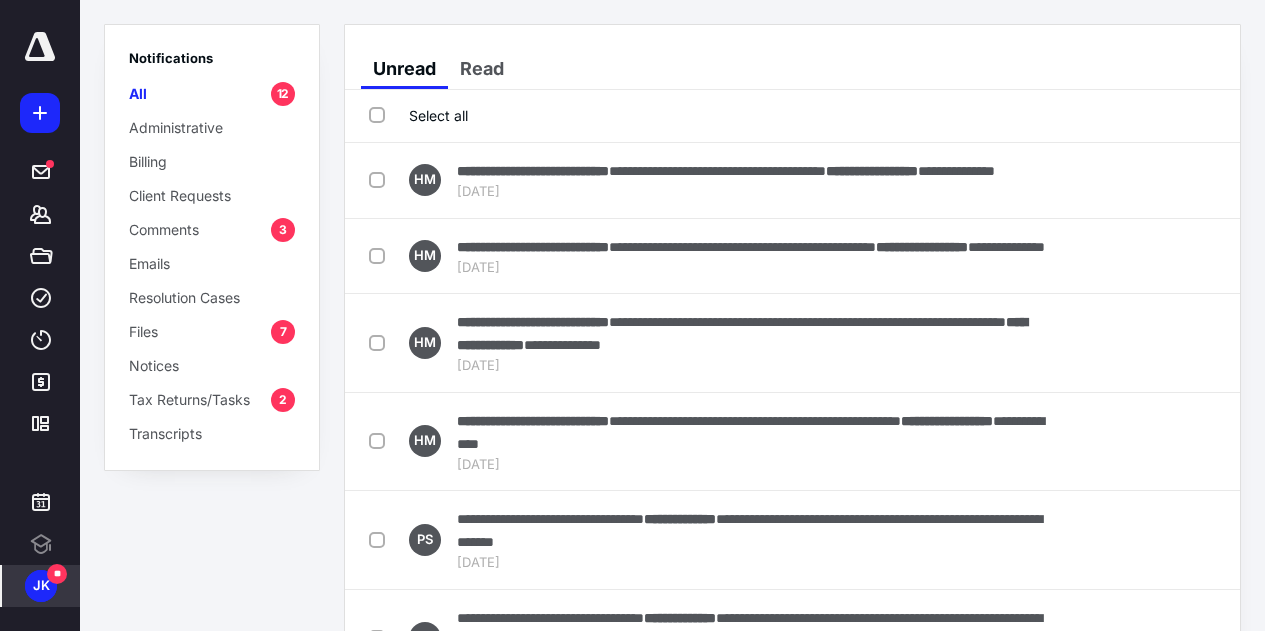 click on "Tax Returns/Tasks" at bounding box center [189, 399] 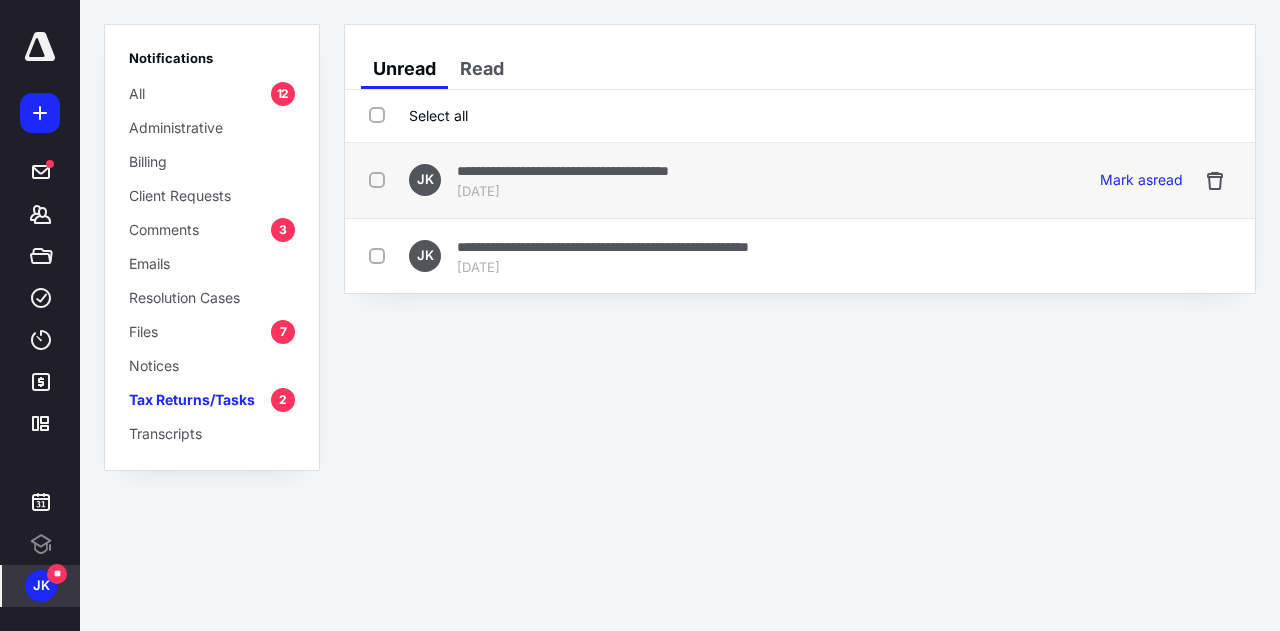 click at bounding box center (381, 179) 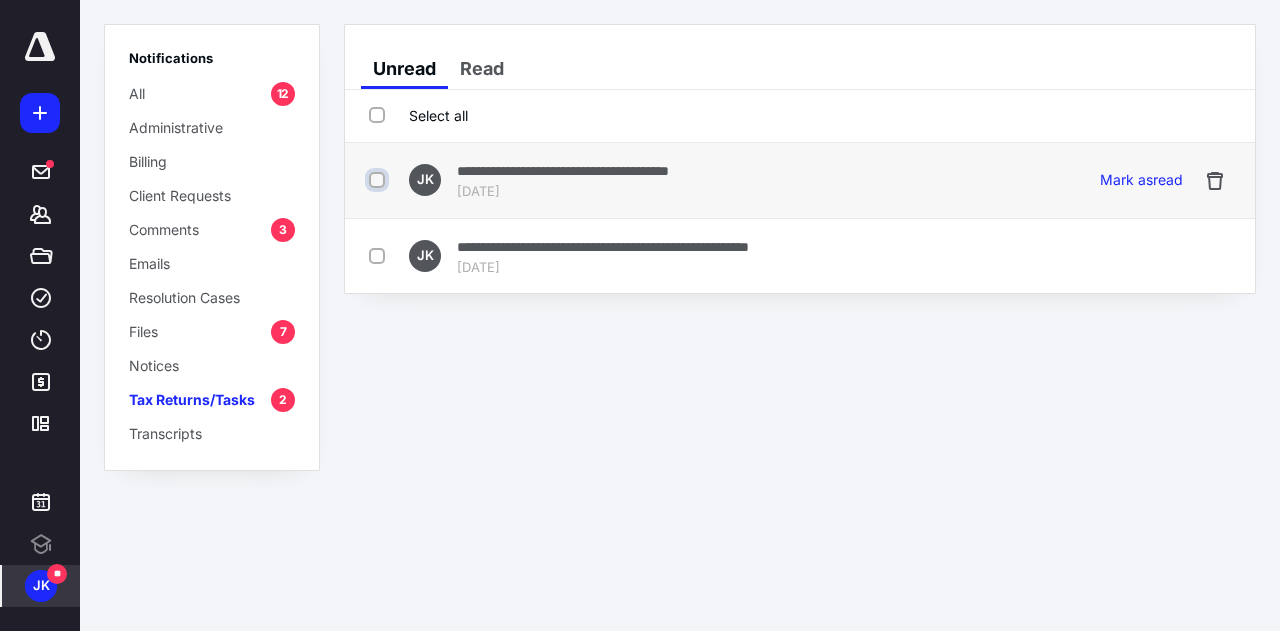 click at bounding box center [379, 180] 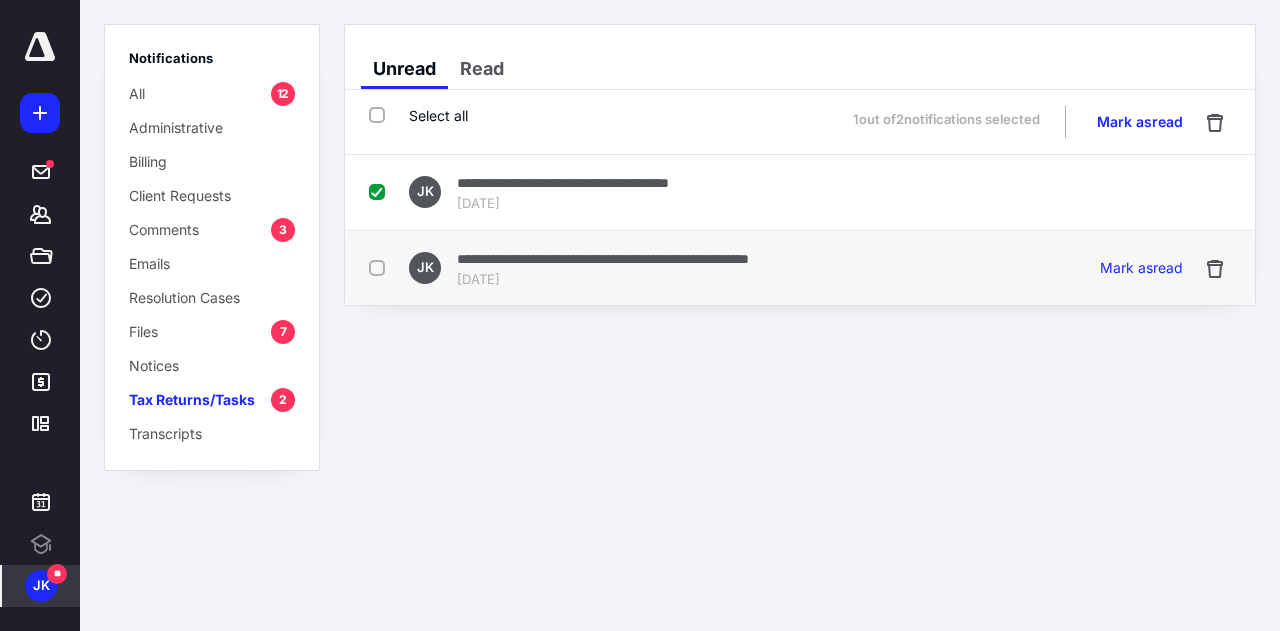 click at bounding box center (381, 267) 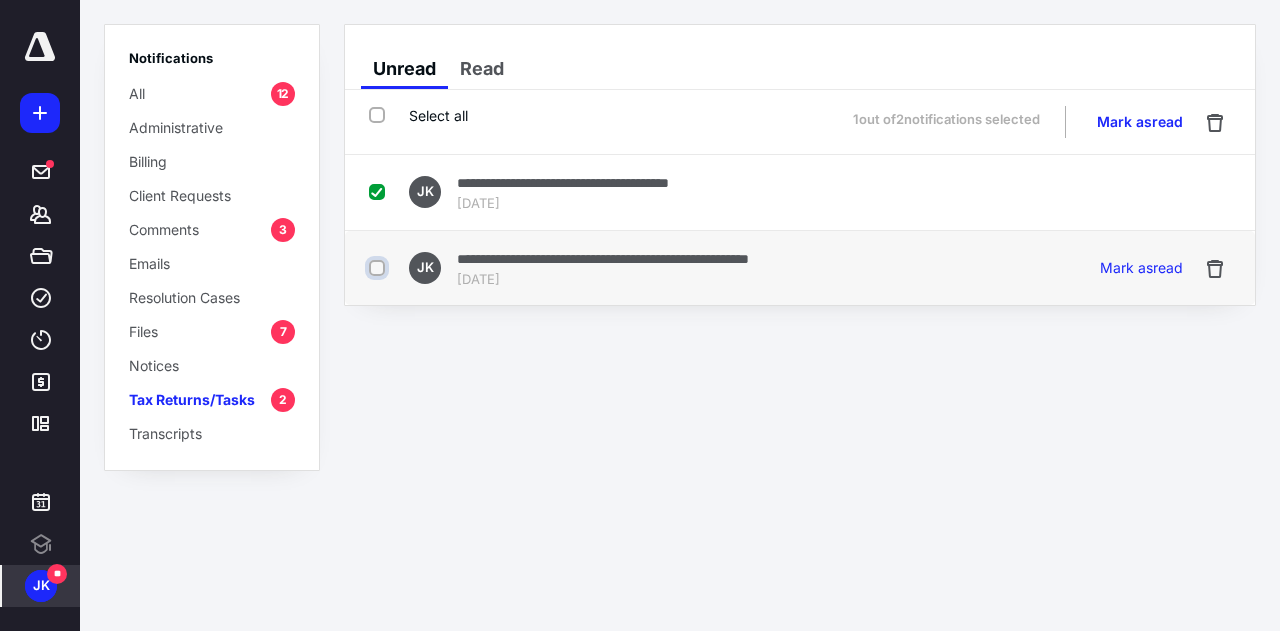 click at bounding box center (379, 268) 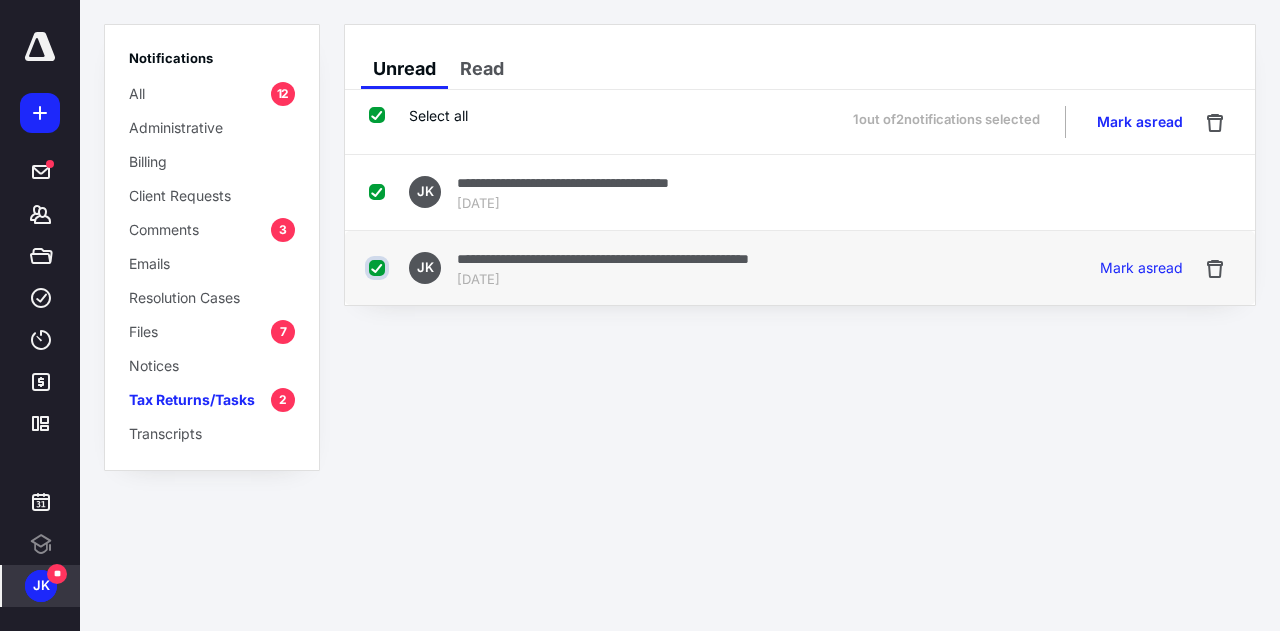 checkbox on "true" 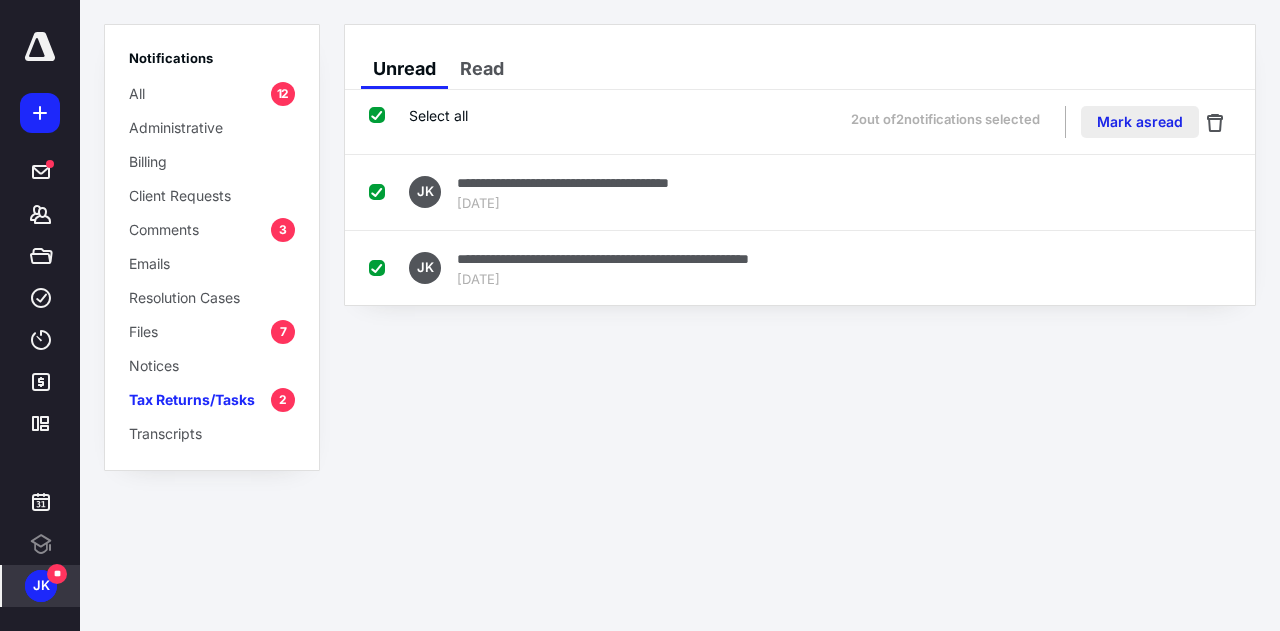 click on "Mark as  read" at bounding box center [1140, 122] 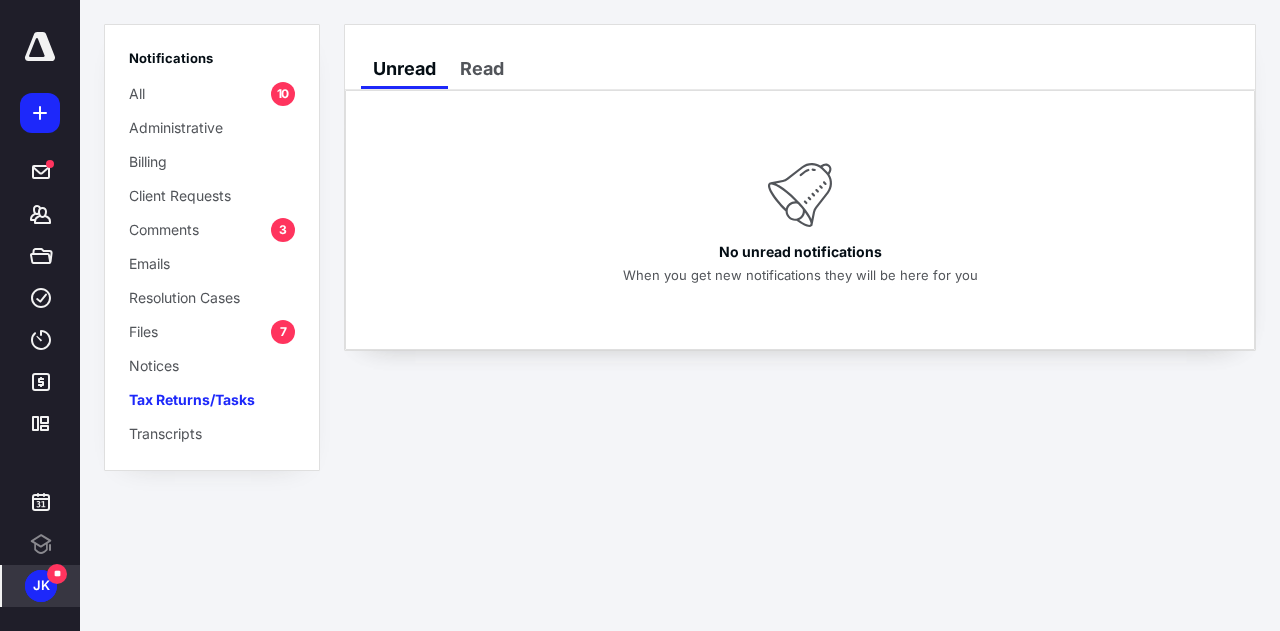 click on "**********" at bounding box center [640, 315] 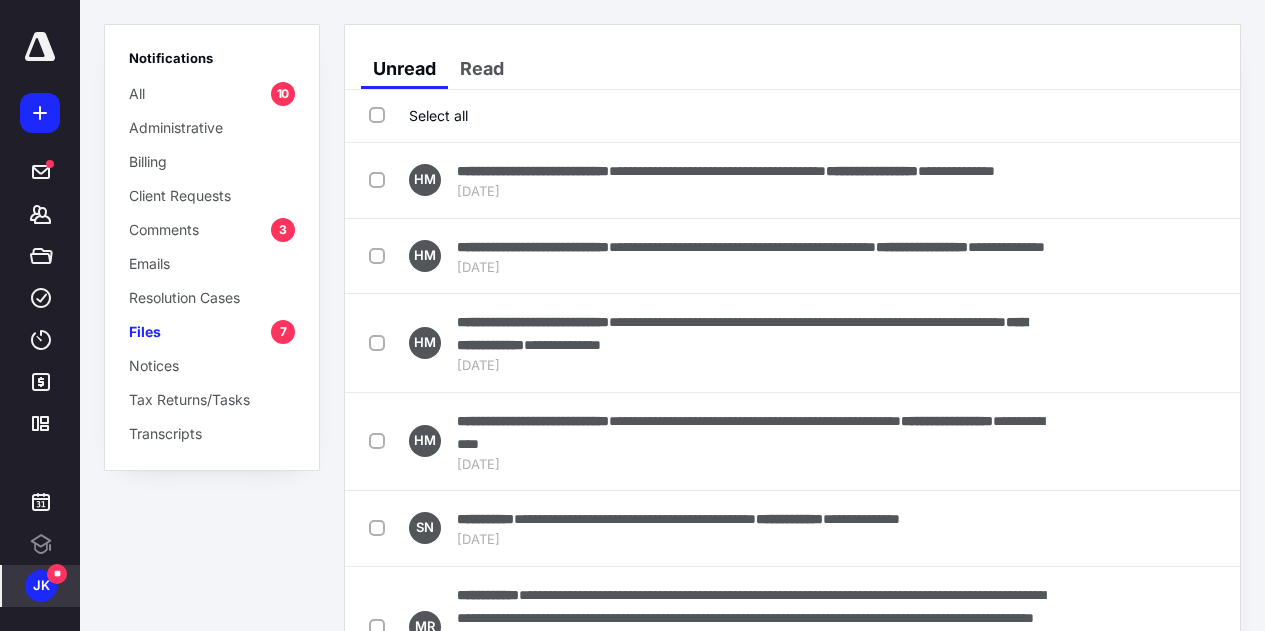 click on "Notifications All 10 Administrative Billing Client Requests Comments 3 Emails Resolution Cases Files 7 Notices Tax Returns/Tasks Transcripts" at bounding box center (212, 315) 